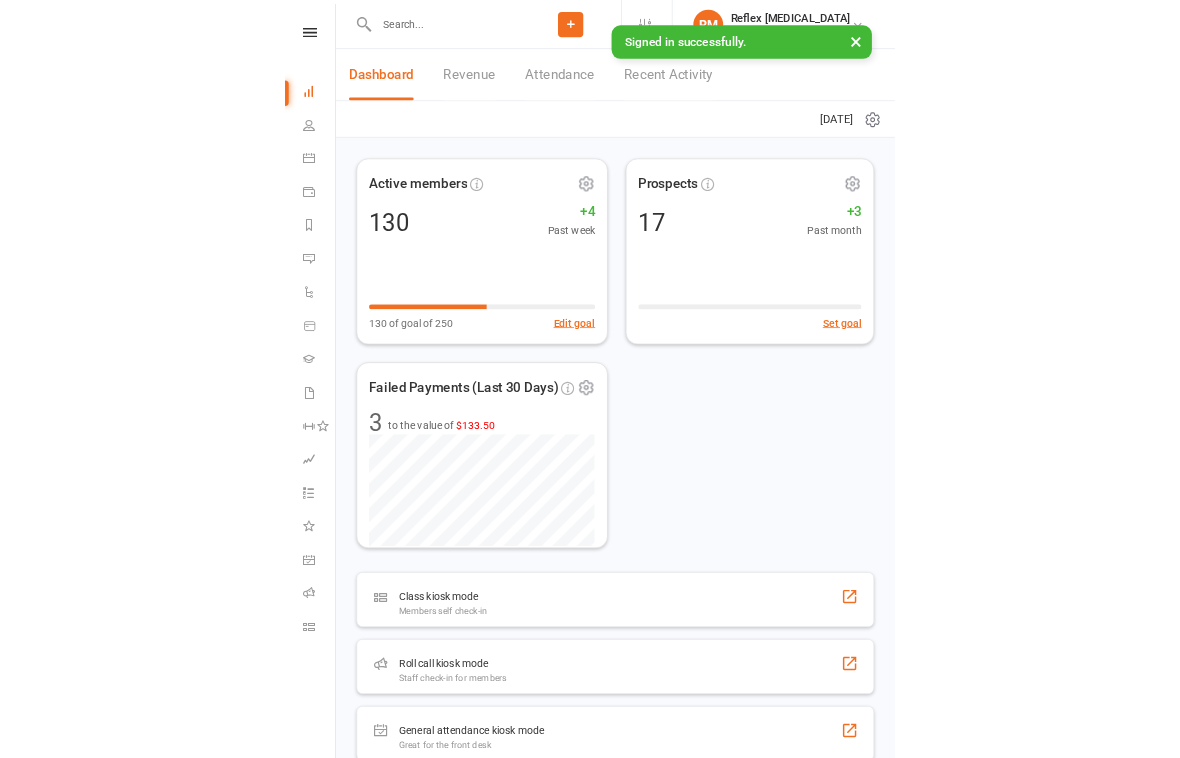 scroll, scrollTop: 0, scrollLeft: 0, axis: both 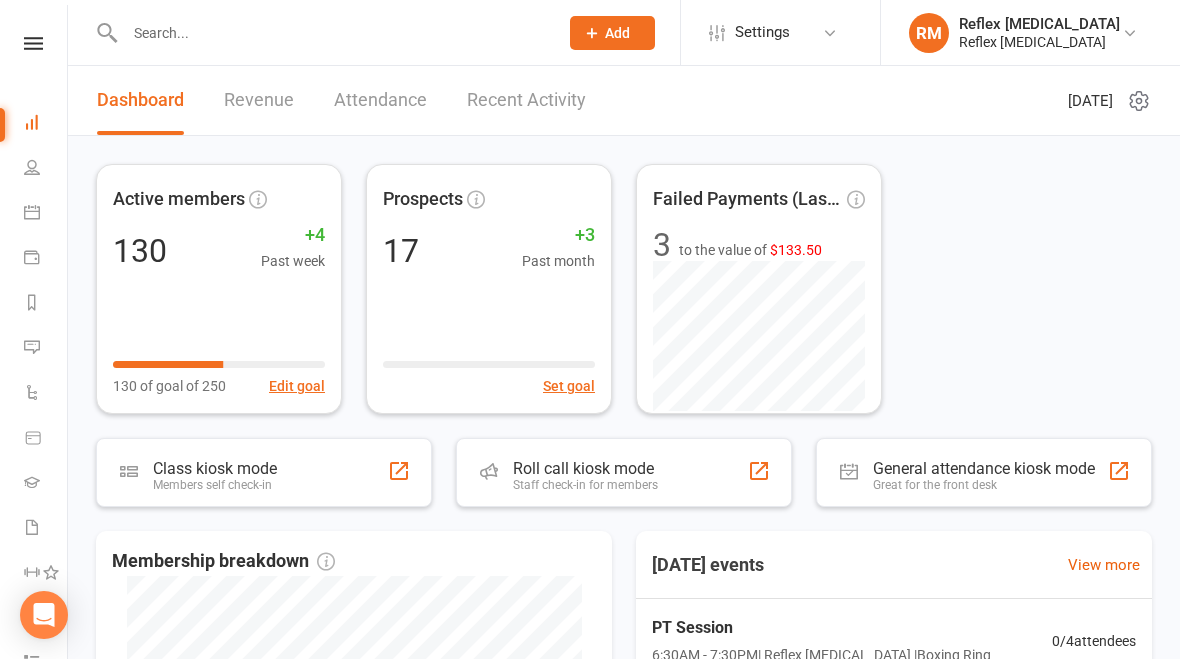 click on "Recent Activity" at bounding box center [526, 100] 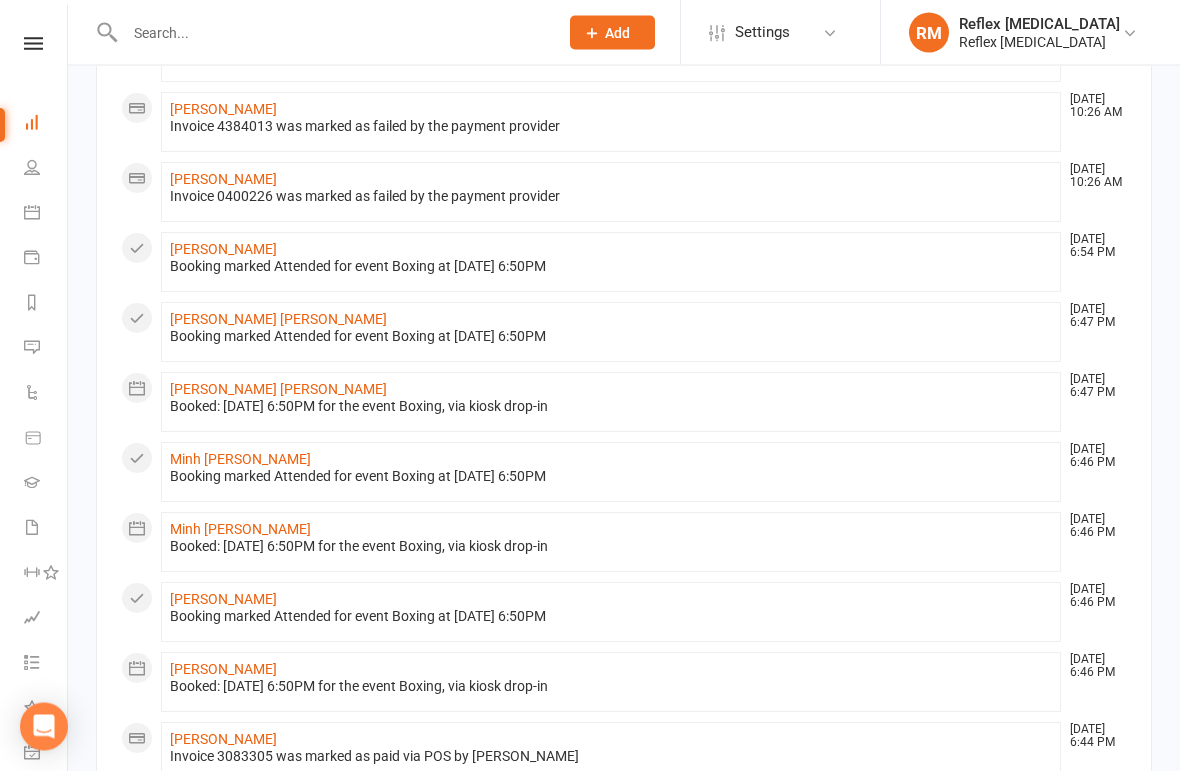 scroll, scrollTop: 932, scrollLeft: 0, axis: vertical 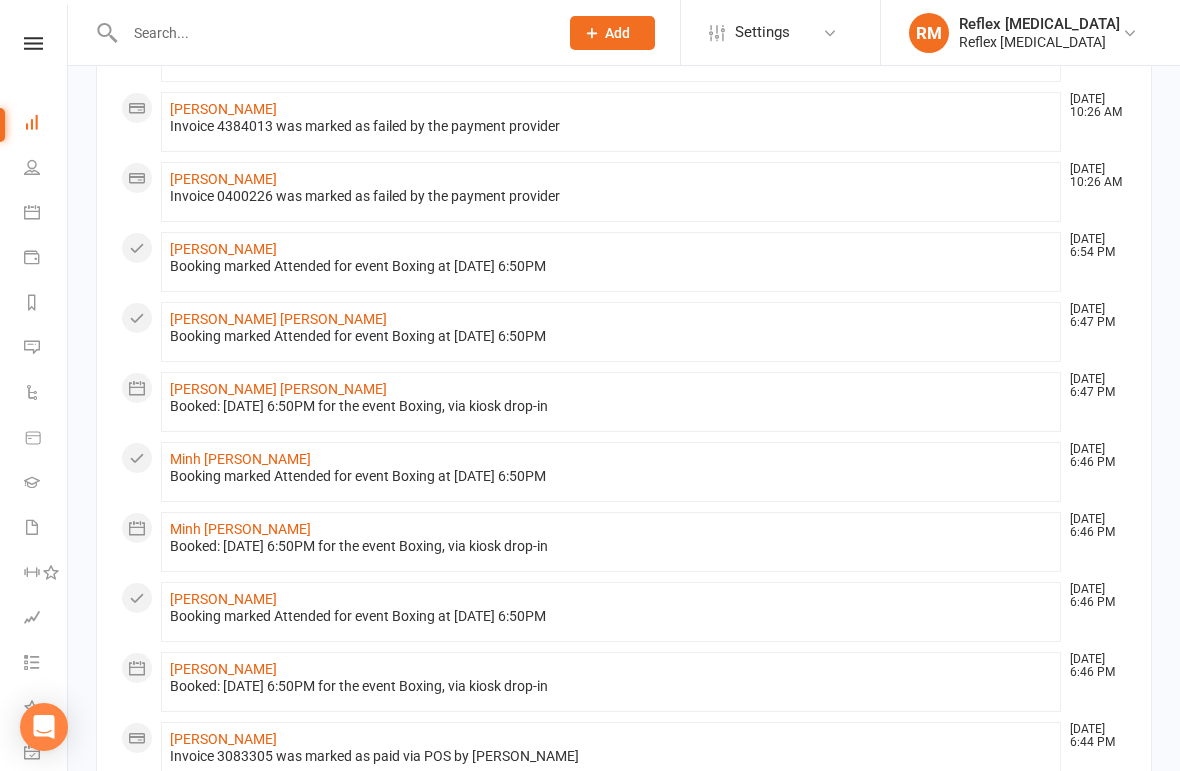 click on "[PERSON_NAME] [PERSON_NAME]" at bounding box center (278, 319) 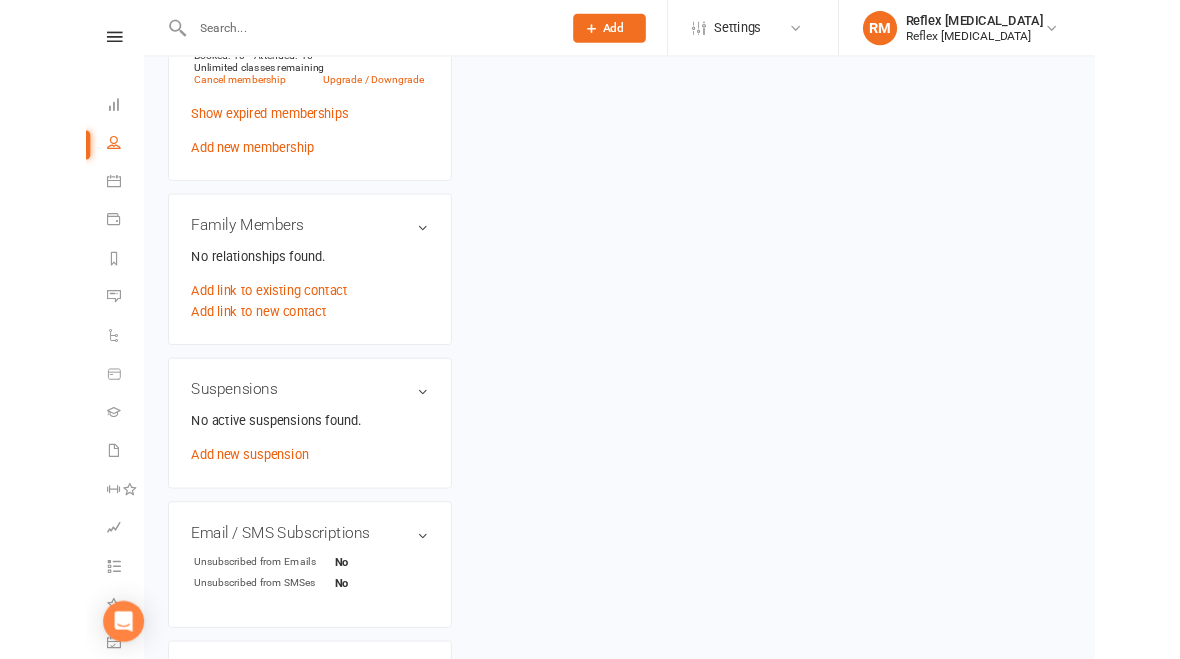 scroll, scrollTop: 0, scrollLeft: 0, axis: both 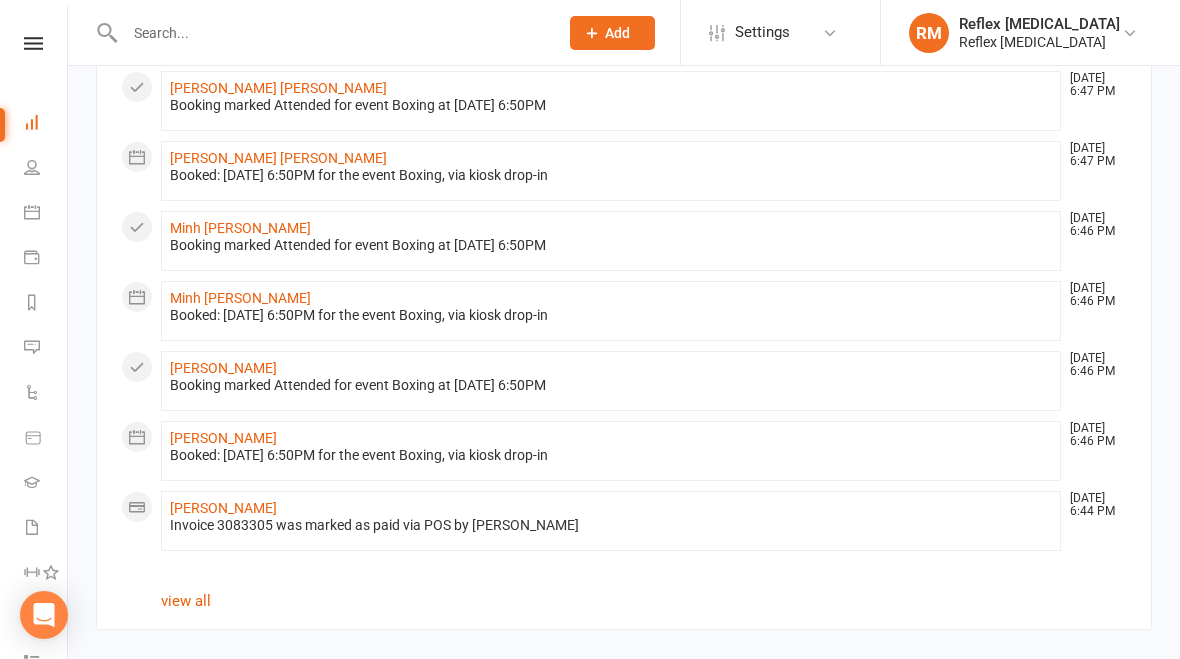 click on "[PERSON_NAME]" at bounding box center (223, 508) 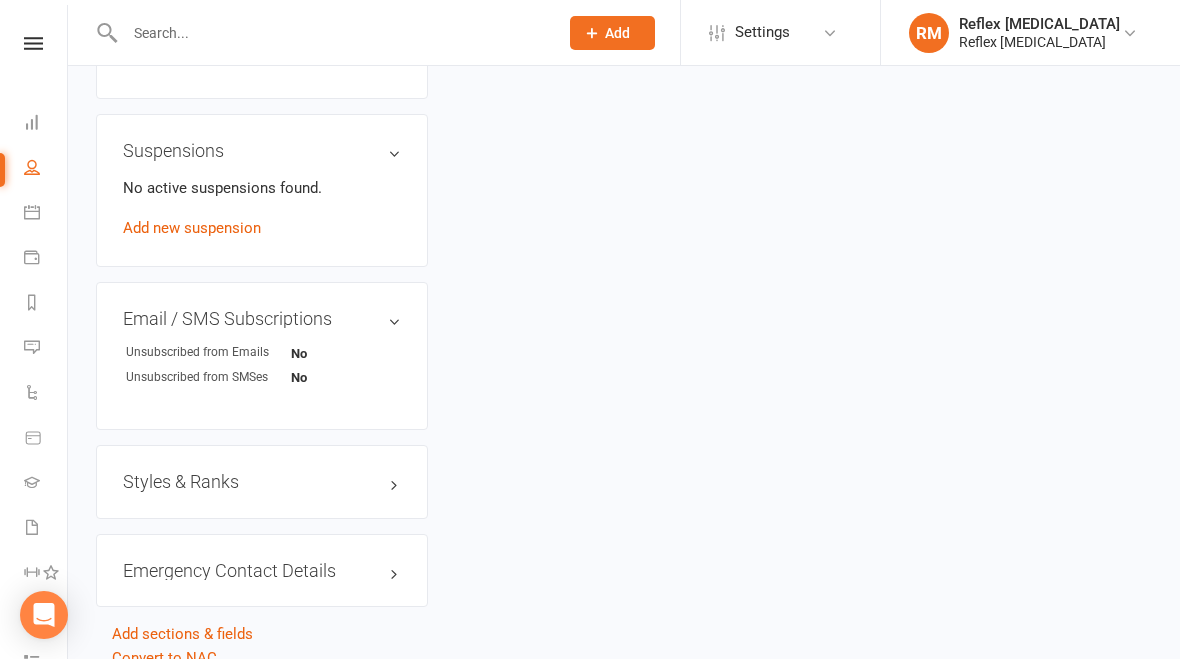 scroll, scrollTop: 0, scrollLeft: 0, axis: both 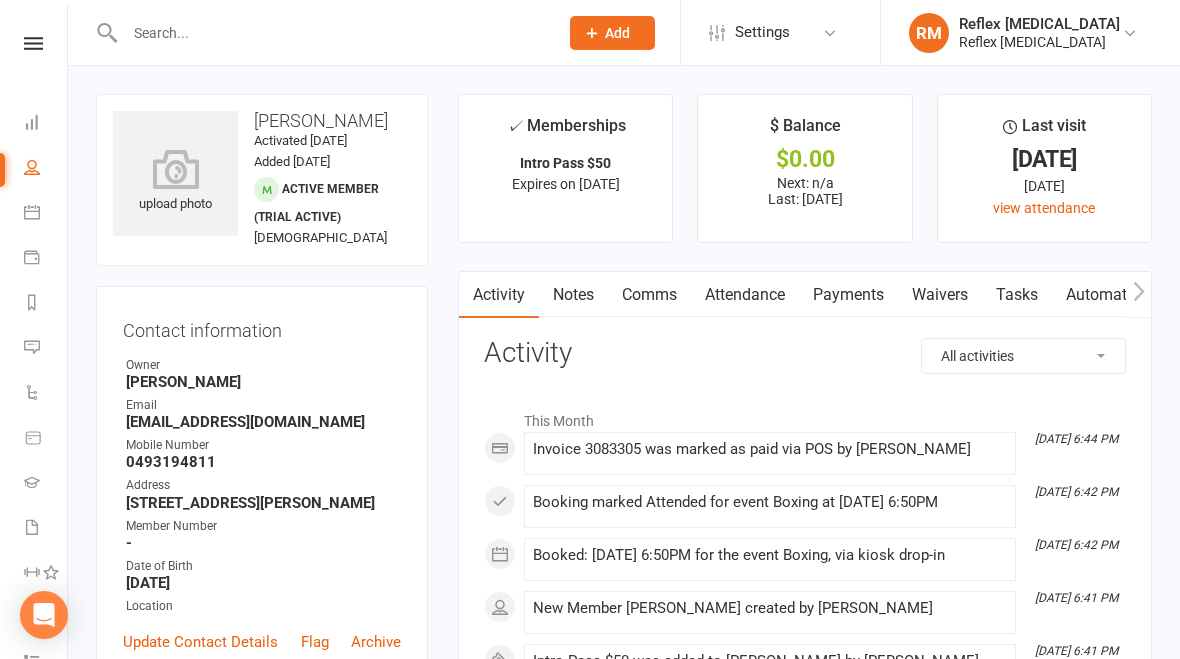 click on "Payments" at bounding box center [848, 295] 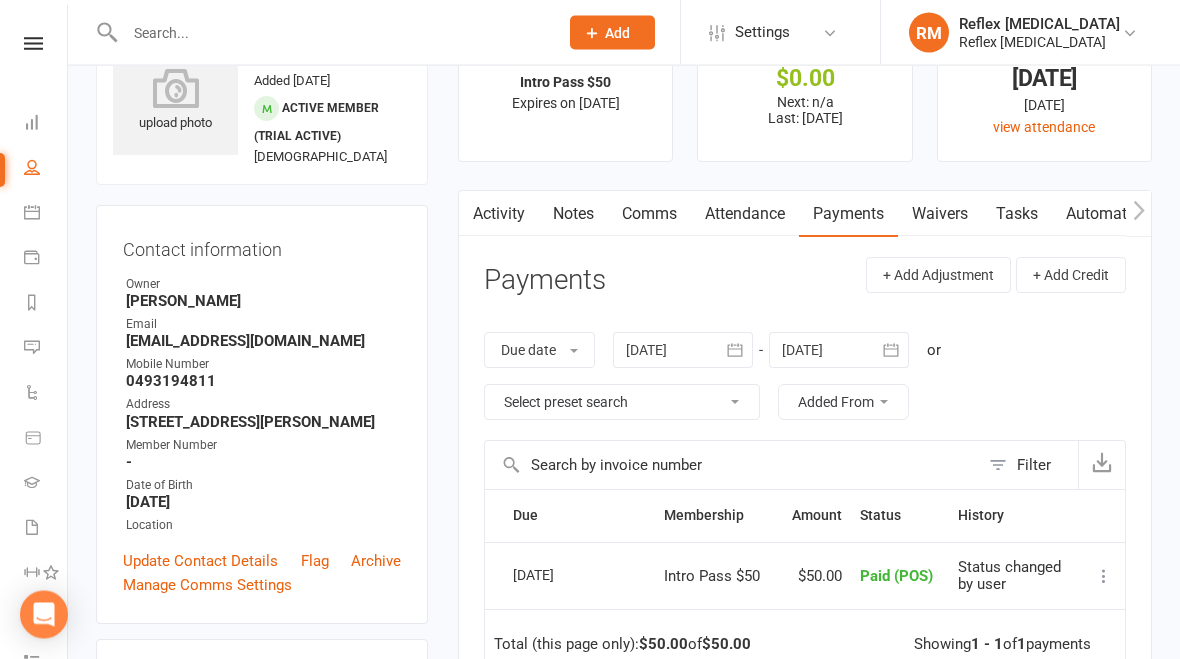 scroll, scrollTop: 0, scrollLeft: 0, axis: both 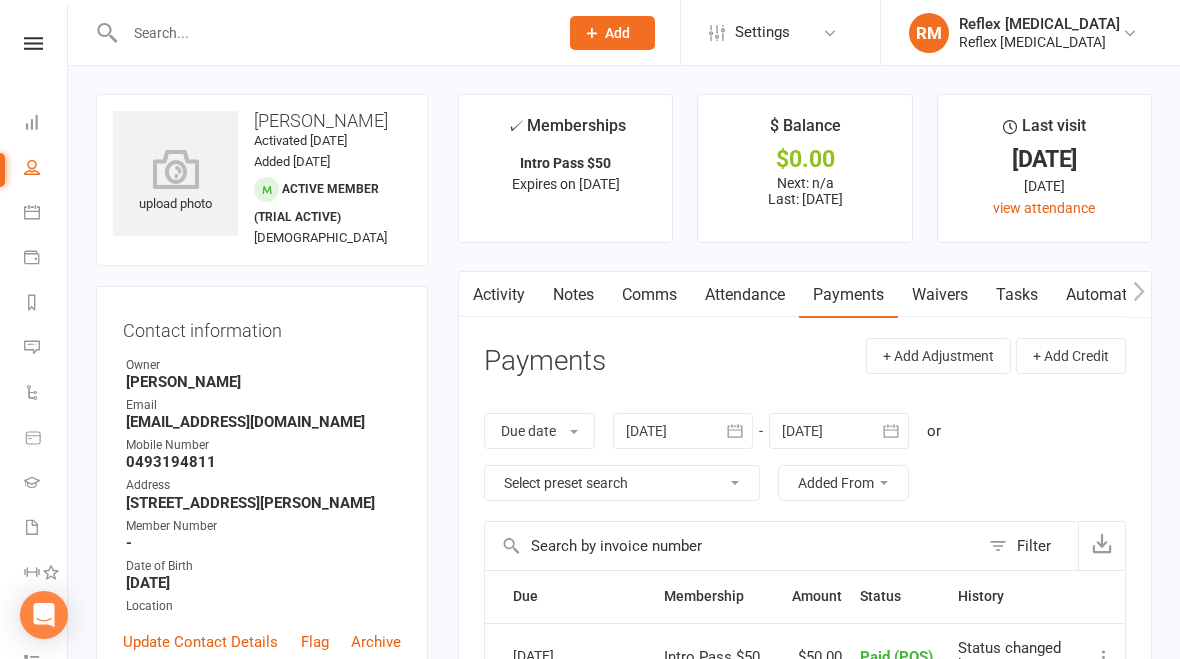 click on "Last visit [DATE] [DATE] view attendance" at bounding box center [1044, 168] 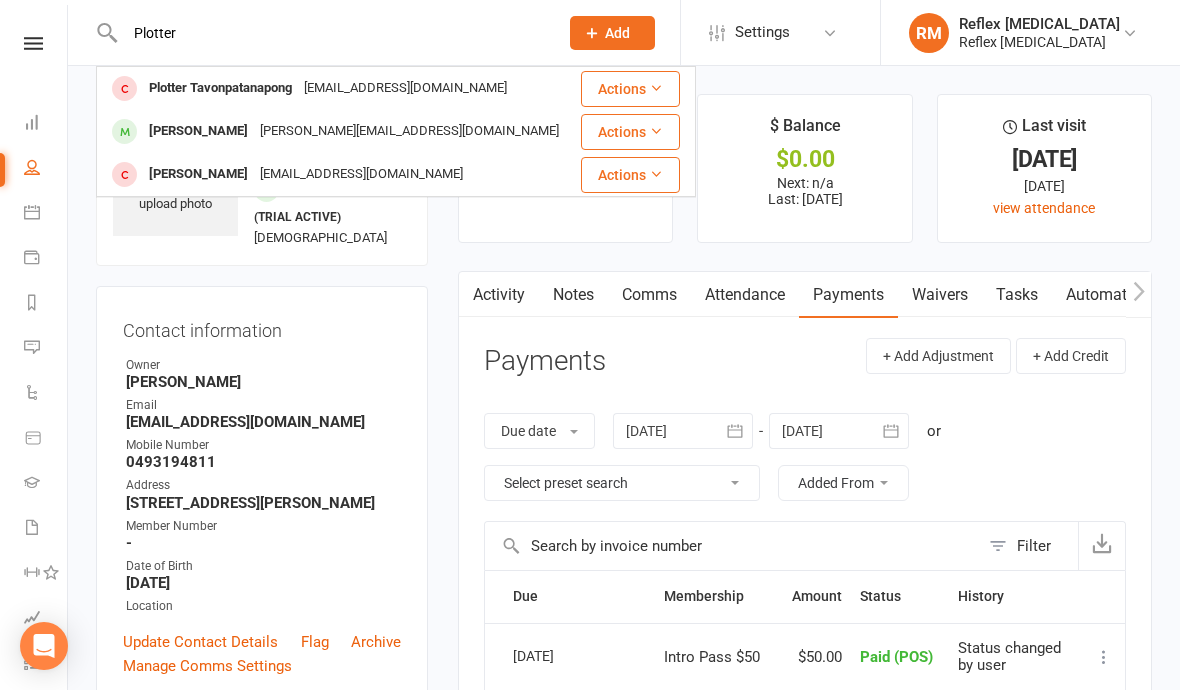 type on "Plotter" 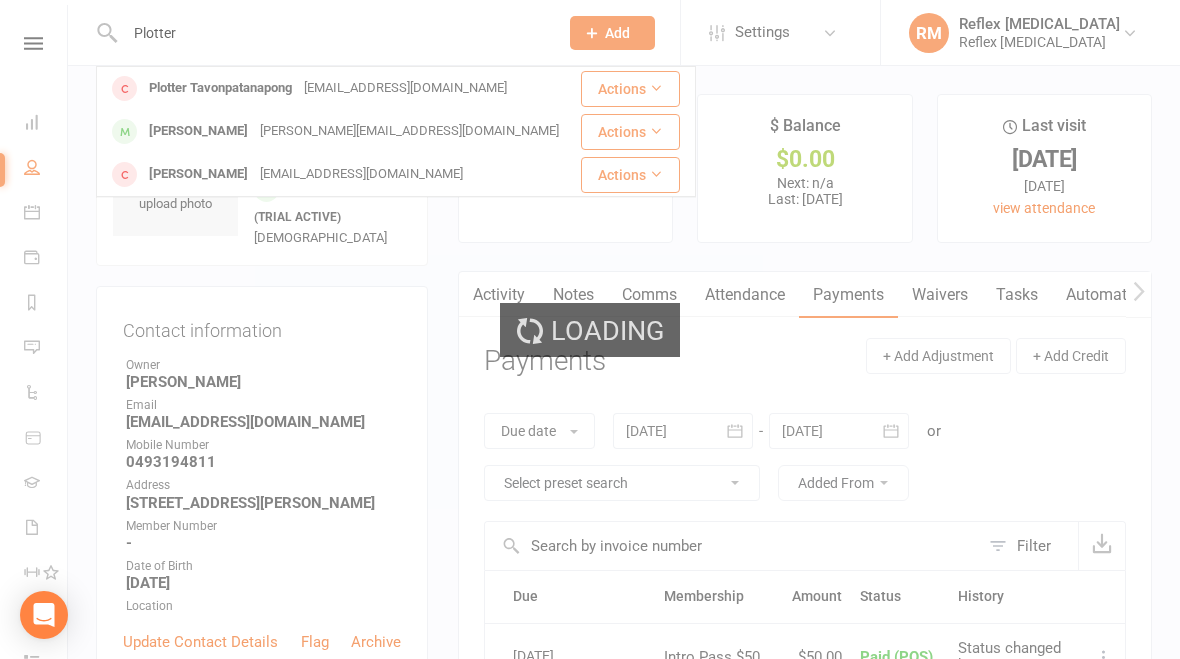 type 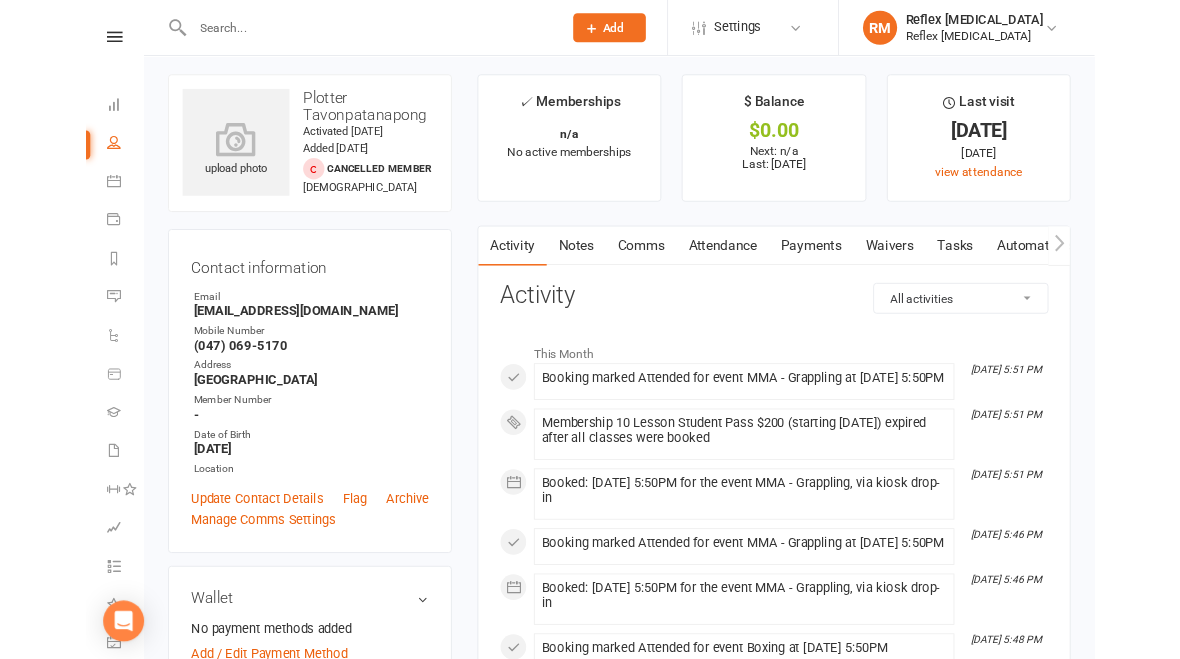 scroll, scrollTop: 0, scrollLeft: 0, axis: both 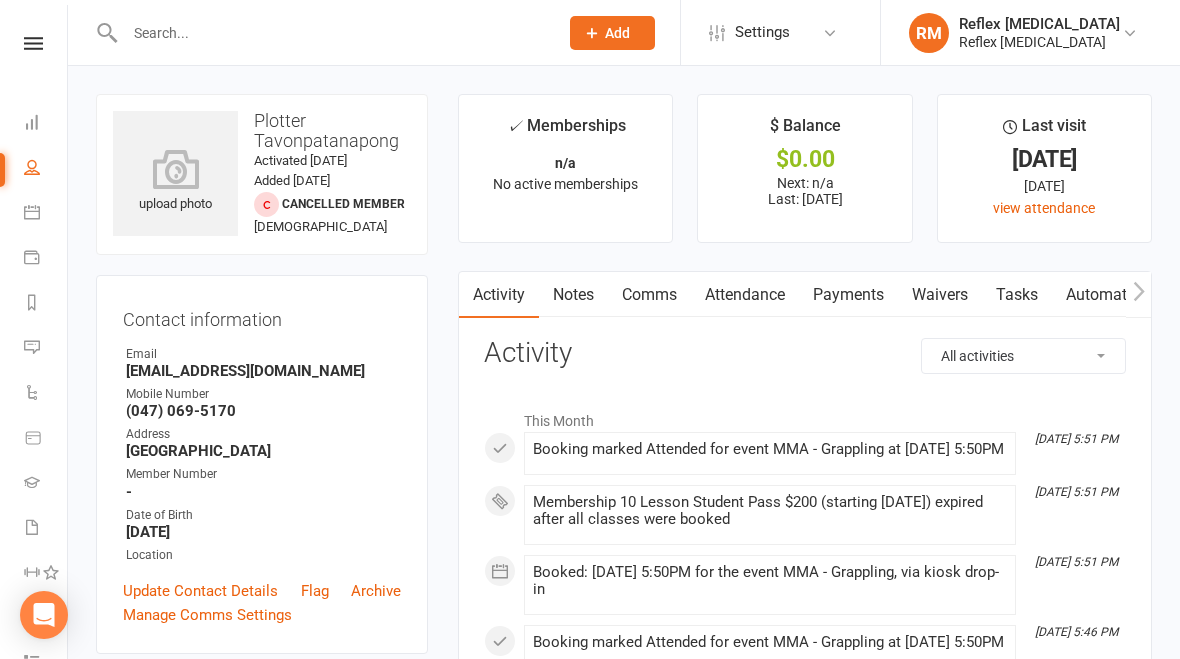 click on "Comms" at bounding box center (649, 295) 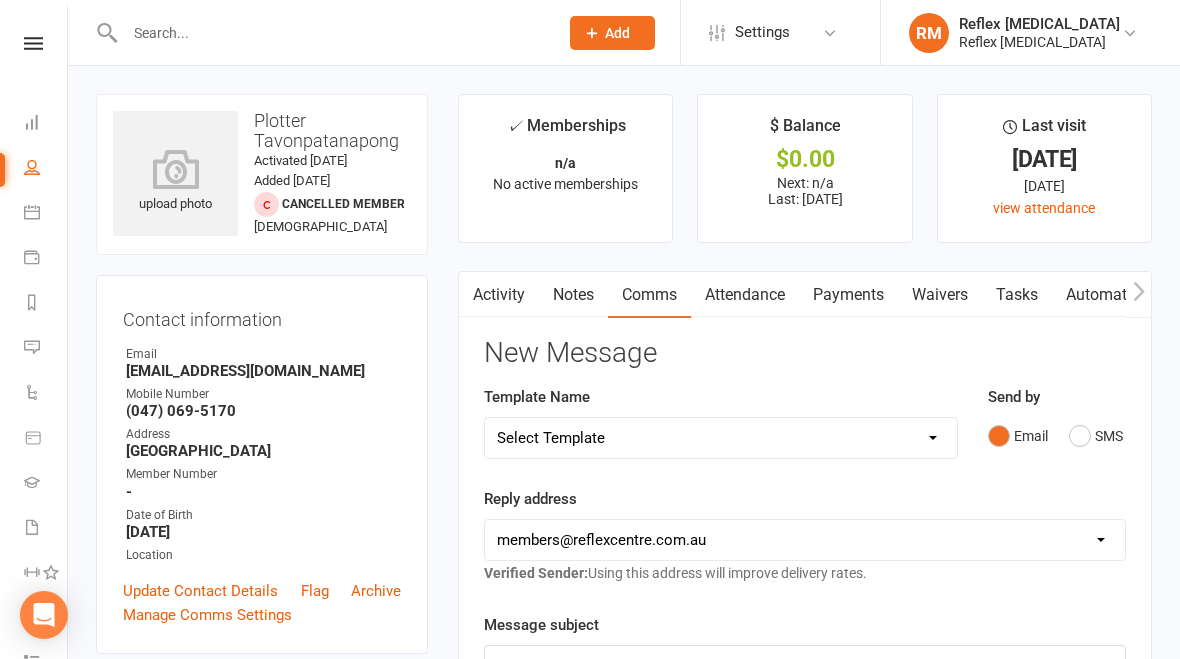 click on "Select Template [Email] Elite and Competition Training Invitation  [Email] Holiday Training at Reflex [Email] Join now from intro pass [Email] Kids and Teens Welcome to Reflex info [Email] Kids & Teens info  [Email] Kids Teens price list 2025 [Email] membership cancellation [Email] Membership prices Update [Email] Membership Suspension  [Email] Missed Seeing you  [Email] Missing you at Reflex Centre [Email] New Year Message [Email] Payments due now [Email] Public Holiday   [Email] Reflex Cancellation Form [Email] Reflex Kids/Teens Timetable [Email] Reflex Term 1/ Timetable and Prices [Email] Reminder Kids/Teens Classes [SMS] Renew your 10 lesson Pass  [Email] Teens / Adults membership notice [Email] Term 2 [Email] Timetable for Kids and Teens Info  2025 [Email] Update news for kids [Email] Welcome to Reflex [SMS] [Default template - review before using] Appointment reminder [SMS] [Default template - review before using] Failed payment [SMS] [Default template - review before using] Flash sale" at bounding box center (721, 438) 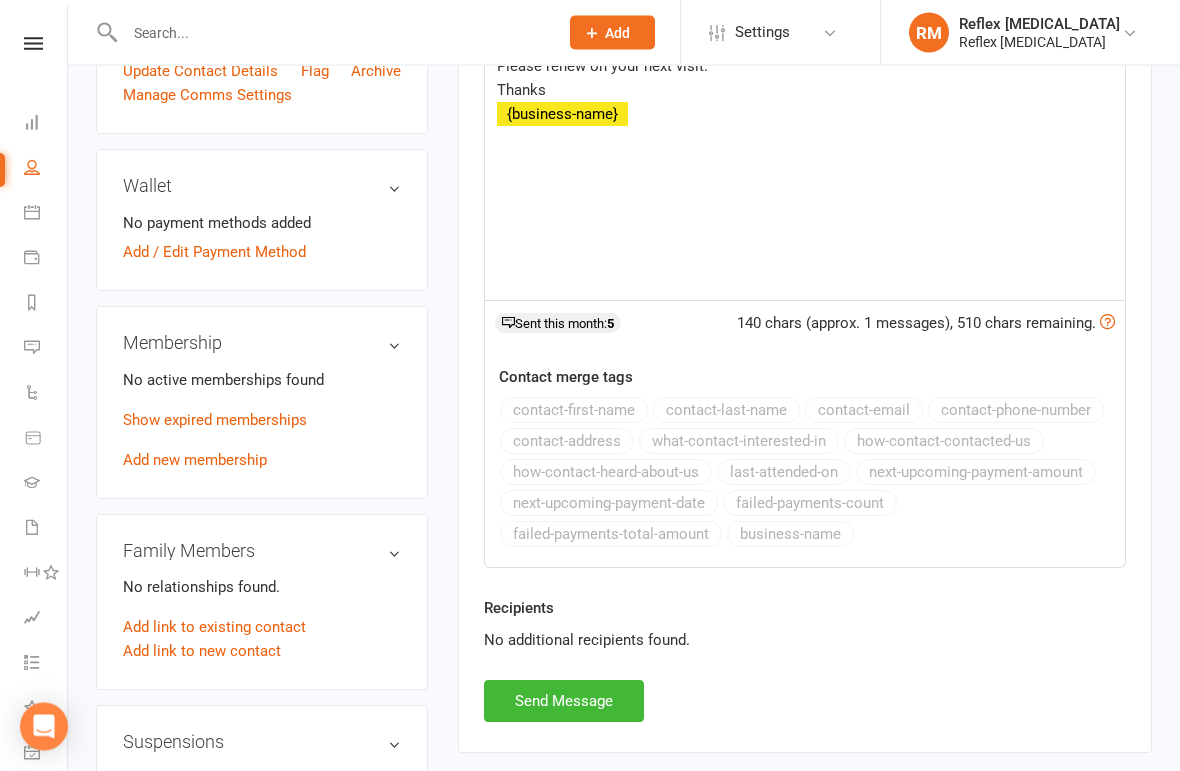 scroll, scrollTop: 520, scrollLeft: 0, axis: vertical 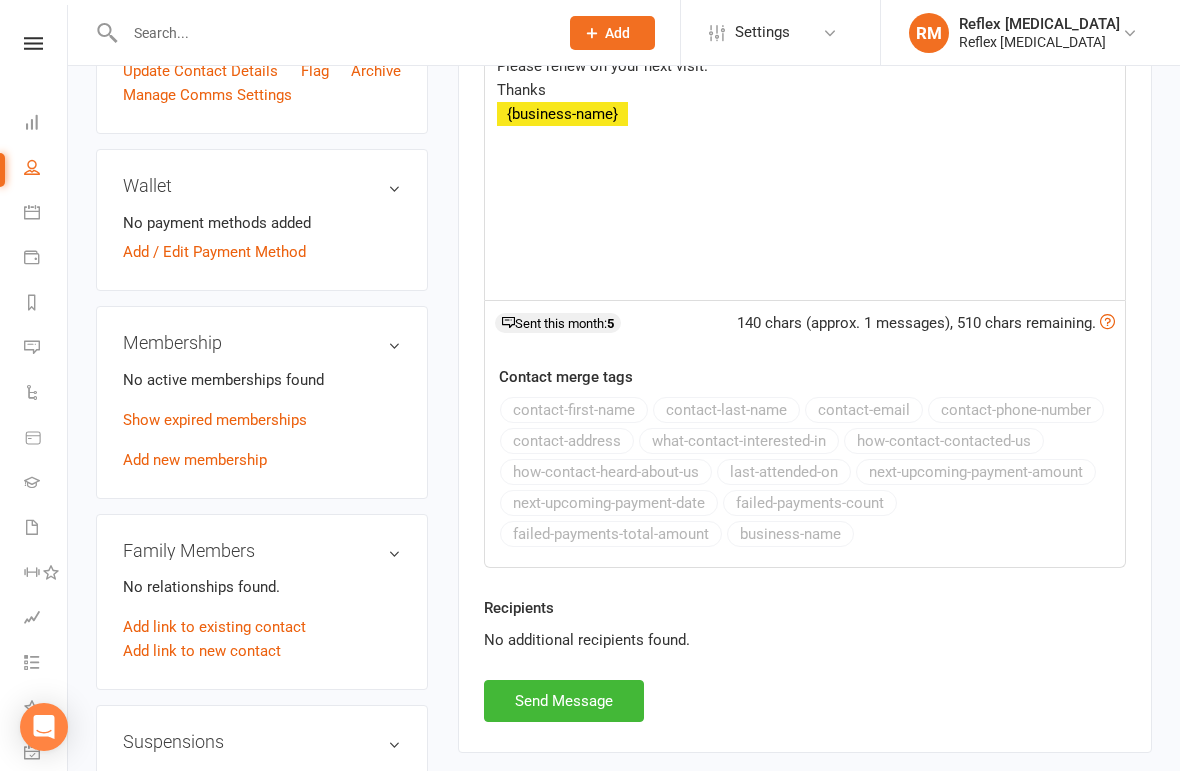 click on "Send Message" at bounding box center [564, 701] 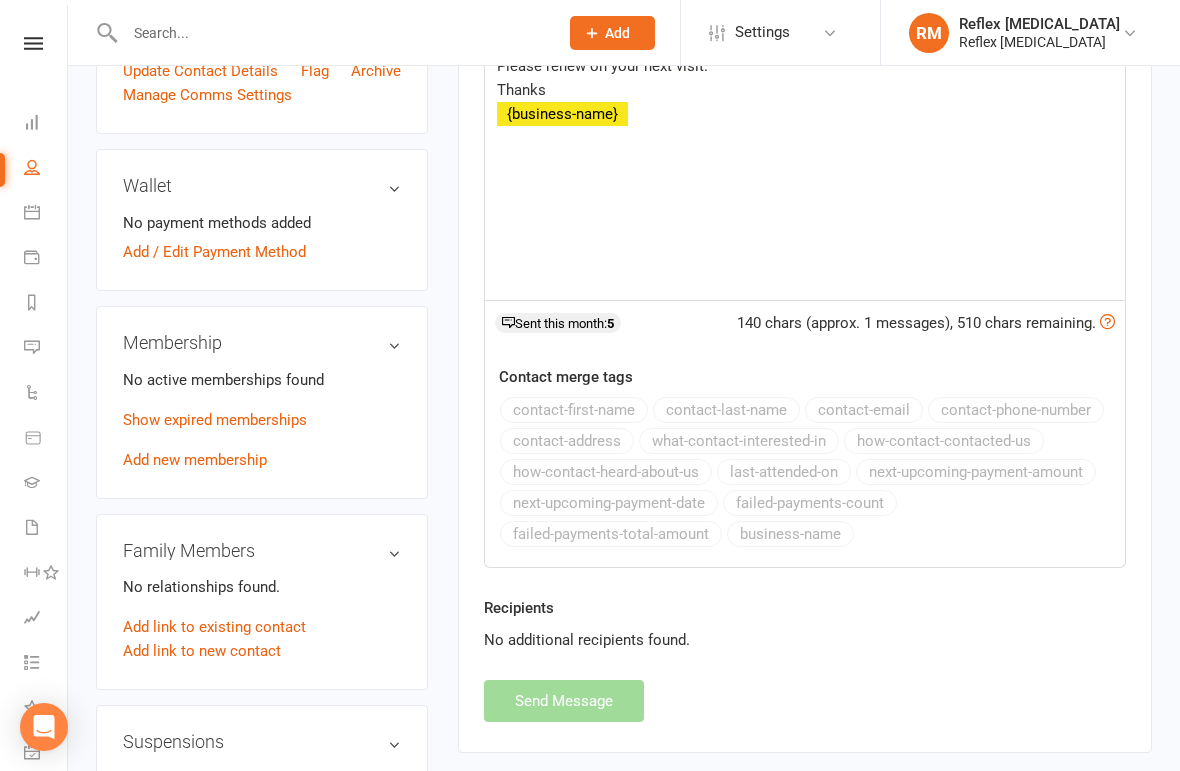 select 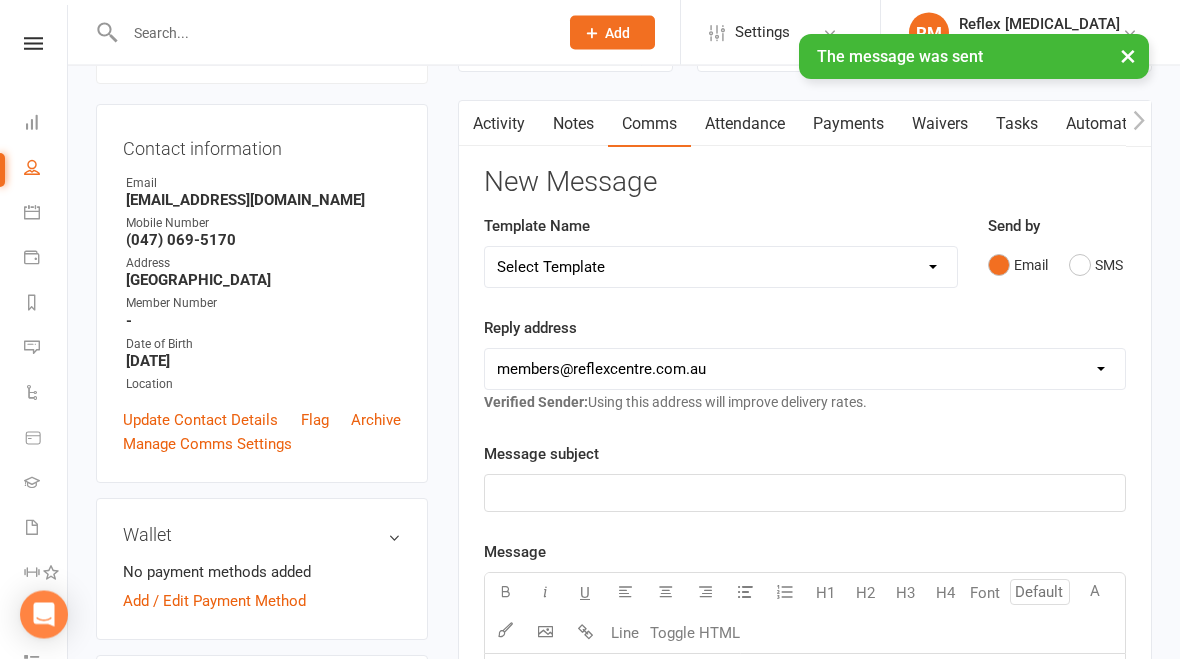 scroll, scrollTop: 0, scrollLeft: 0, axis: both 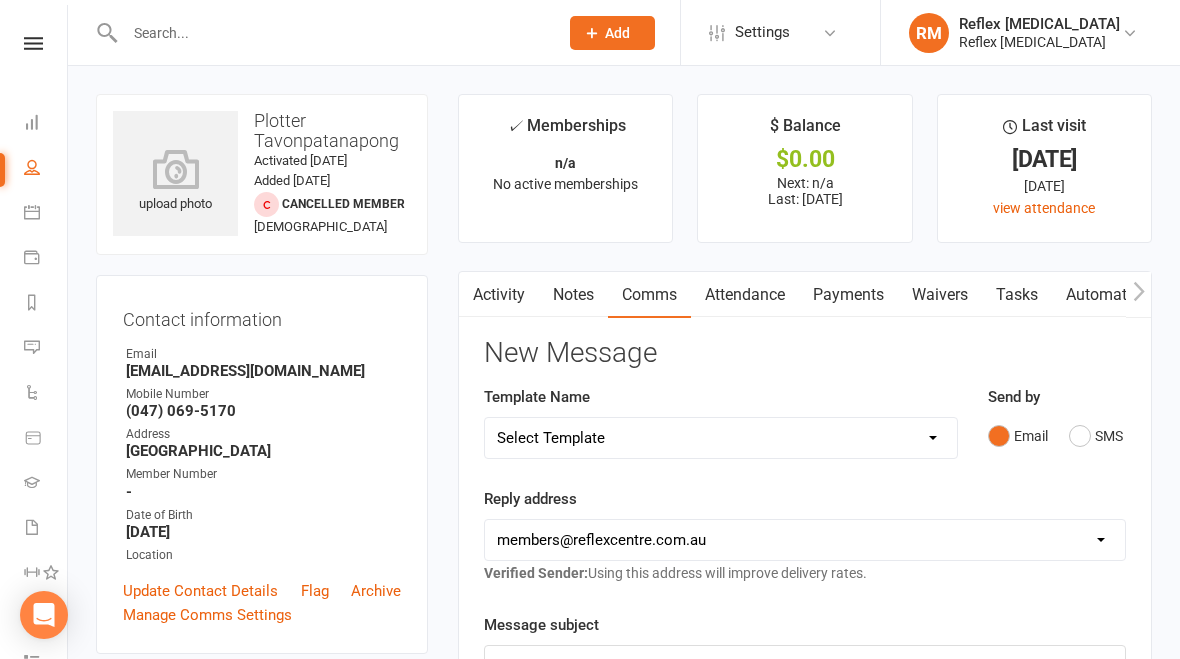 click at bounding box center (331, 33) 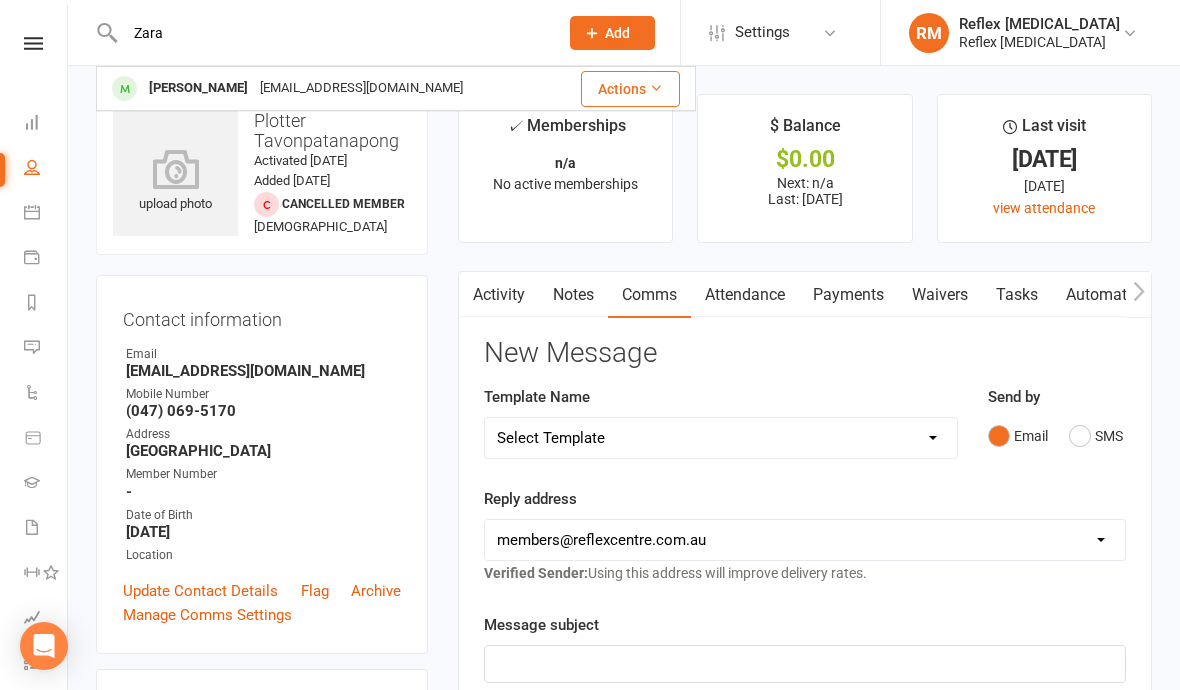 type on "Zara" 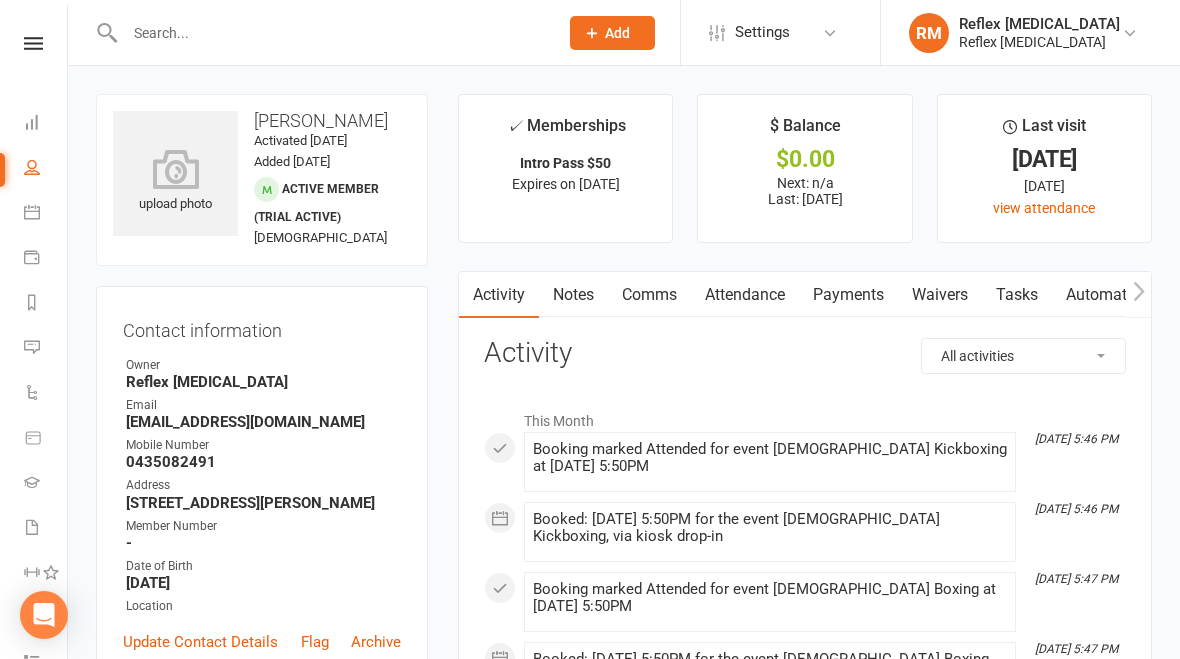 click on "Comms" at bounding box center [649, 295] 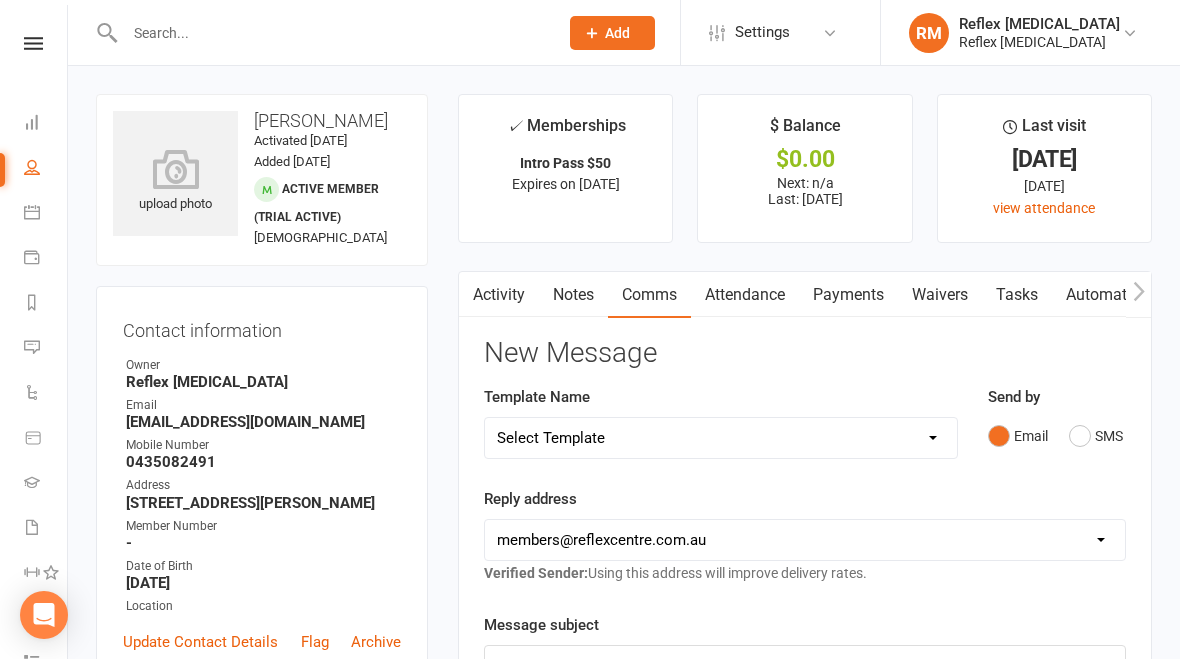click on "Select Template [Email] Elite and Competition Training Invitation  [Email] Holiday Training at Reflex [Email] Join now from intro pass [Email] Kids and Teens Welcome to Reflex info [Email] Kids & Teens info  [Email] Kids Teens price list 2025 [Email] membership cancellation [Email] Membership prices Update [Email] Membership Suspension  [Email] Missed Seeing you  [Email] Missing you at Reflex Centre [Email] New Year Message [Email] Payments due now [Email] Public Holiday   [Email] Reflex Cancellation Form [Email] Reflex Kids/Teens Timetable [Email] Reflex Term 1/ Timetable and Prices [Email] Reminder Kids/Teens Classes [SMS] Renew your 10 lesson Pass  [Email] Teens / Adults membership notice [Email] Term 2 [Email] Timetable for Kids and Teens Info  2025 [Email] Update news for kids [Email] Welcome to Reflex [SMS] [Default template - review before using] Appointment reminder [SMS] [Default template - review before using] Failed payment [SMS] [Default template - review before using] Flash sale" at bounding box center (721, 438) 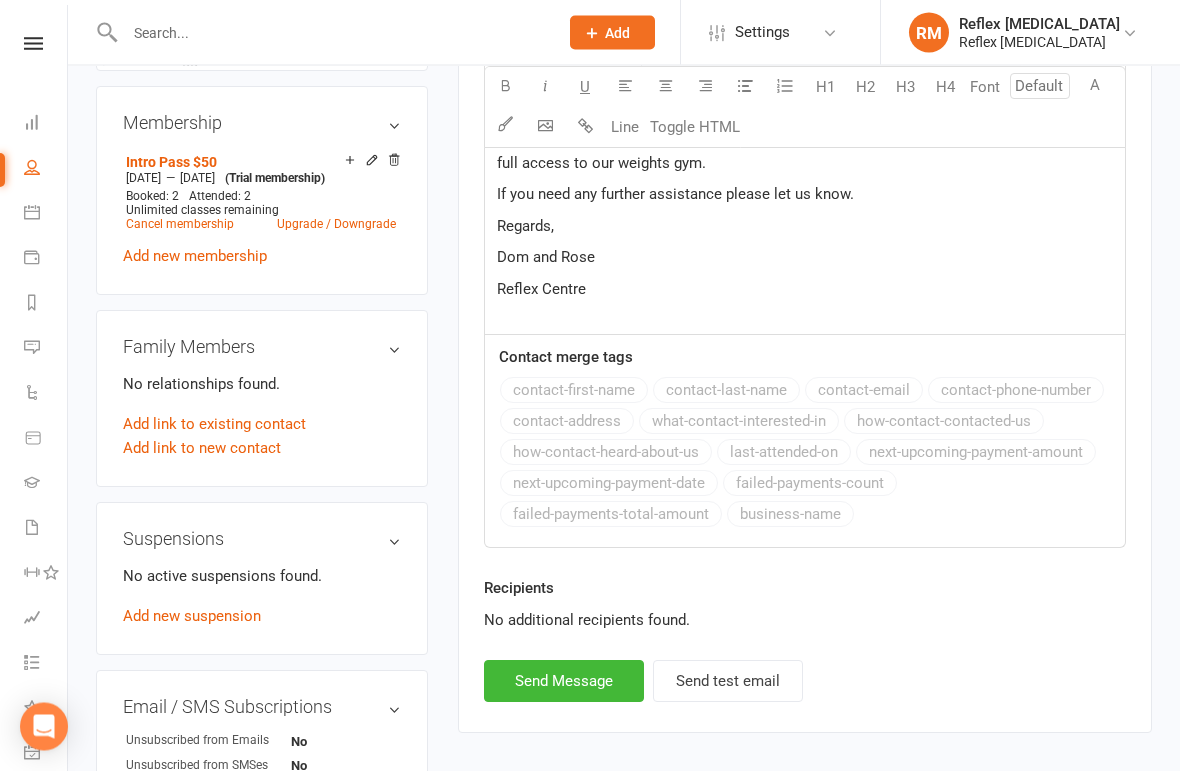 scroll, scrollTop: 791, scrollLeft: 0, axis: vertical 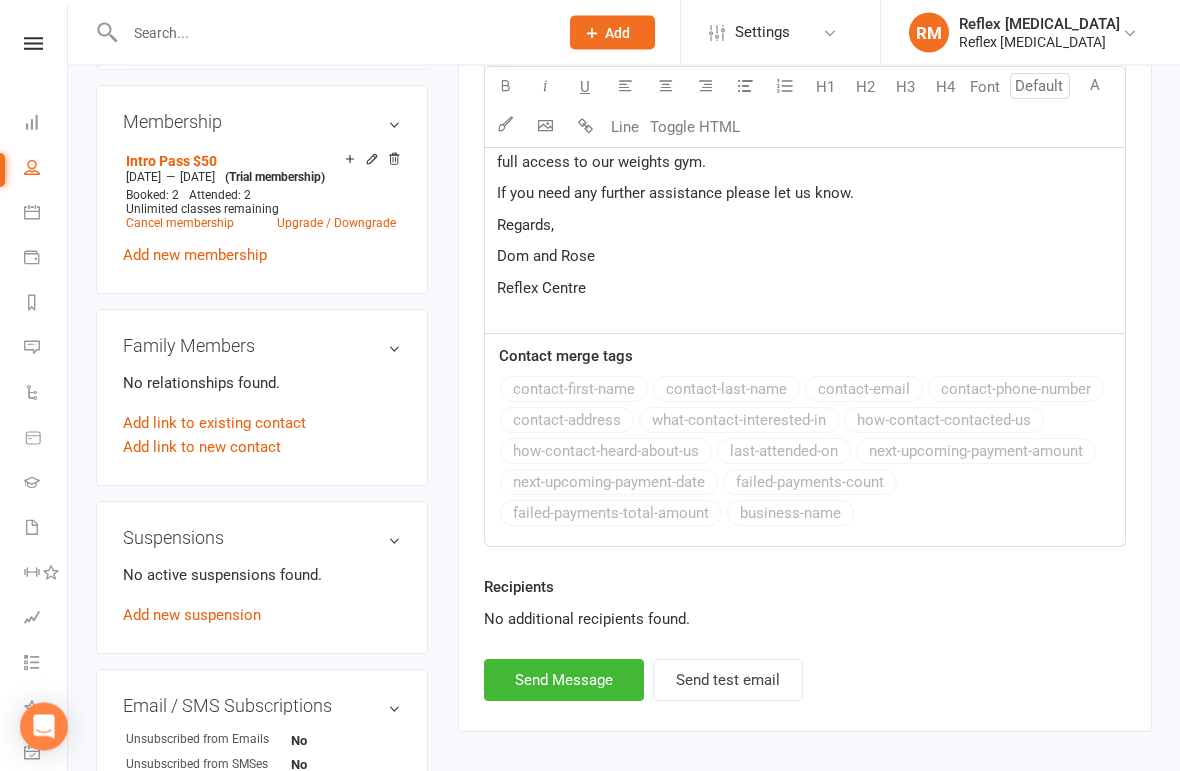 click on "Send Message" at bounding box center [564, 681] 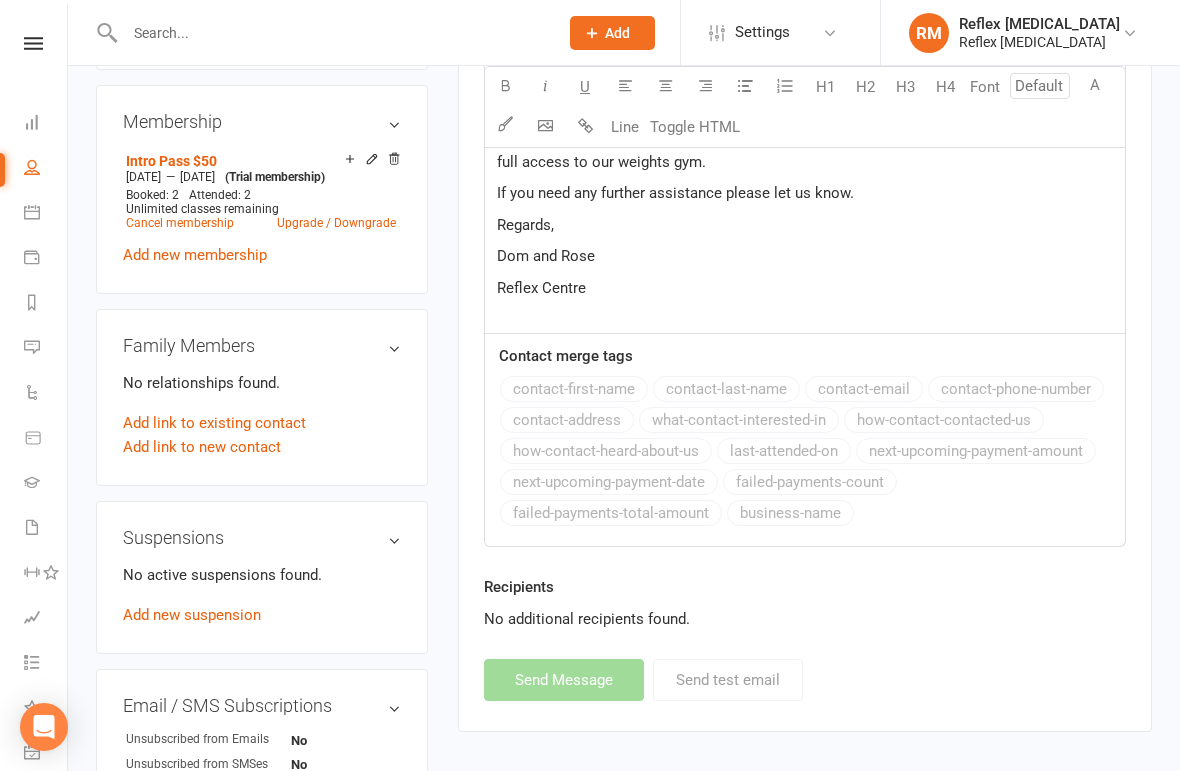 select 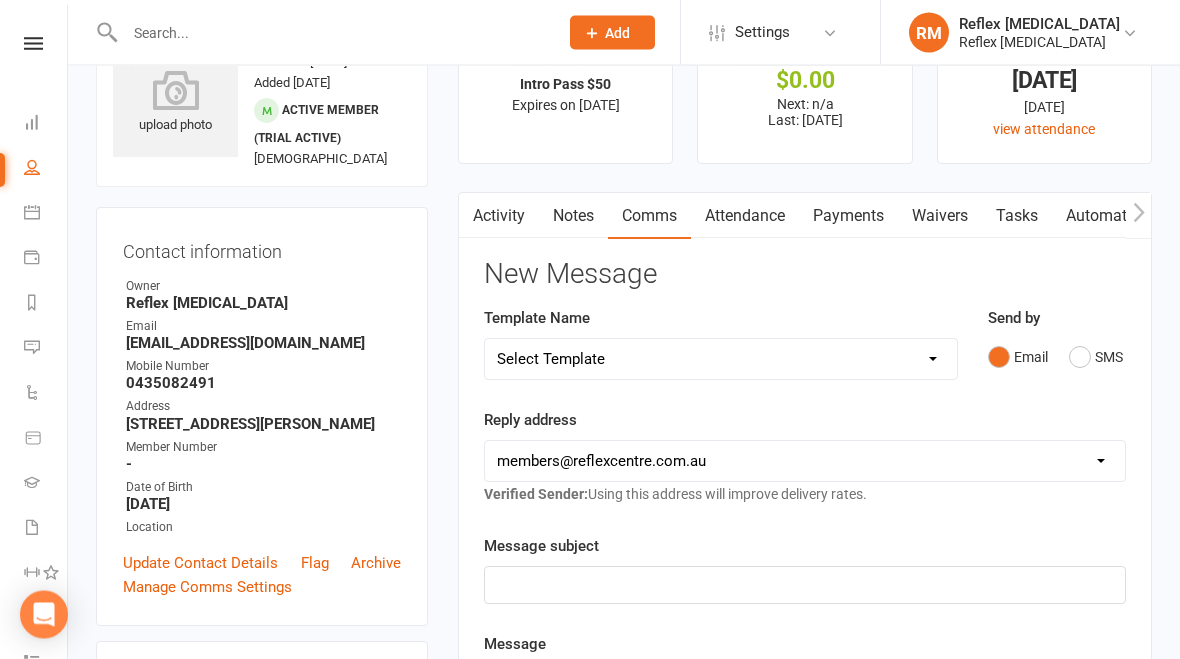 scroll, scrollTop: 0, scrollLeft: 0, axis: both 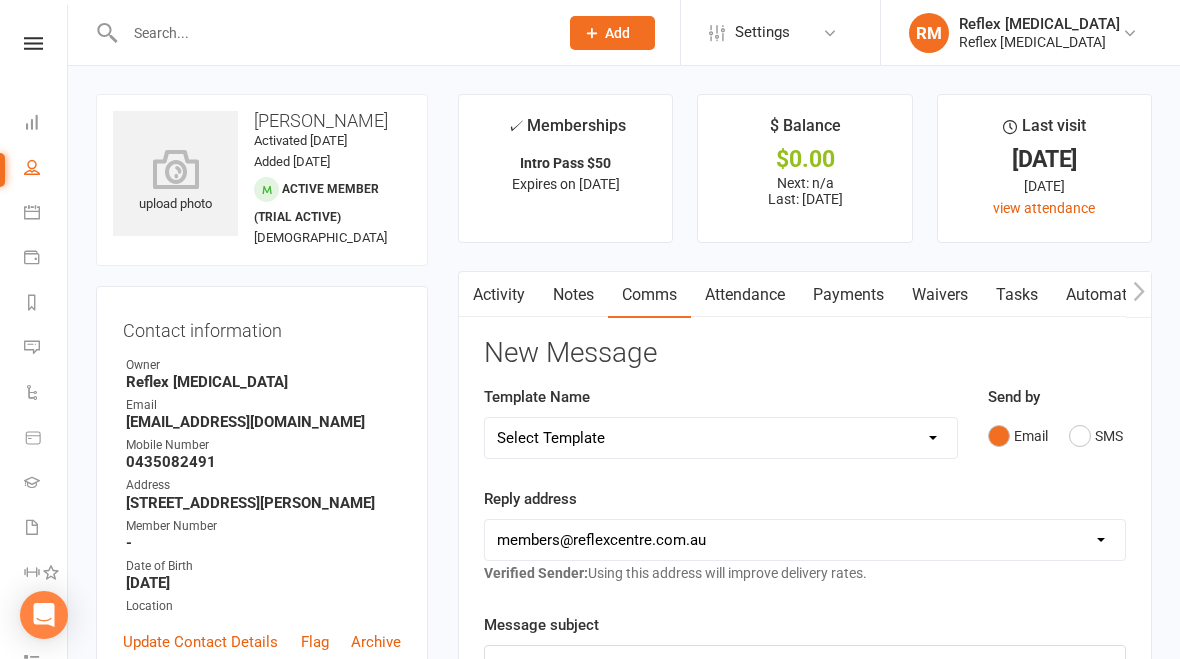 click at bounding box center [331, 33] 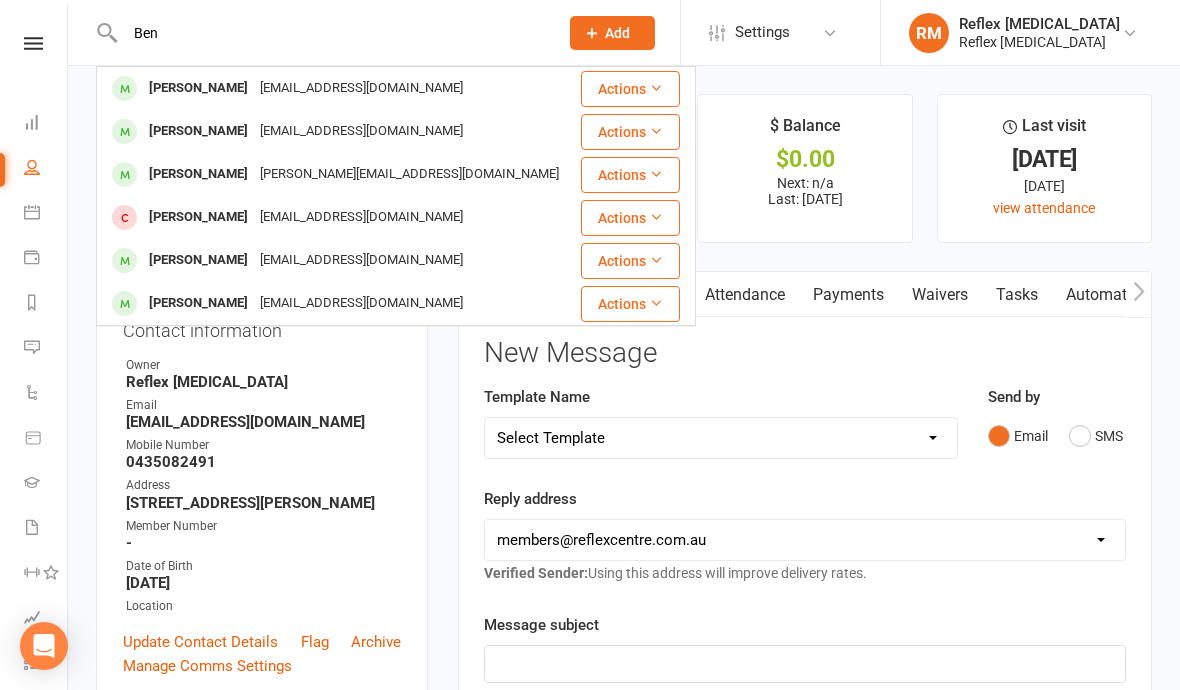 type on "Ben" 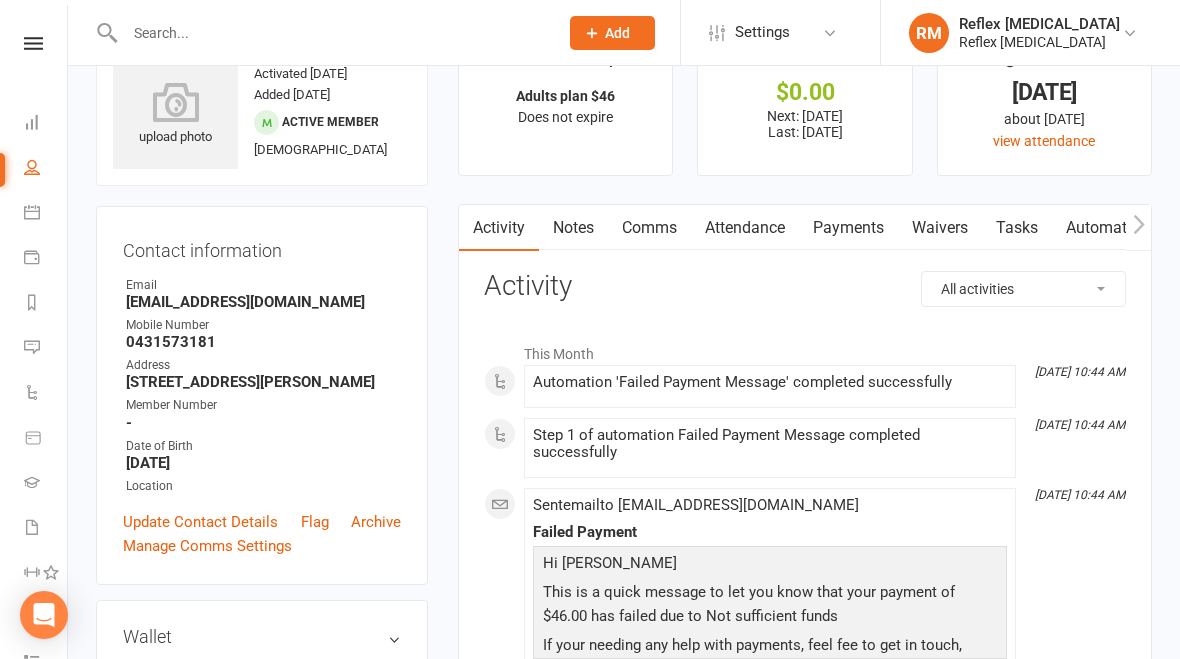 scroll, scrollTop: 0, scrollLeft: 0, axis: both 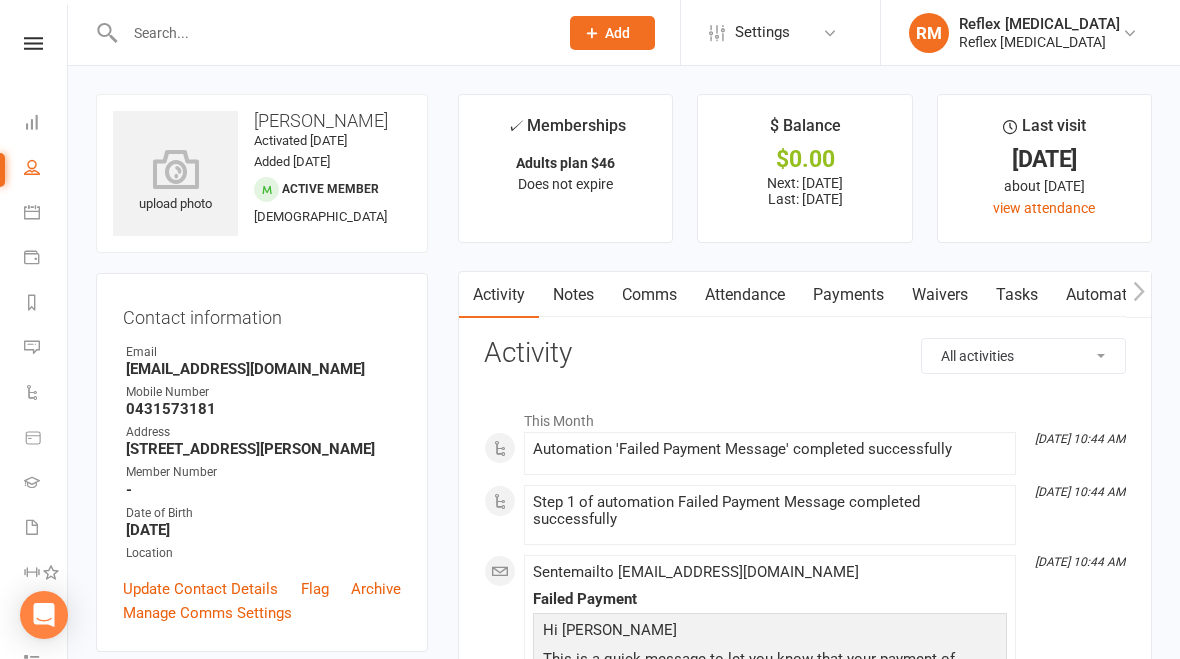 click on "Comms" at bounding box center [649, 295] 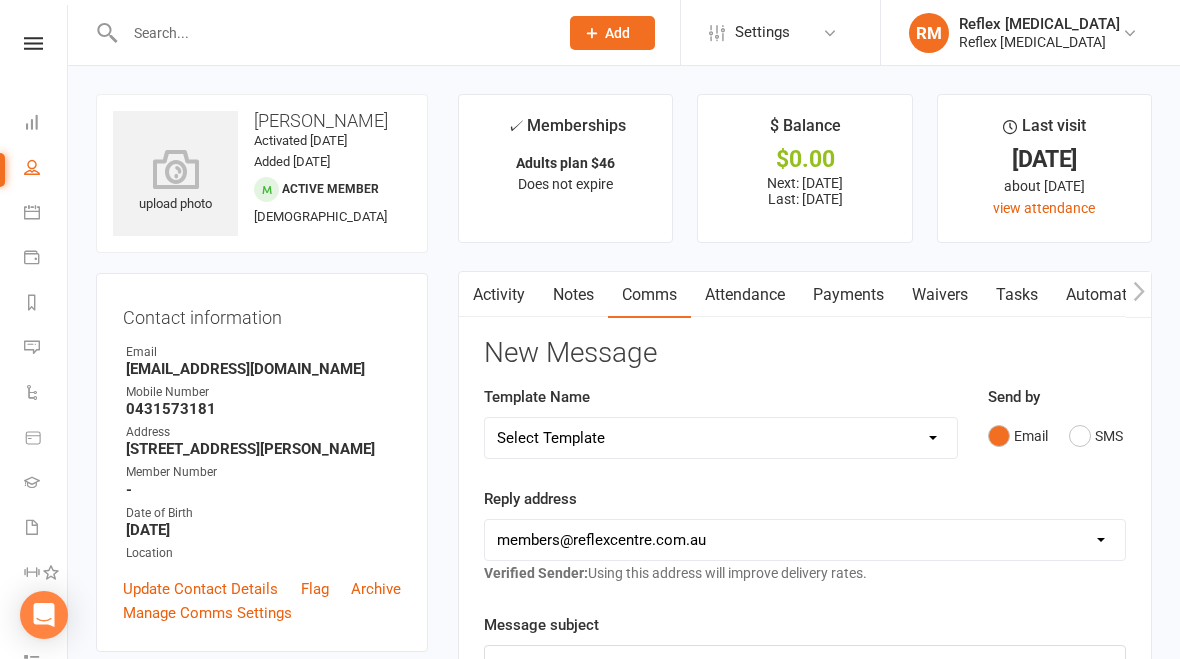 click on "Payments" at bounding box center [848, 295] 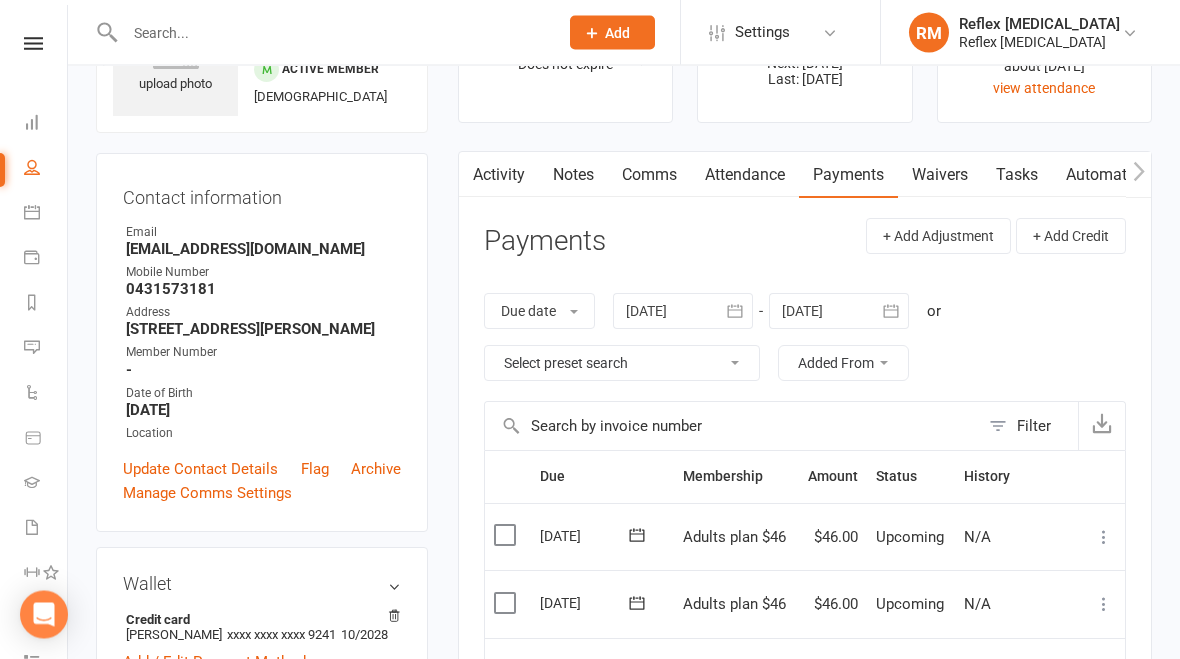 scroll, scrollTop: 0, scrollLeft: 0, axis: both 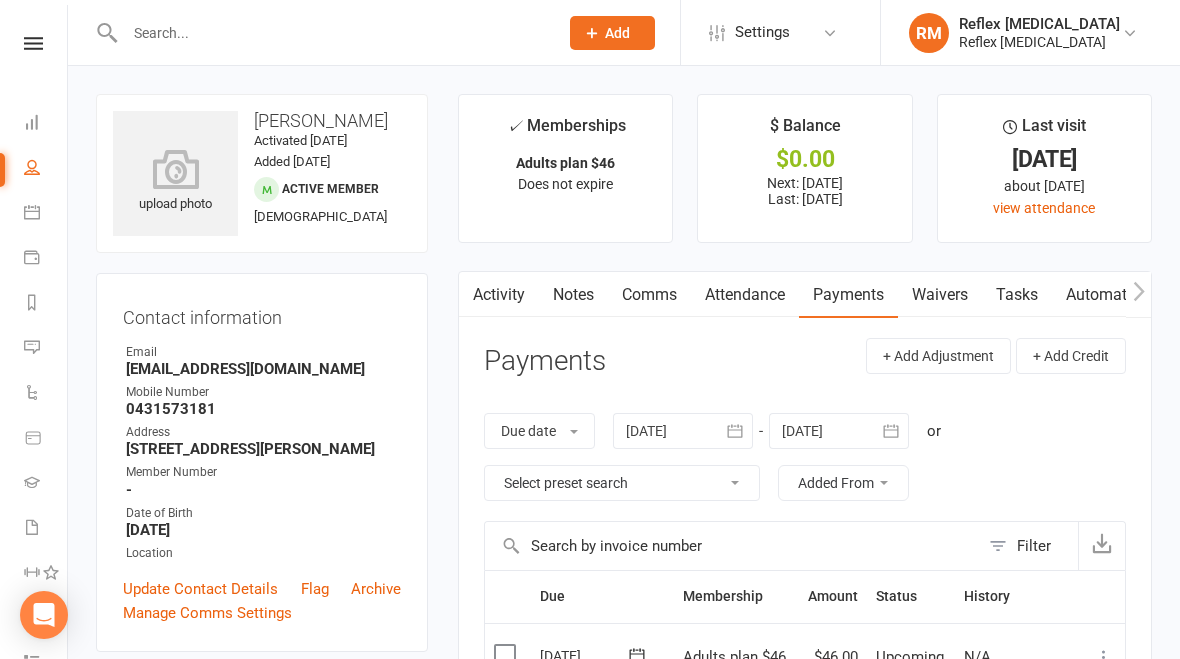 click at bounding box center (331, 33) 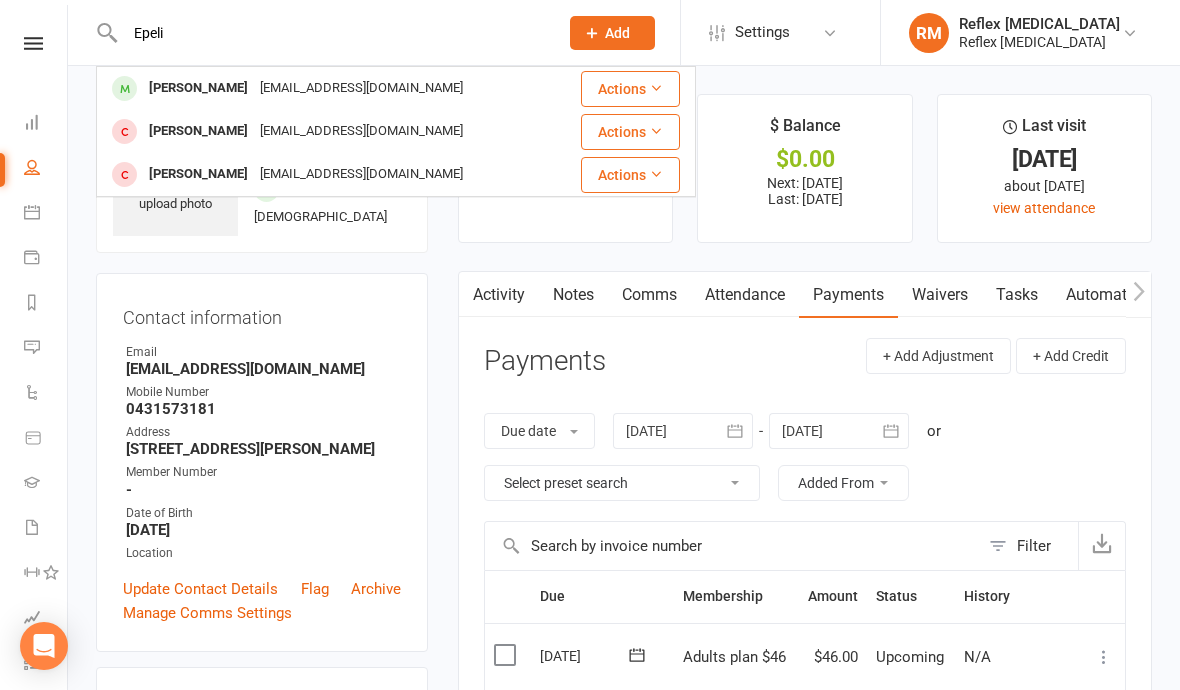 type on "Epeli" 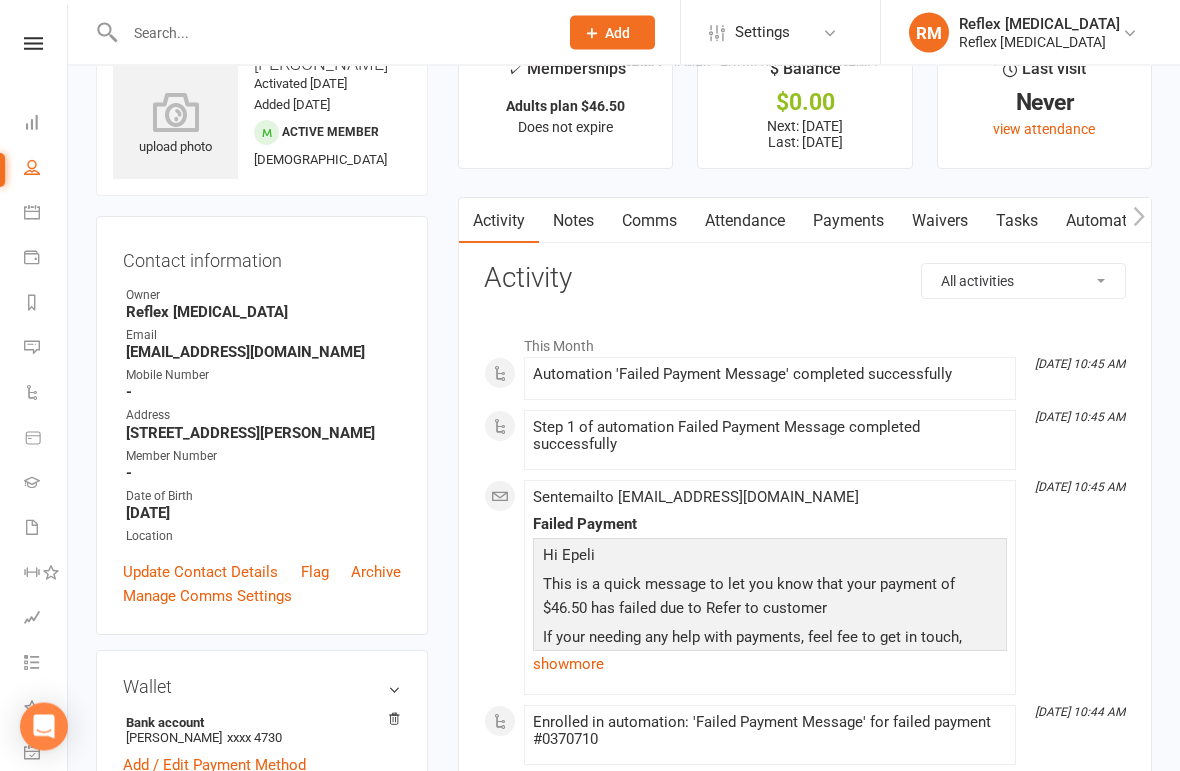 scroll, scrollTop: 71, scrollLeft: 0, axis: vertical 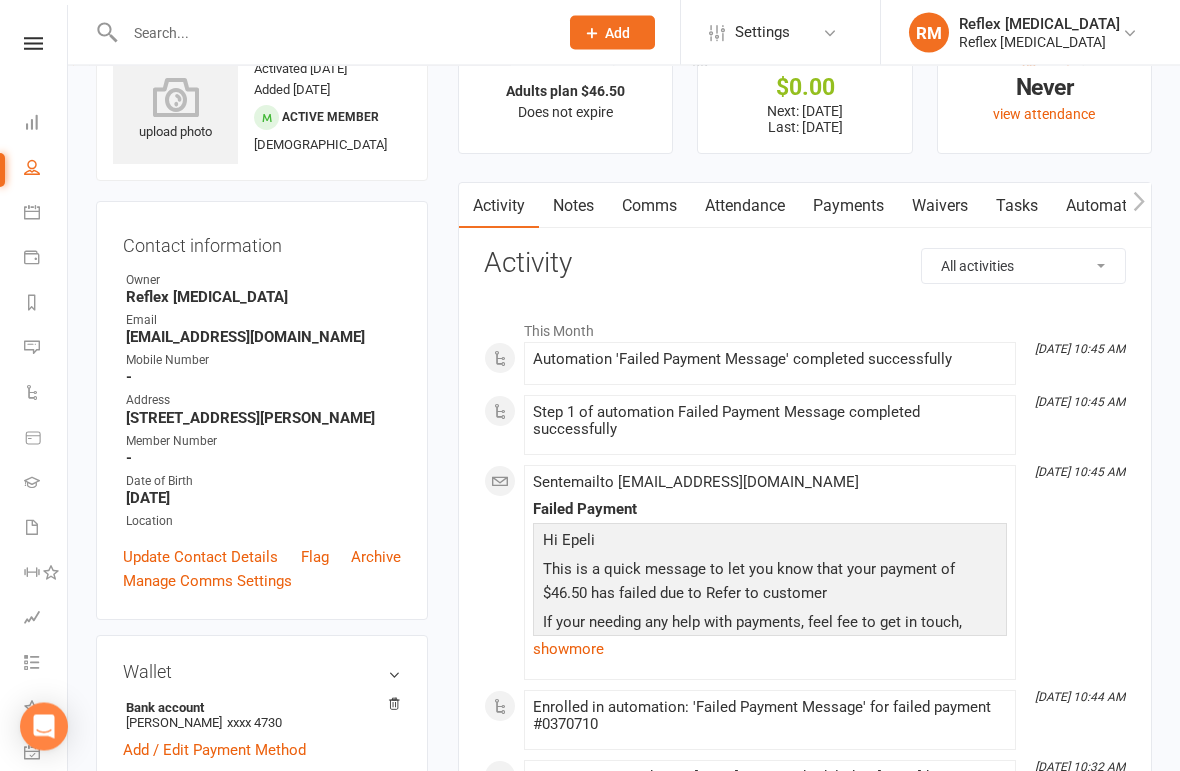 click on "Payments" at bounding box center (848, 207) 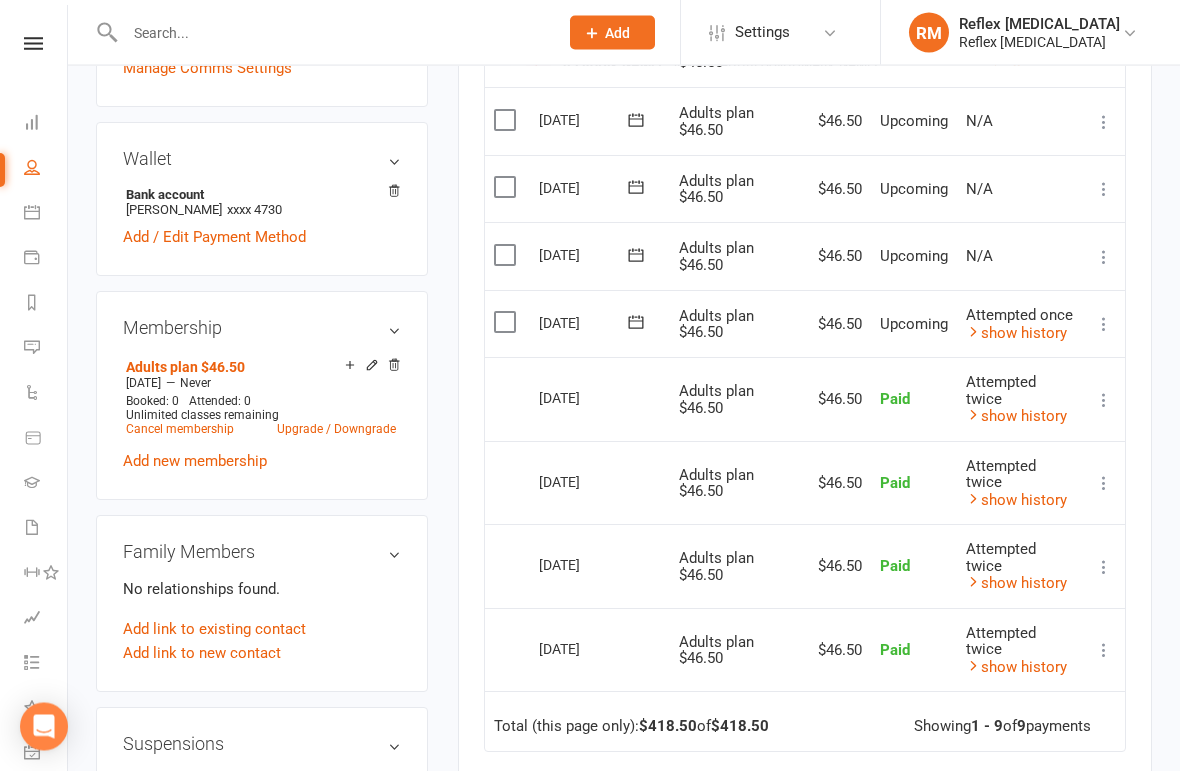 scroll, scrollTop: 584, scrollLeft: 0, axis: vertical 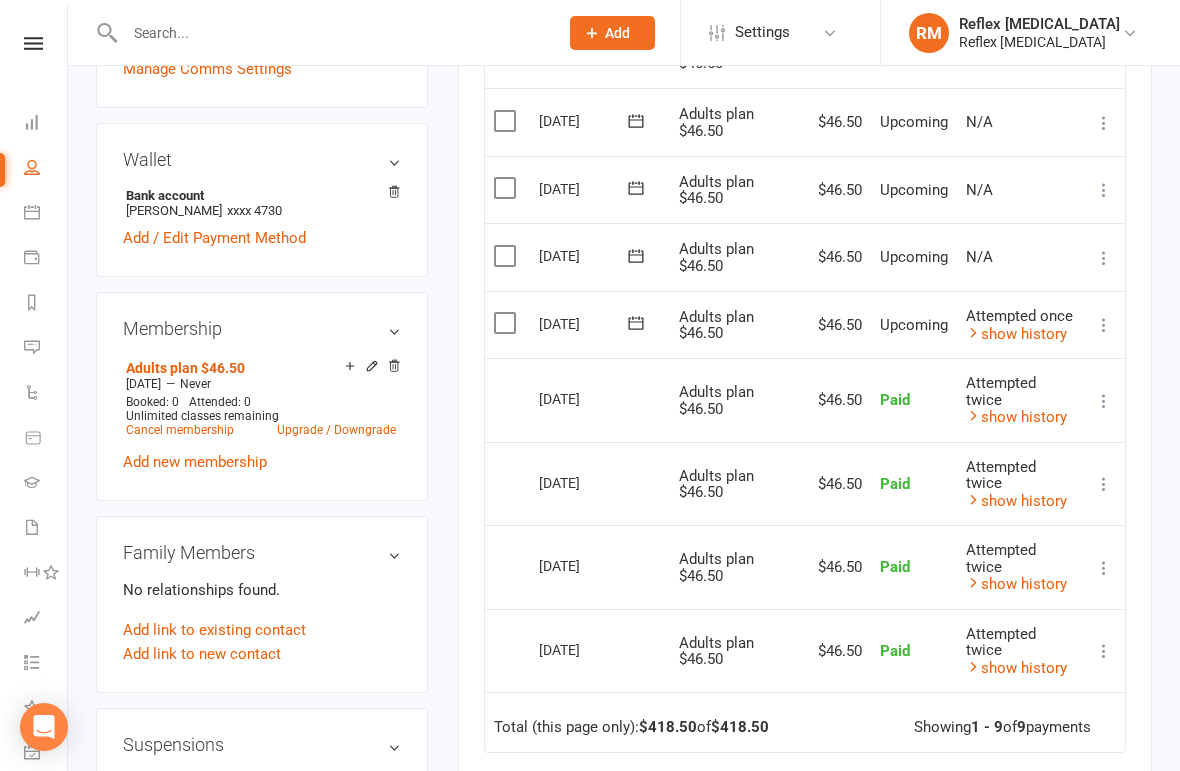click on "show history" at bounding box center (1016, 334) 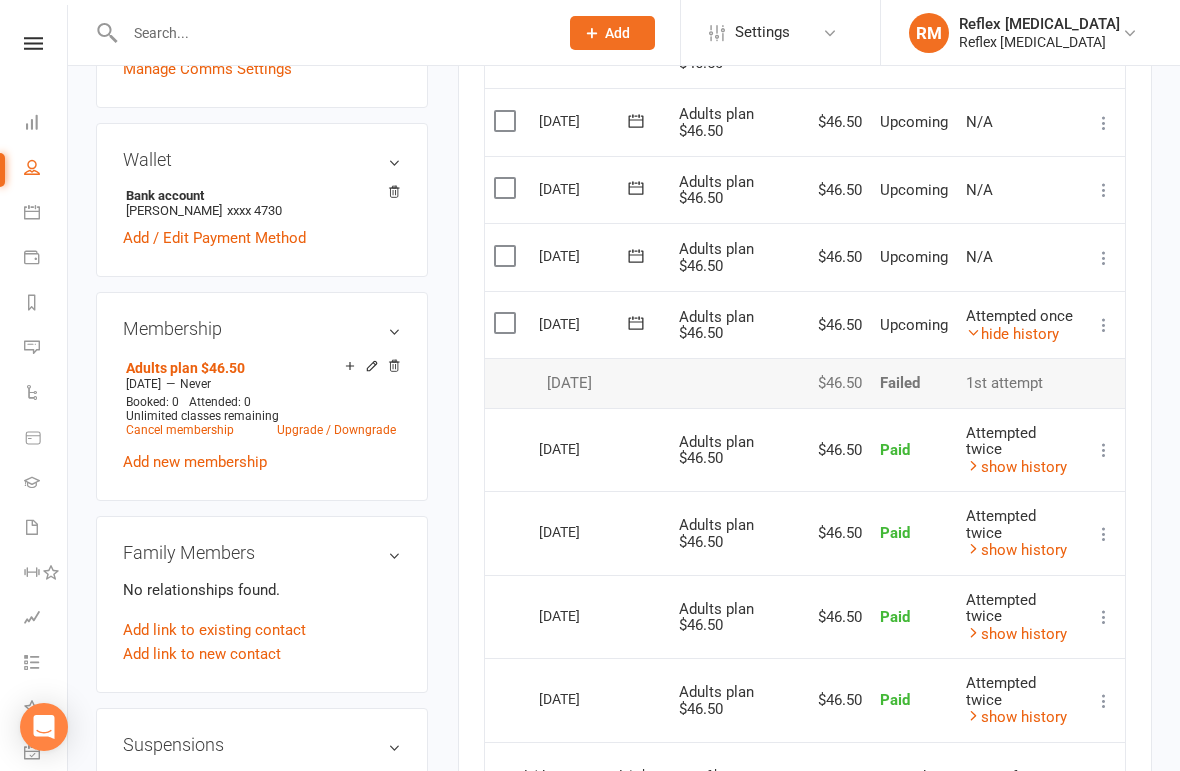 click on "hide history" at bounding box center (1012, 334) 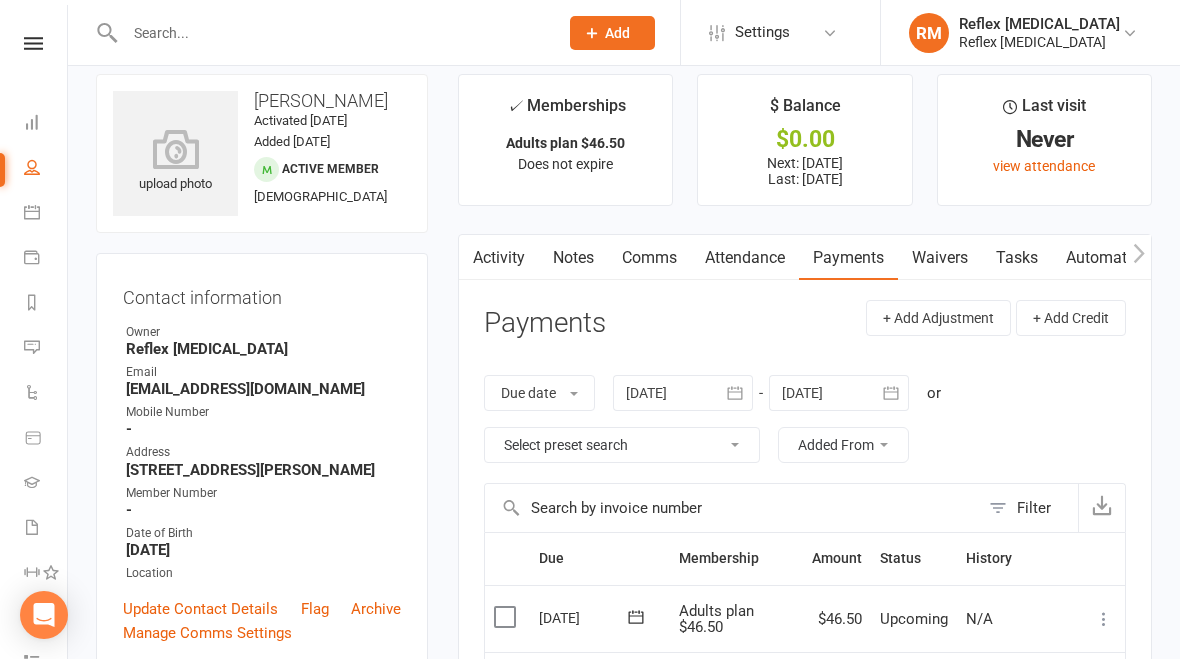 scroll, scrollTop: 0, scrollLeft: 0, axis: both 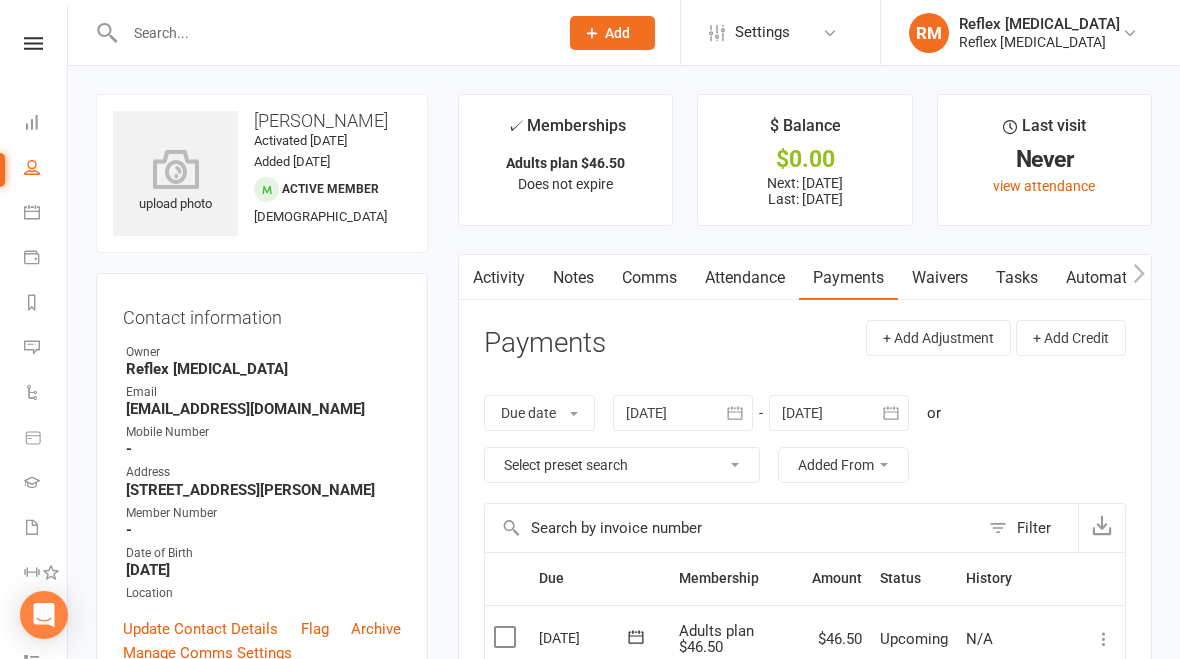 click on "Activity" at bounding box center (499, 278) 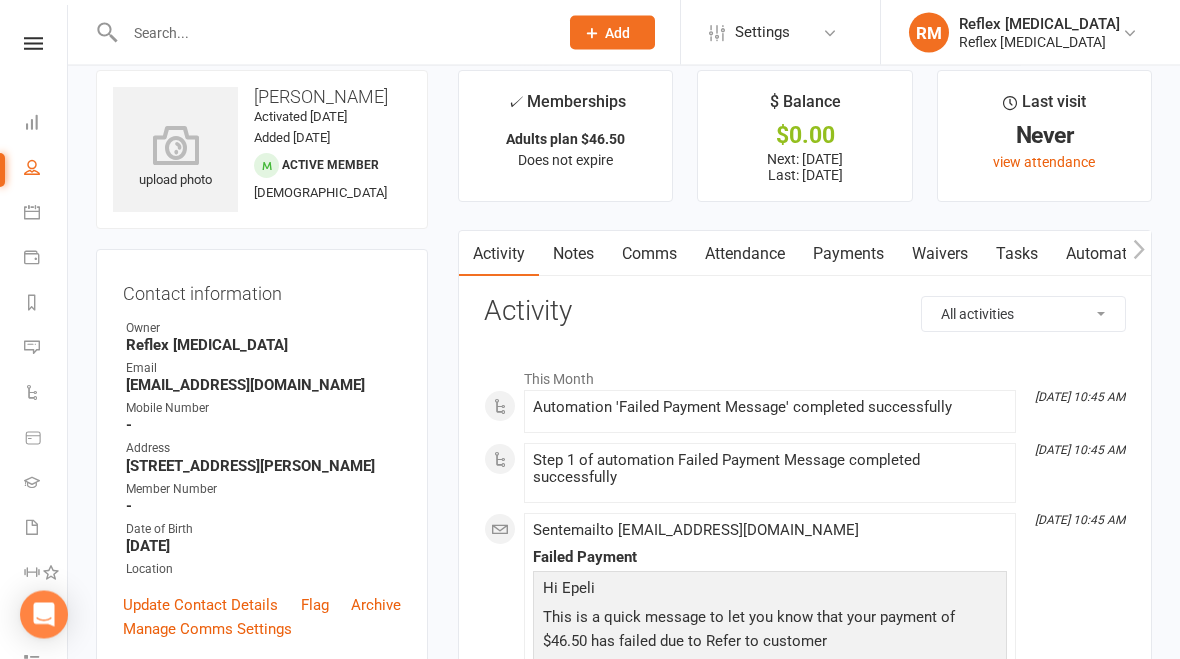 scroll, scrollTop: 0, scrollLeft: 0, axis: both 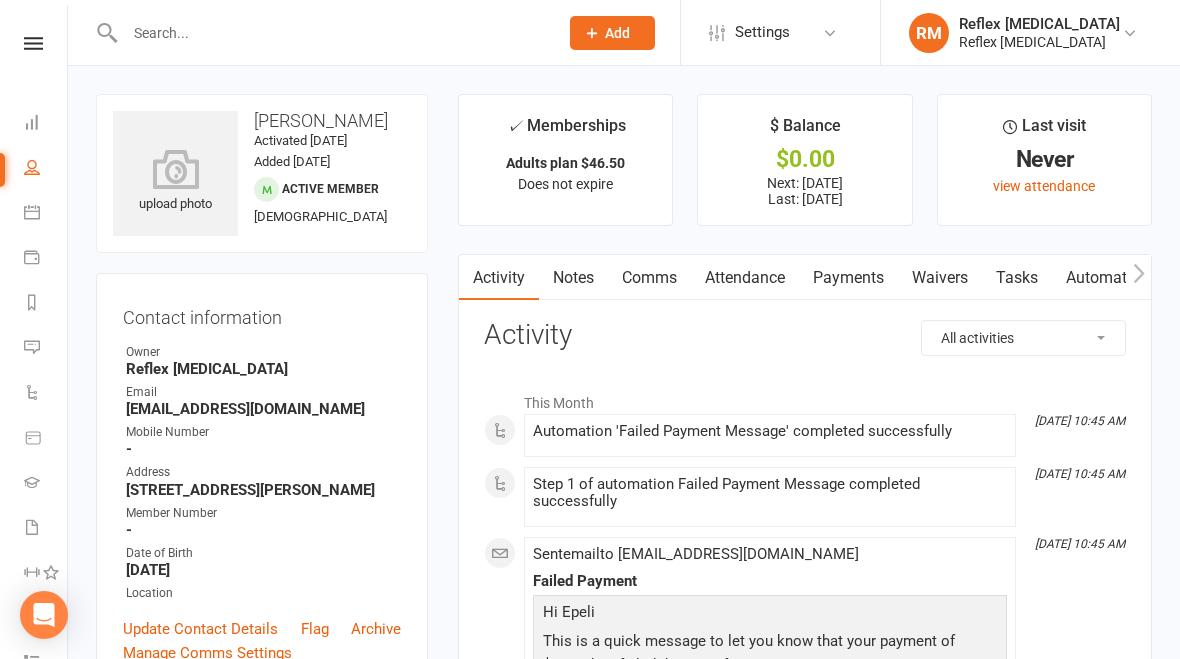 click at bounding box center (33, 43) 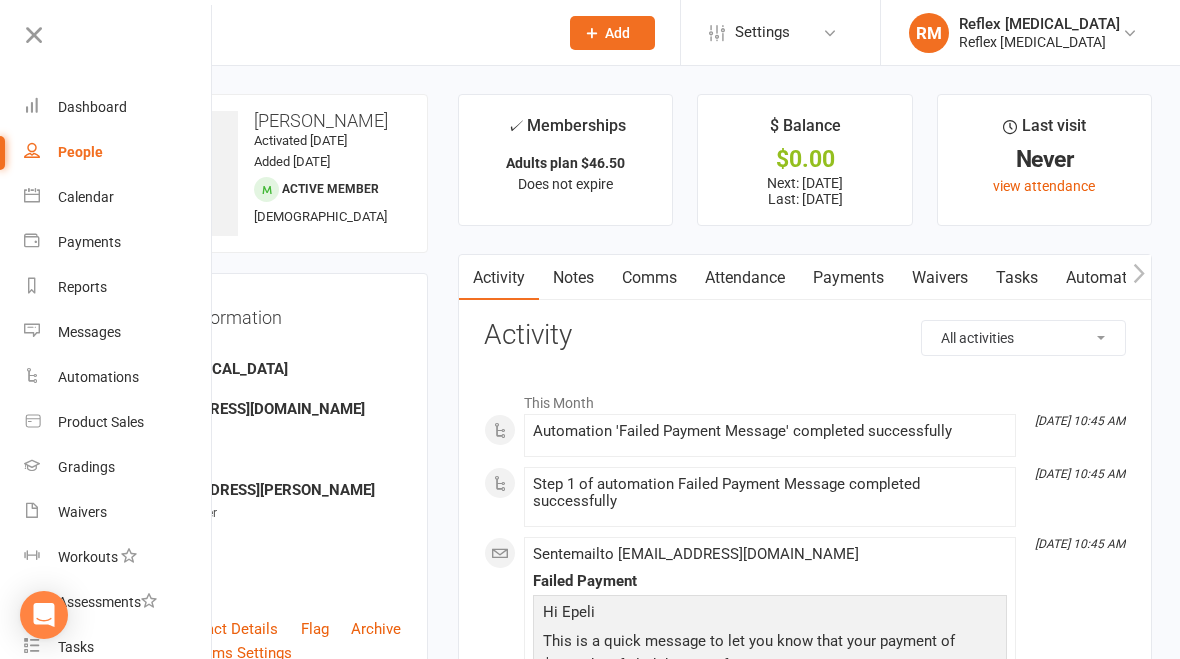 click on "Dashboard" at bounding box center [118, 107] 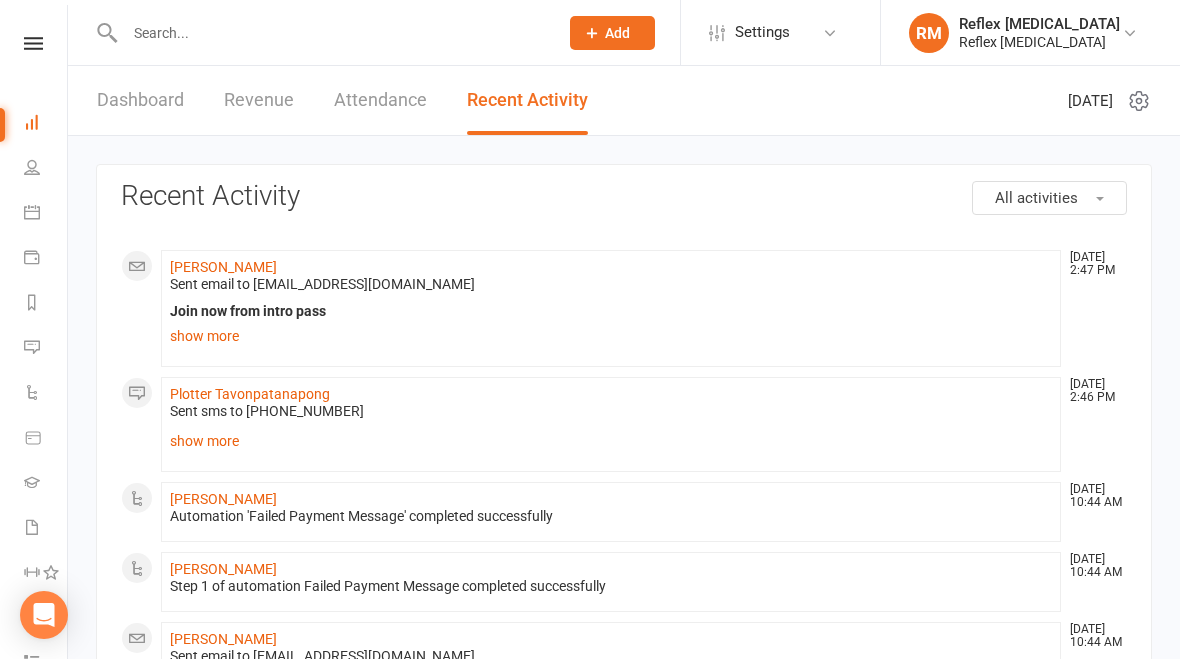 click at bounding box center [331, 33] 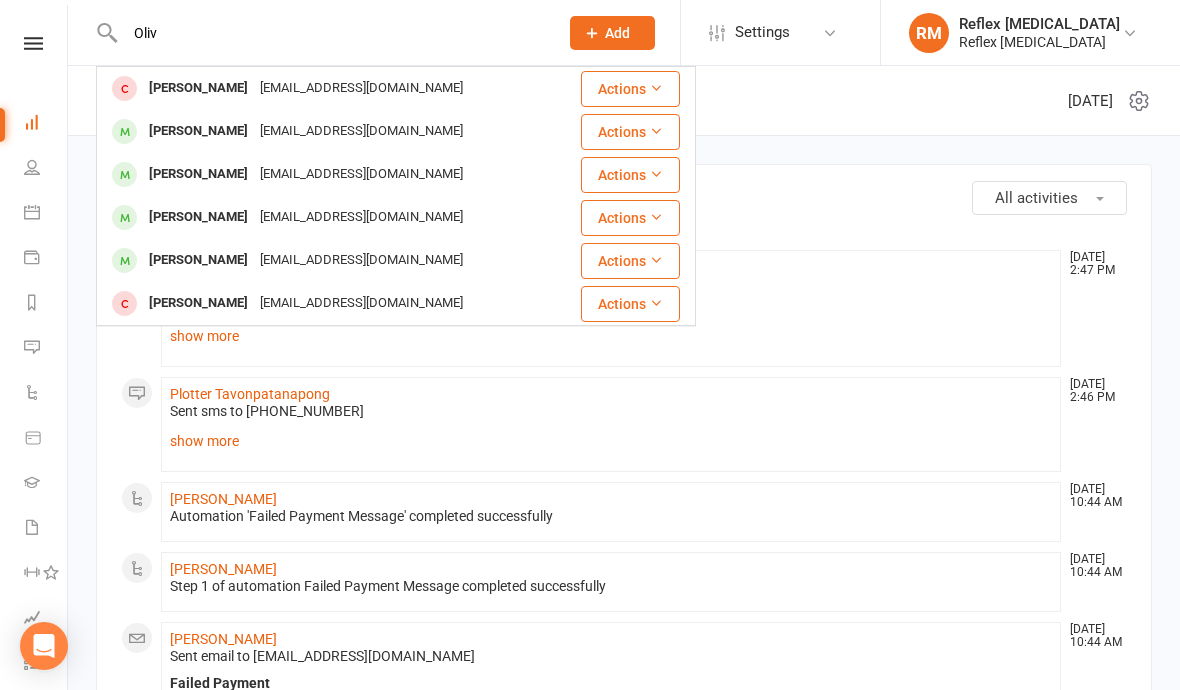 type on "Oliv" 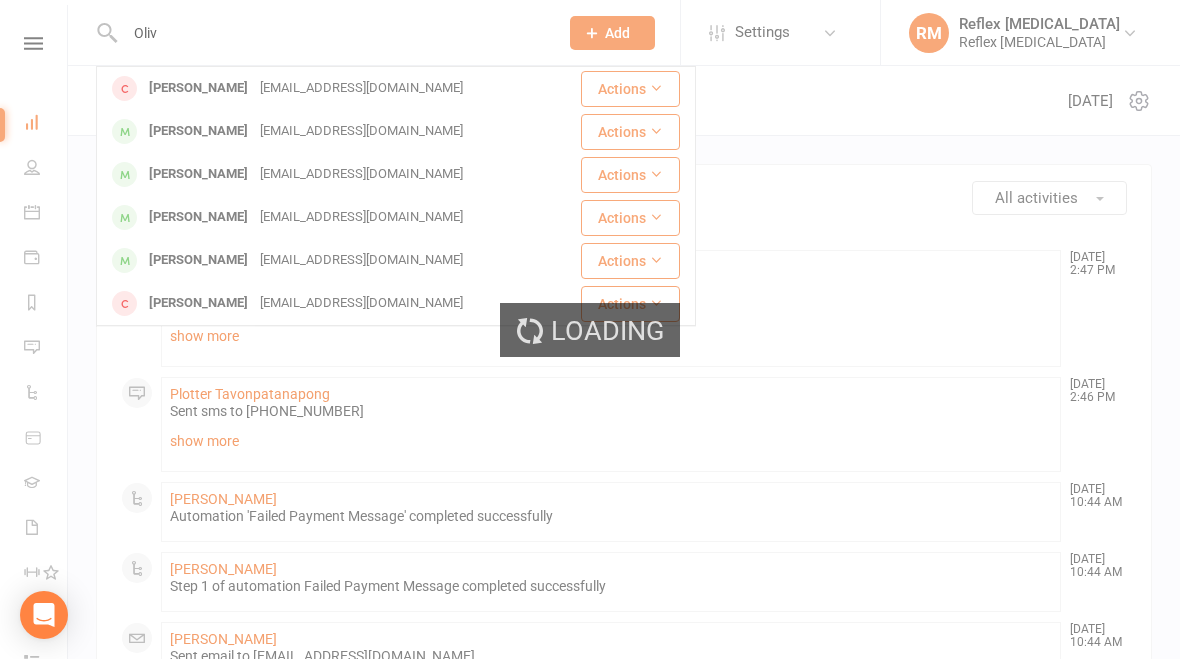 type 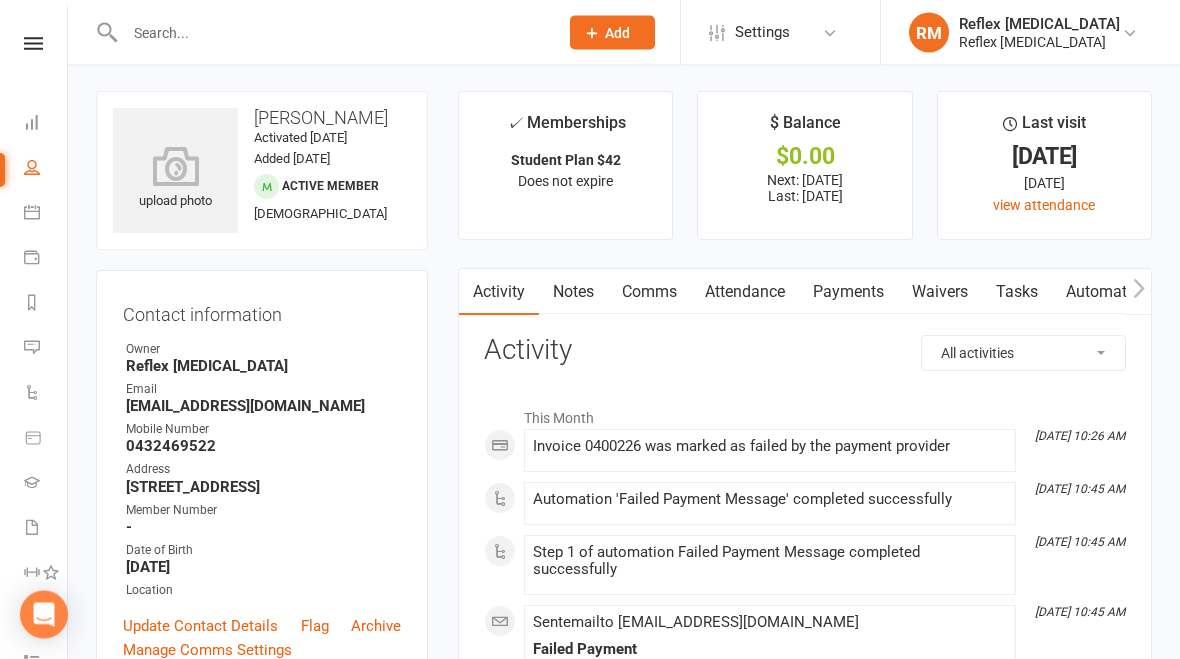 scroll, scrollTop: 0, scrollLeft: 0, axis: both 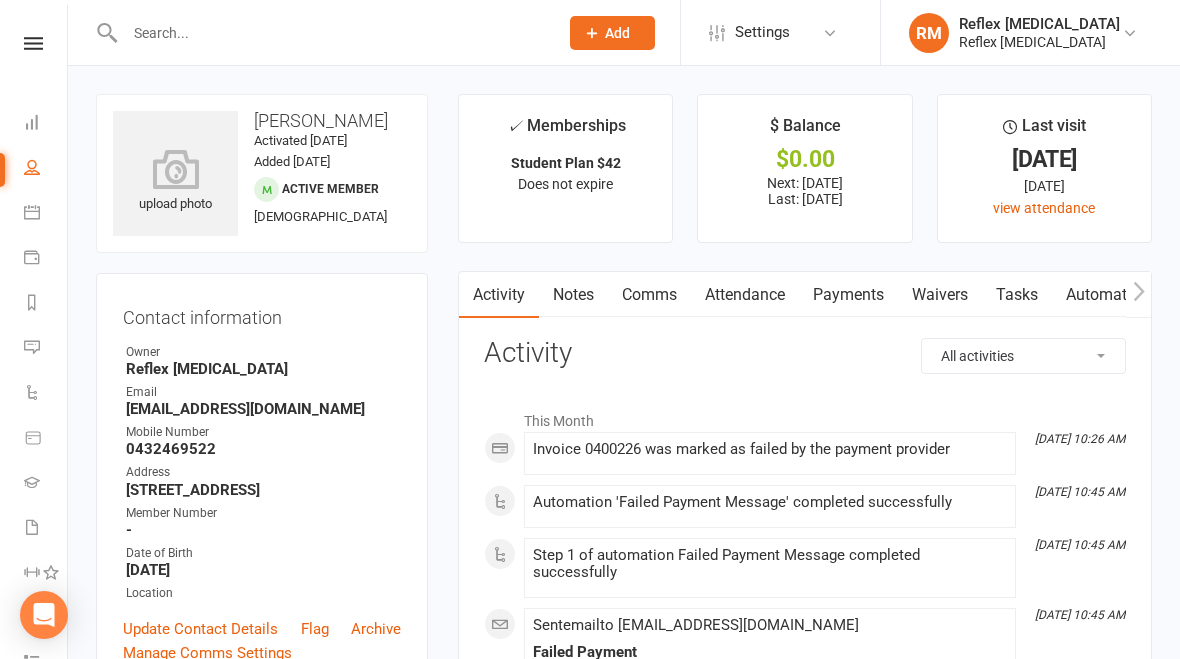 click on "Payments" at bounding box center (848, 295) 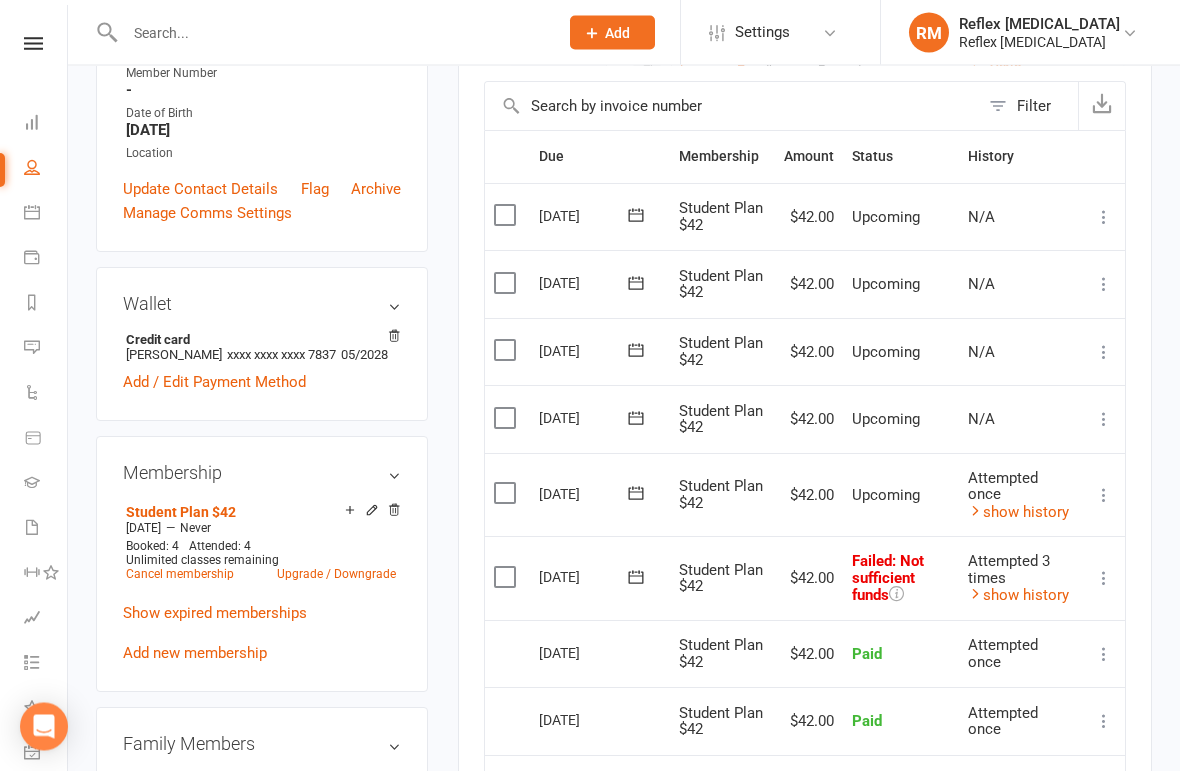 scroll, scrollTop: 440, scrollLeft: 0, axis: vertical 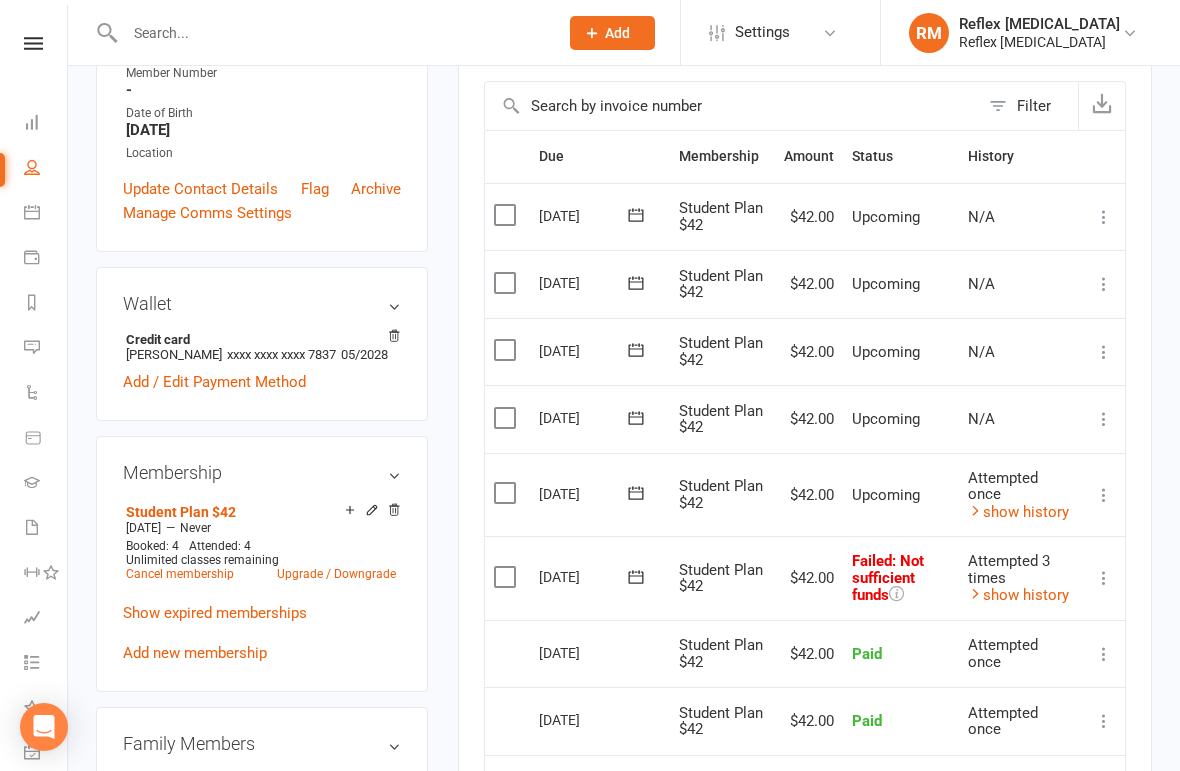 click on "show history" at bounding box center [1018, 595] 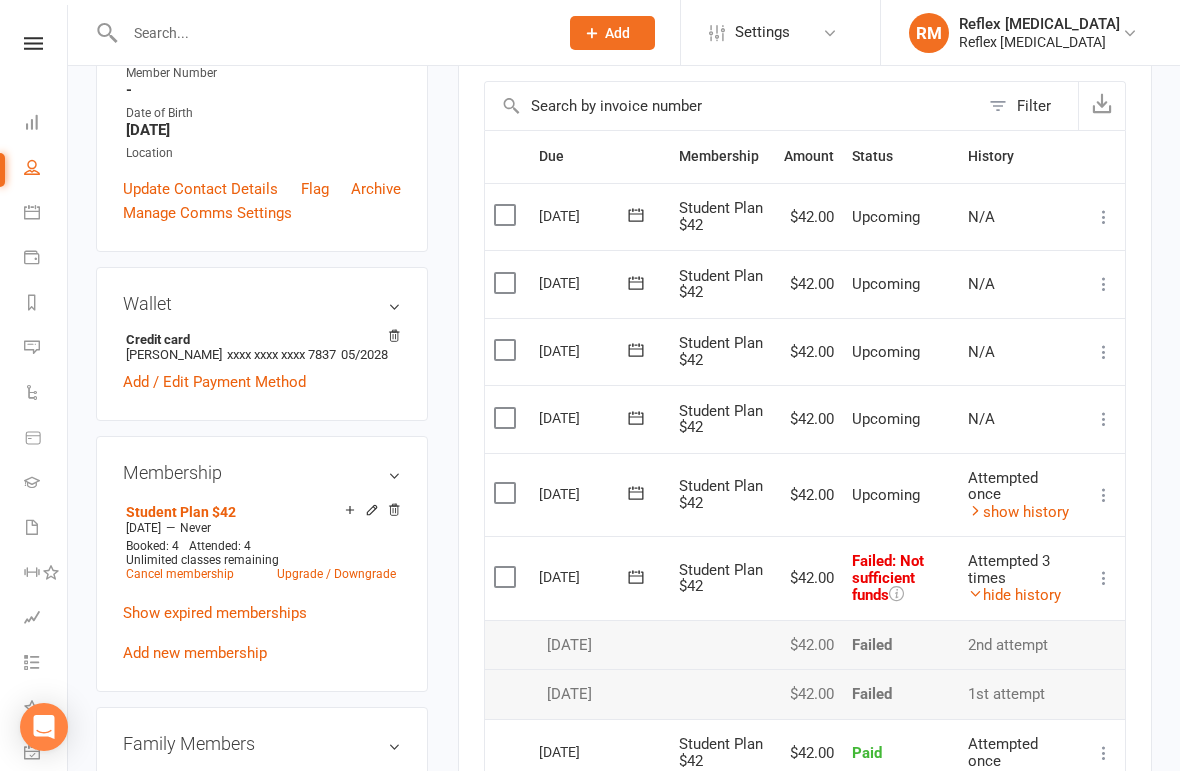 click on "hide history" at bounding box center (1014, 595) 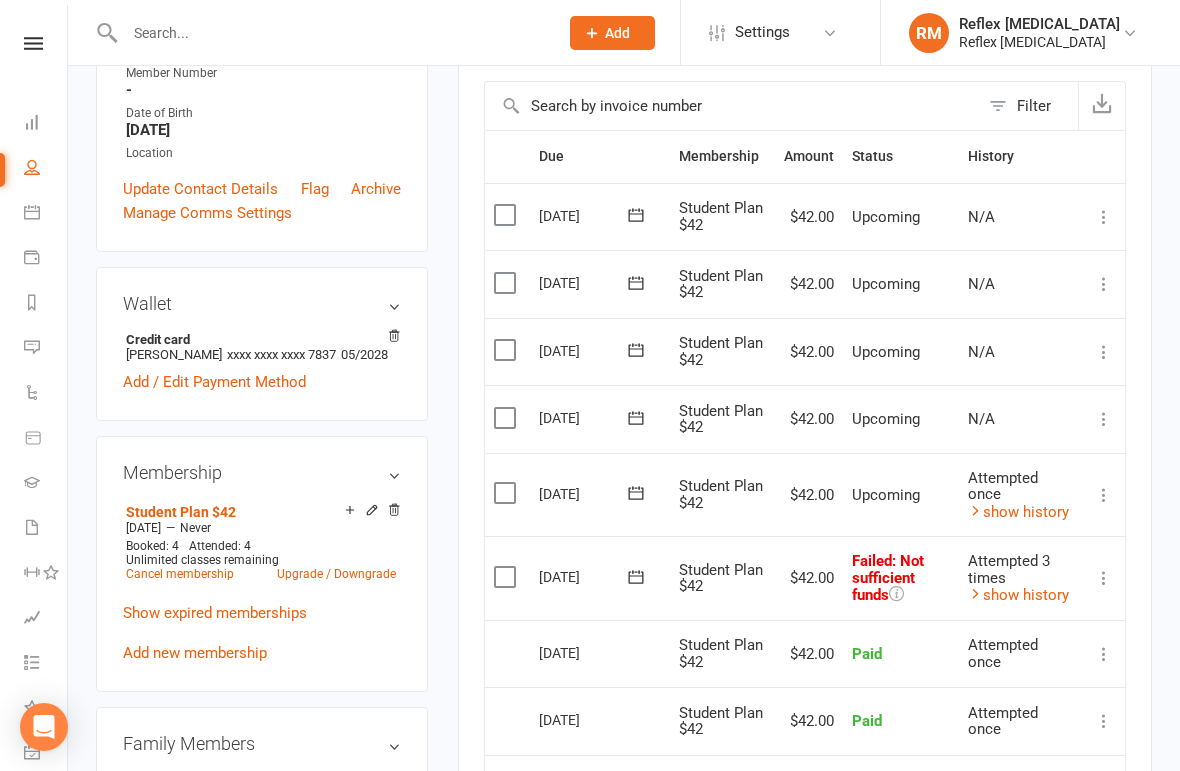 click on "show history" at bounding box center (1018, 512) 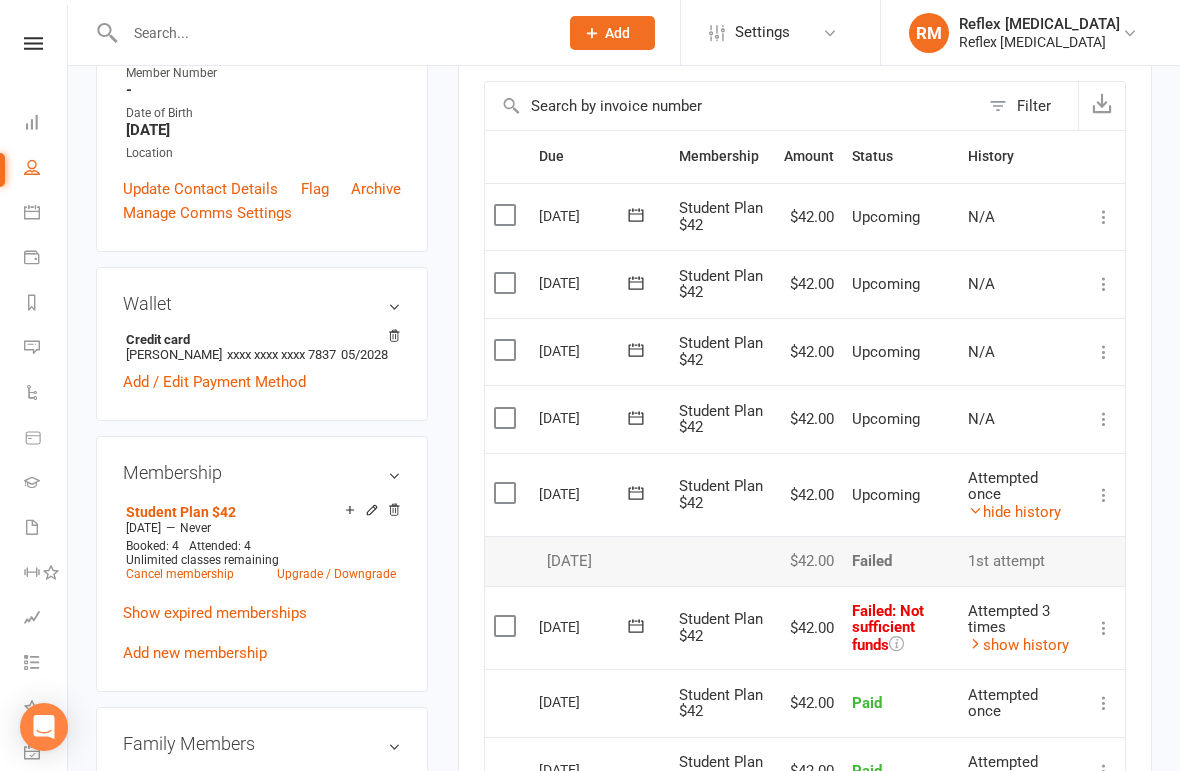 click on "hide history" at bounding box center [1014, 512] 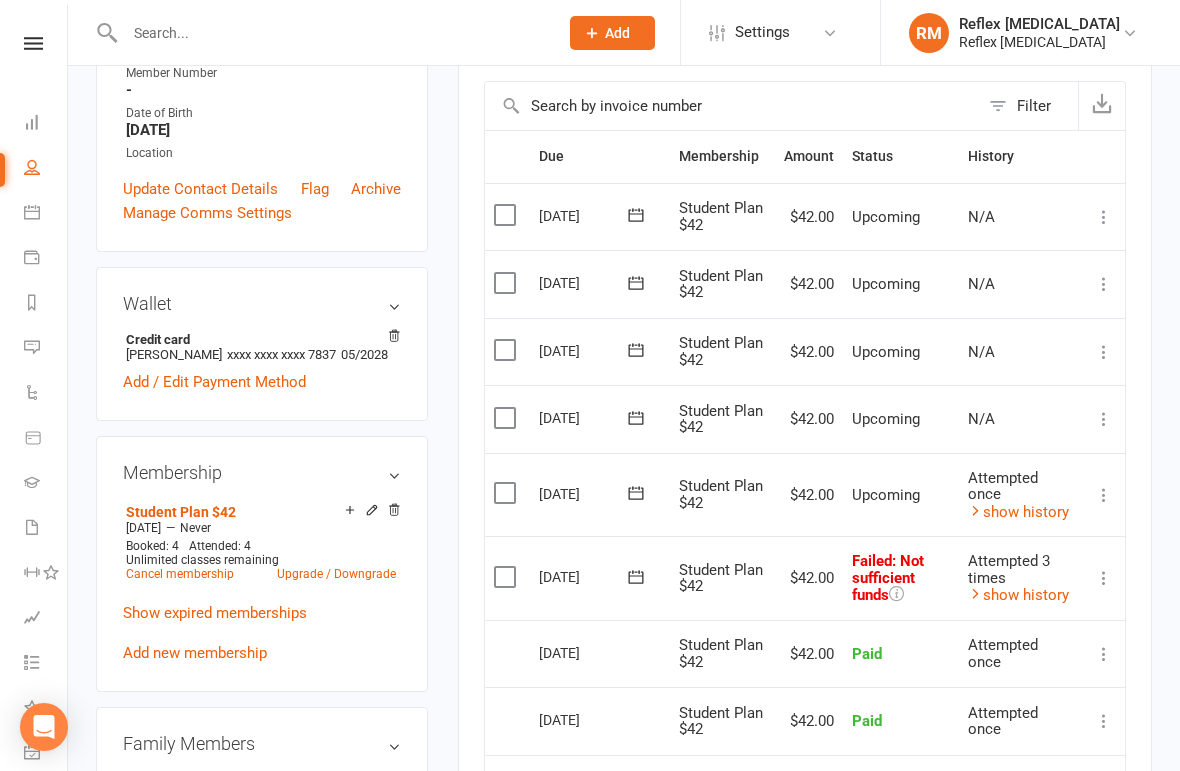 click on "show history" at bounding box center (1018, 512) 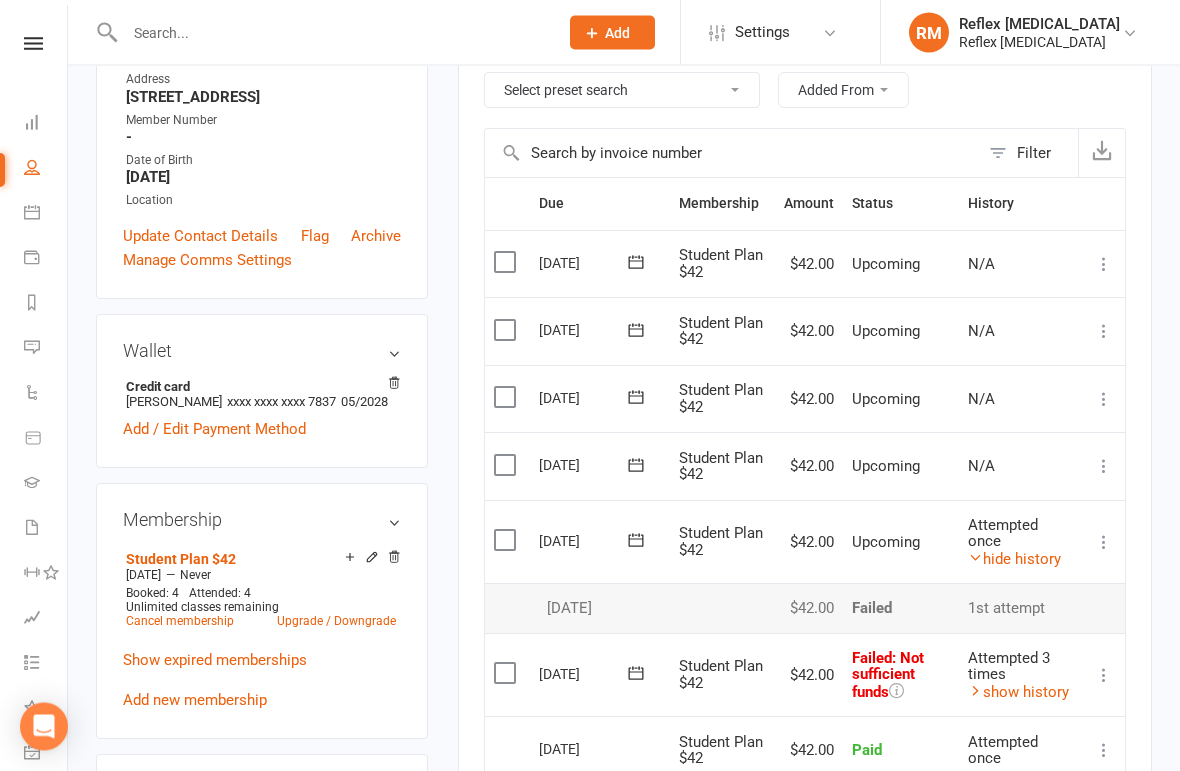 scroll, scrollTop: 393, scrollLeft: 0, axis: vertical 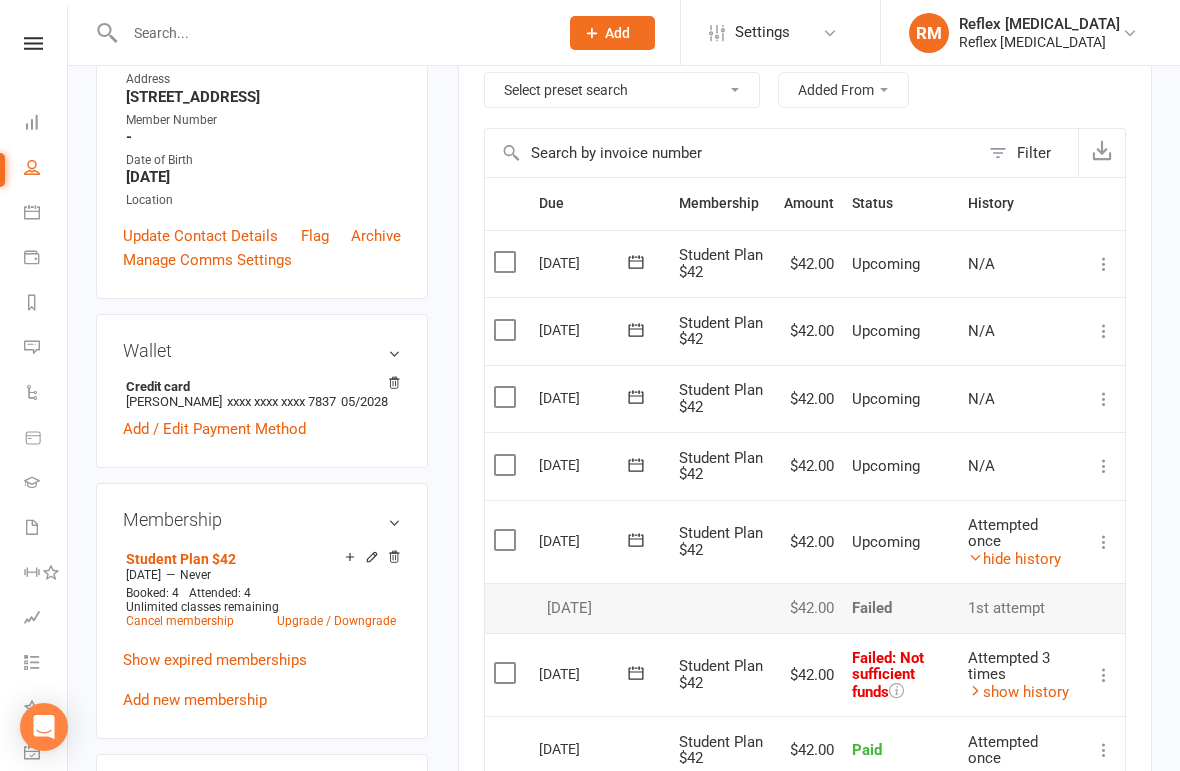 click on "show history" at bounding box center [1018, 692] 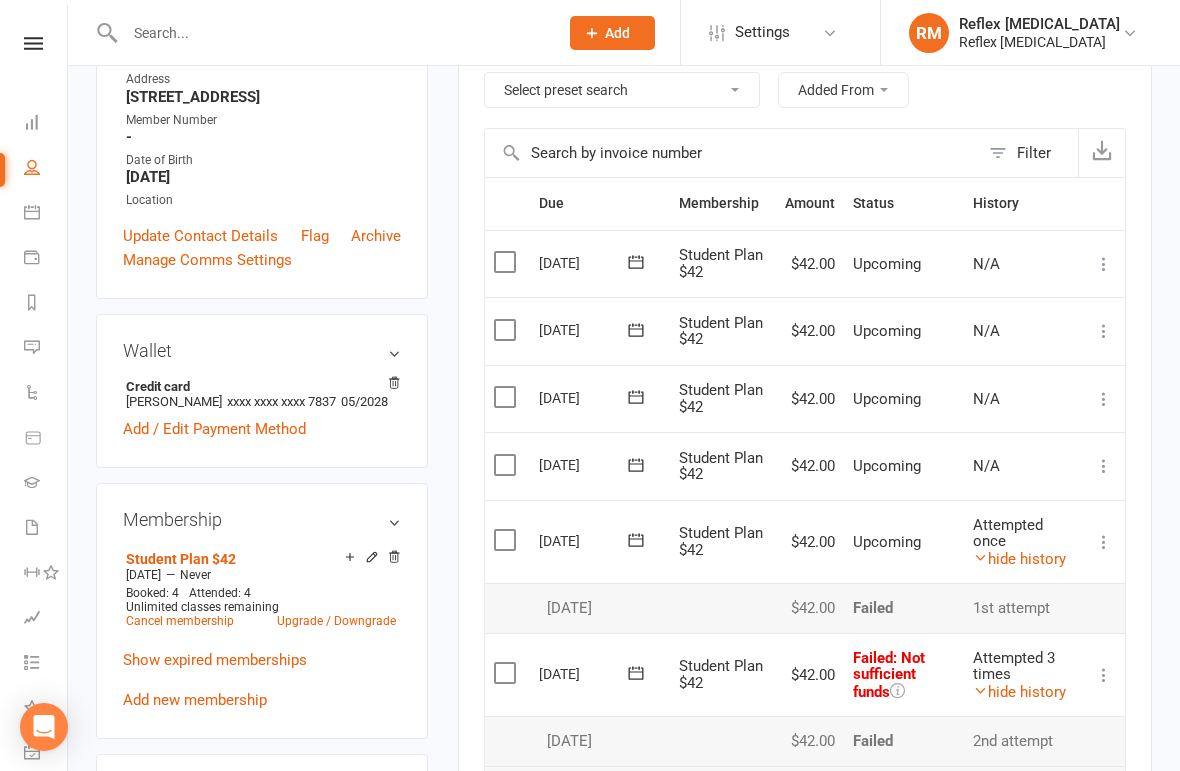 click on "hide history" at bounding box center [1019, 692] 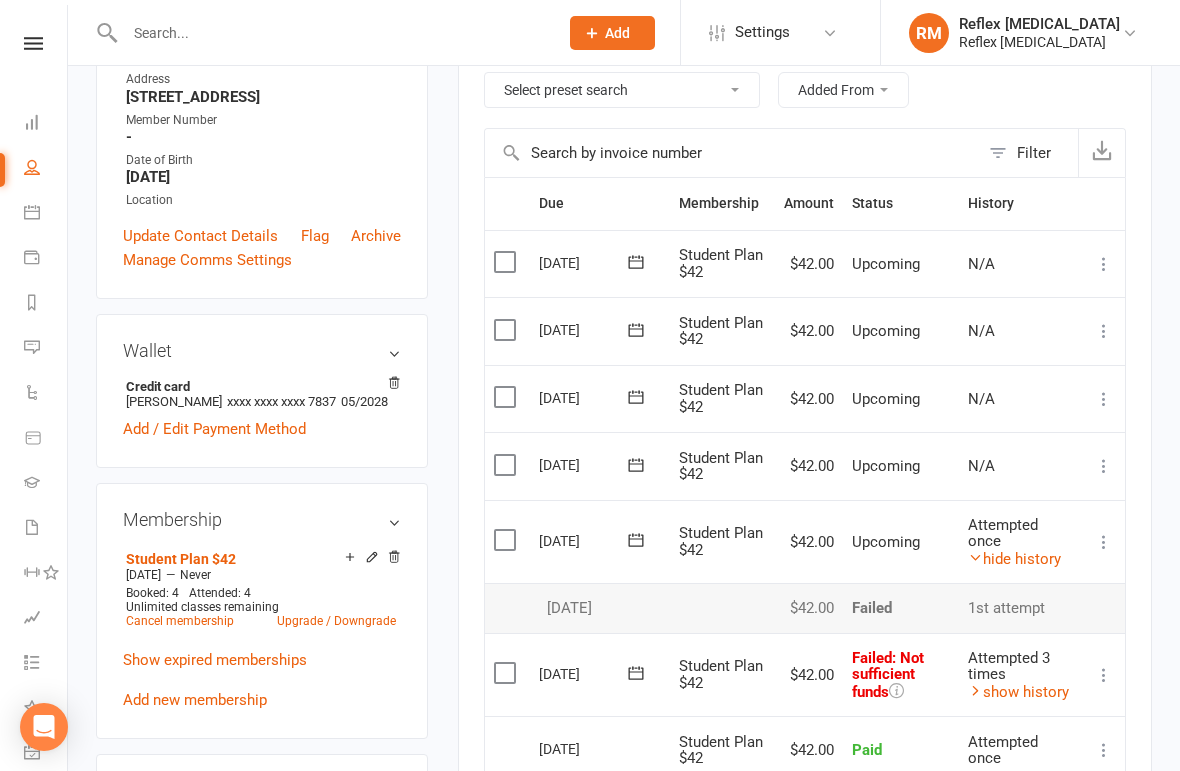 click on "show history" at bounding box center (1018, 692) 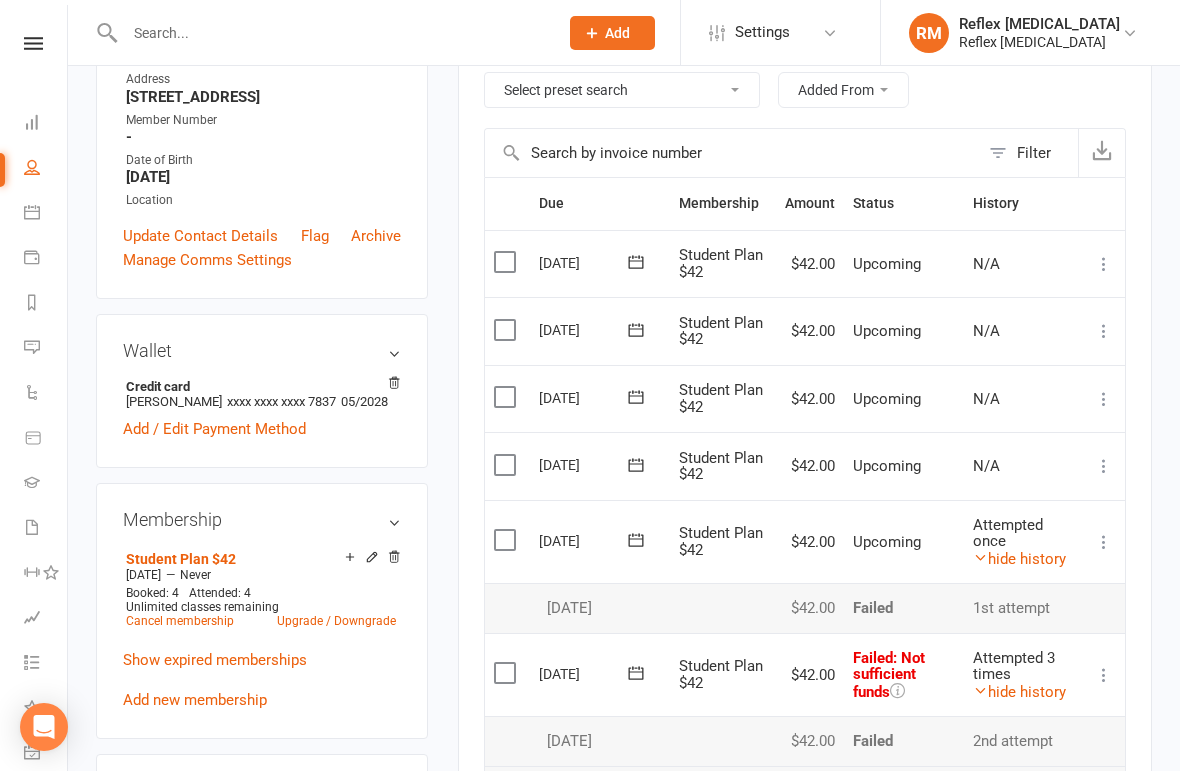 click on "hide history" at bounding box center (1019, 692) 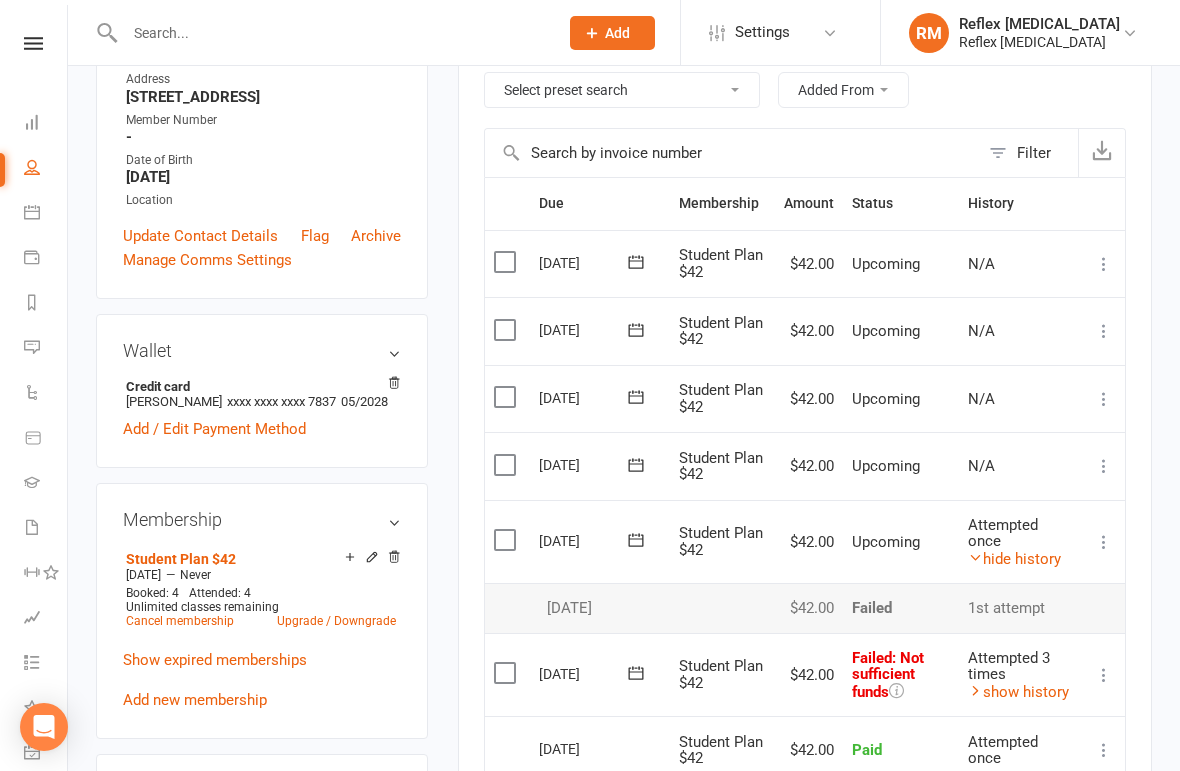click on "show history" at bounding box center [1018, 692] 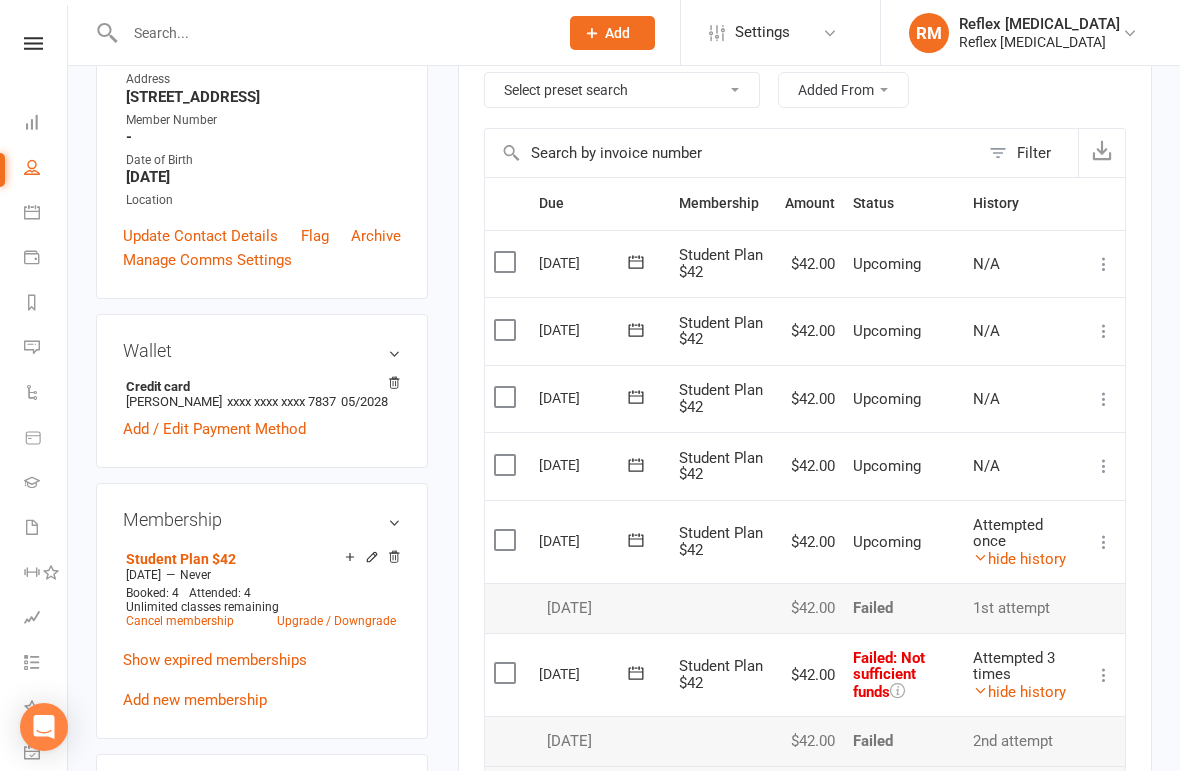 click on "hide history" at bounding box center (1019, 559) 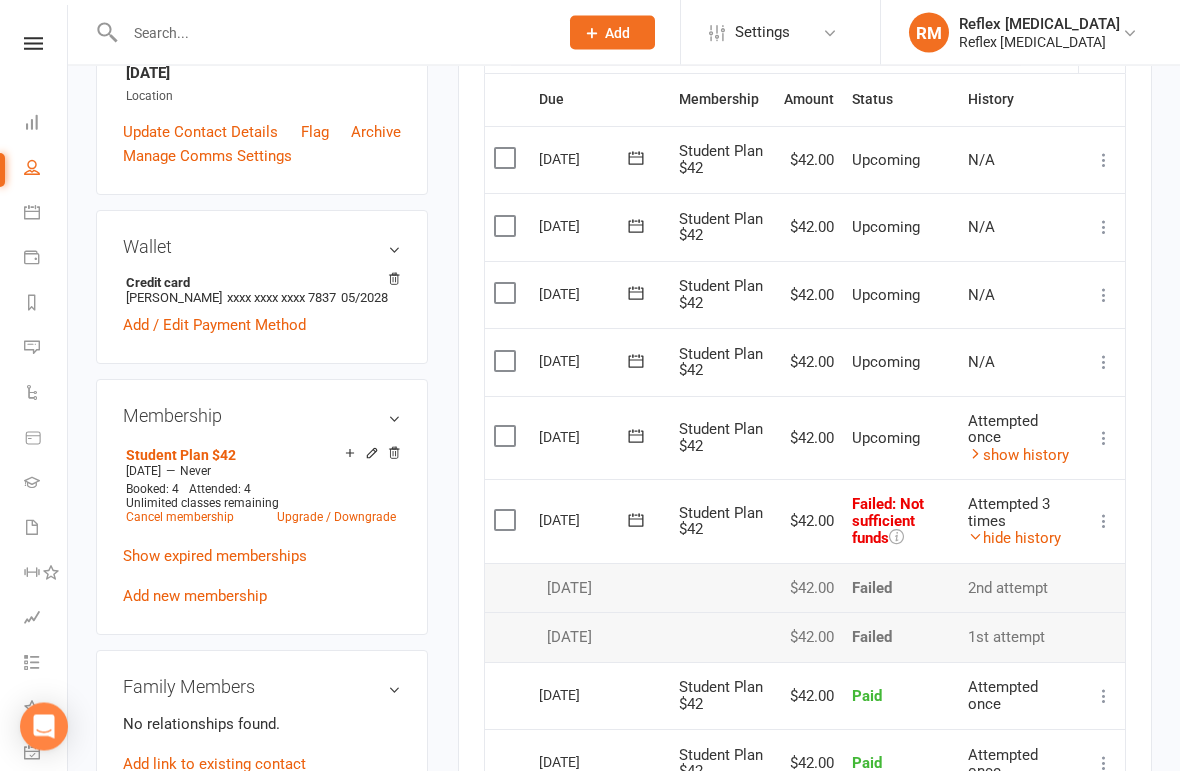 scroll, scrollTop: 497, scrollLeft: 0, axis: vertical 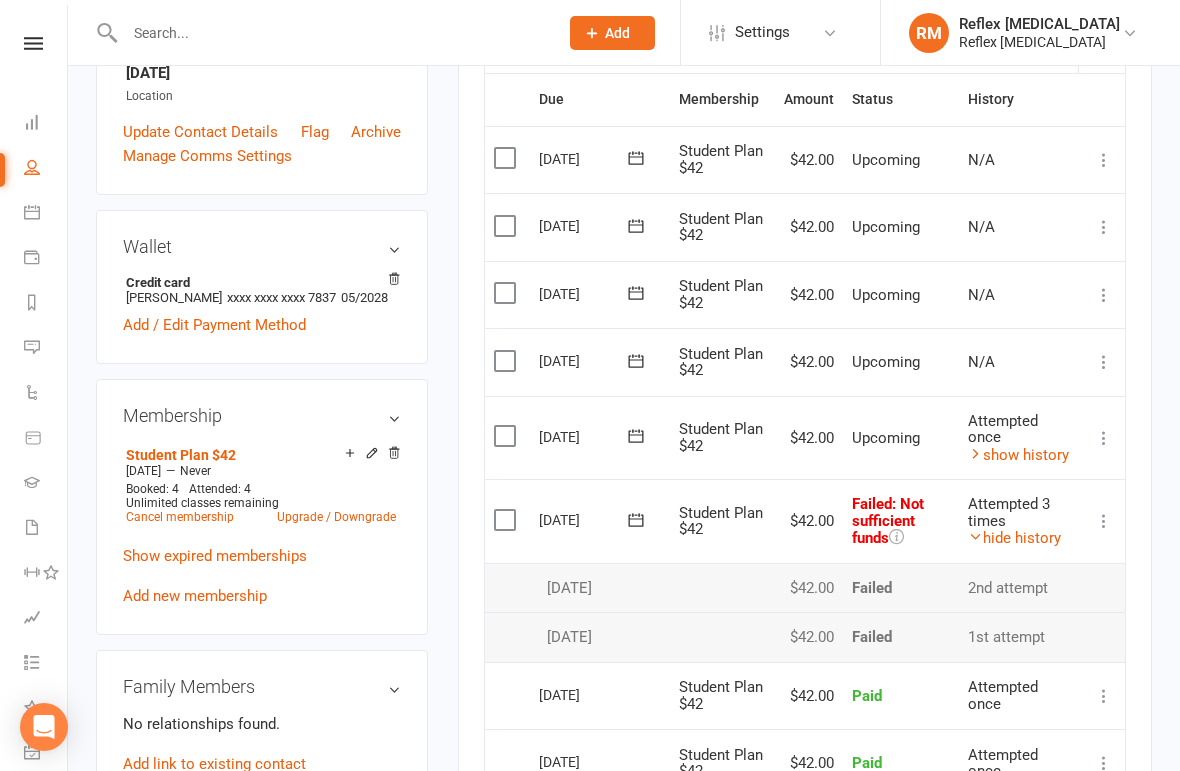 click on "hide history" at bounding box center (1014, 538) 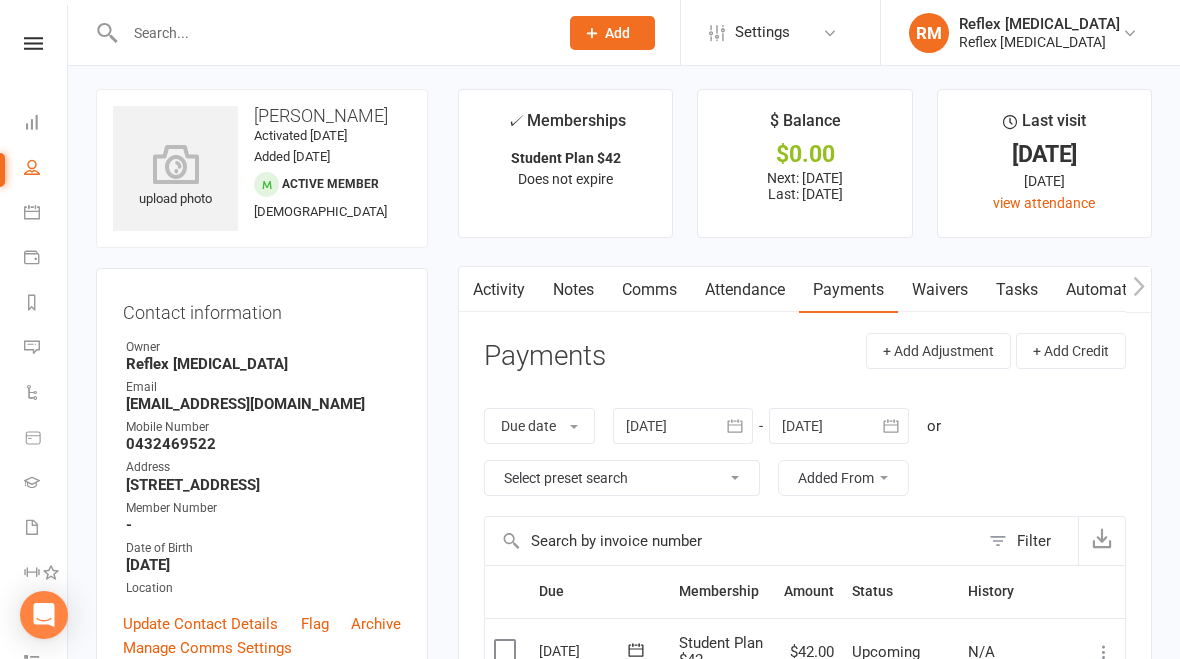 scroll, scrollTop: 0, scrollLeft: 0, axis: both 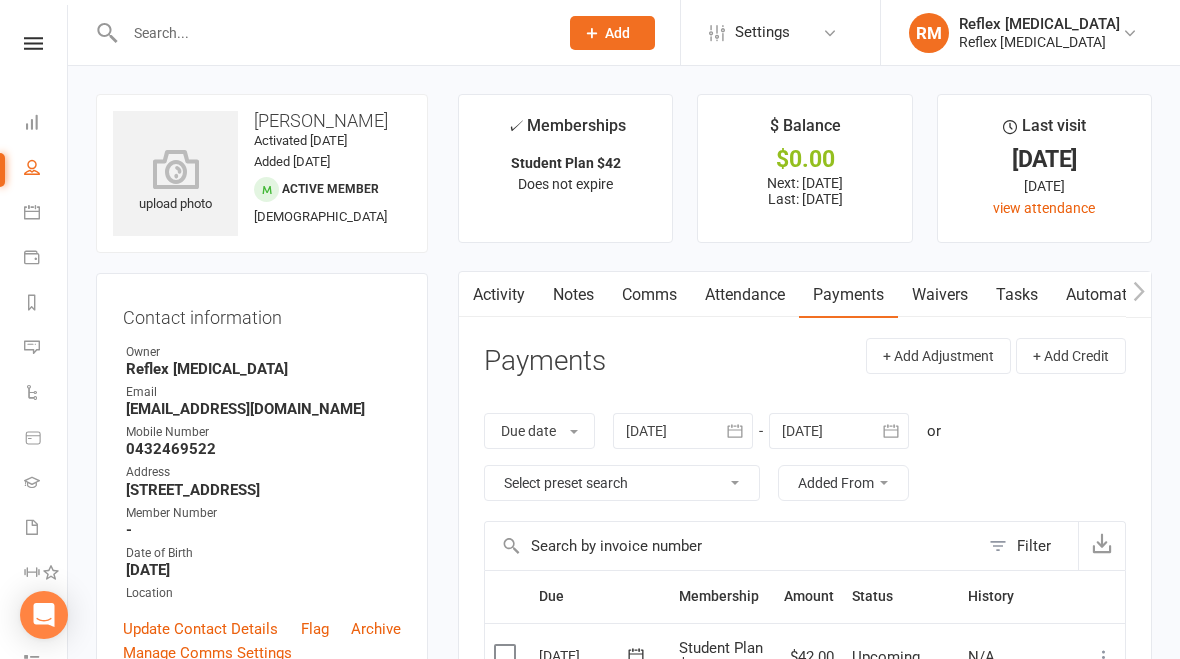 click on "Comms" at bounding box center [649, 295] 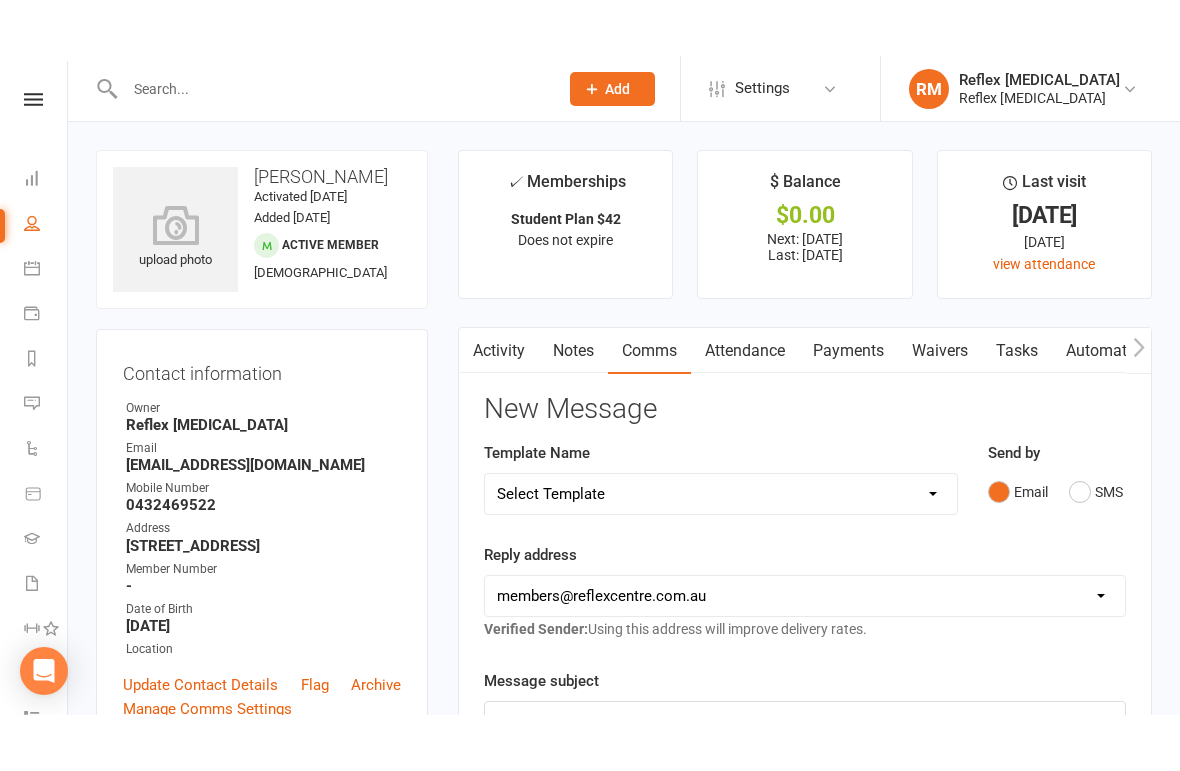 scroll, scrollTop: 27, scrollLeft: 0, axis: vertical 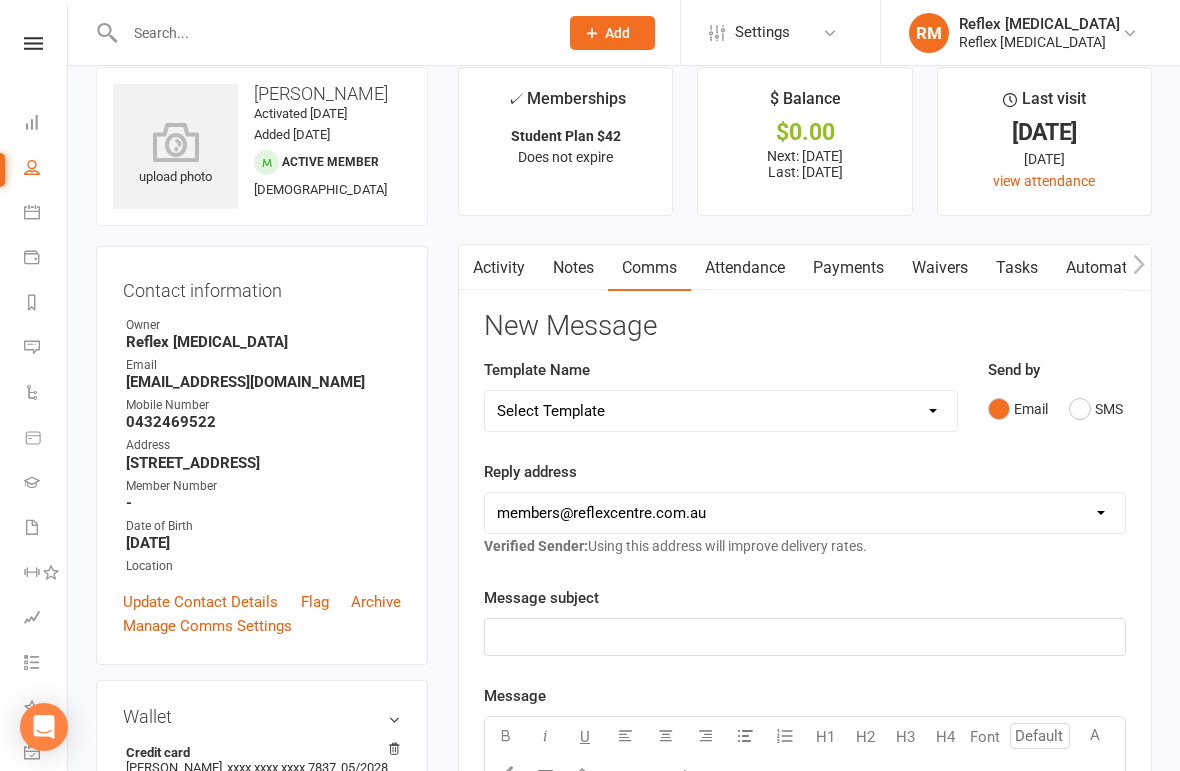click on "Select Template [Email] Elite and Competition Training Invitation  [Email] Holiday Training at Reflex [Email] Join now from intro pass [Email] Kids and Teens Welcome to Reflex info [Email] Kids & Teens info  [Email] Kids Teens price list 2025 [Email] membership cancellation [Email] Membership prices Update [Email] Membership Suspension  [Email] Missed Seeing you  [Email] Missing you at Reflex Centre [Email] New Year Message [Email] Payments due now [Email] Public Holiday   [Email] Reflex Cancellation Form [Email] Reflex Kids/Teens Timetable [Email] Reflex Term 1/ Timetable and Prices [Email] Reminder Kids/Teens Classes [SMS] Renew your 10 lesson Pass  [Email] Teens / Adults membership notice [Email] Term 2 [Email] Timetable for Kids and Teens Info  2025 [Email] Update news for kids [Email] Welcome to Reflex [SMS] [Default template - review before using] Appointment reminder [SMS] [Default template - review before using] Failed payment [SMS] [Default template - review before using] Flash sale" at bounding box center [721, 411] 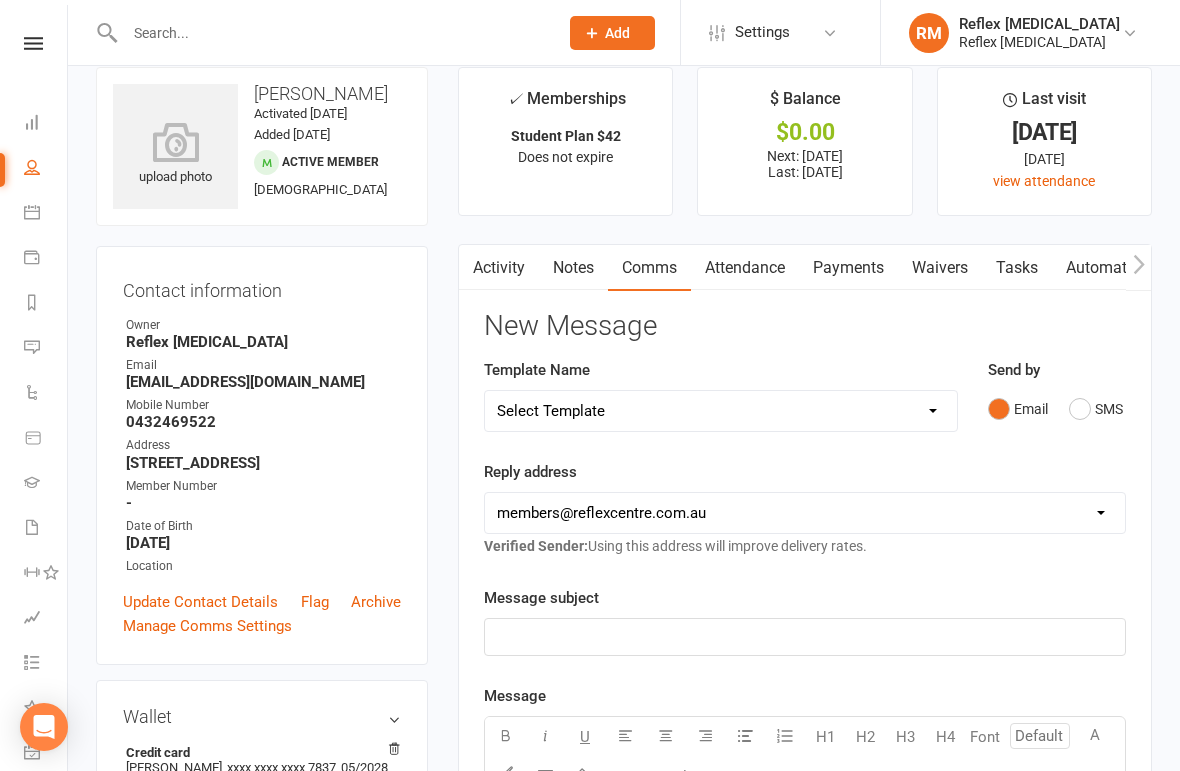 select on "8" 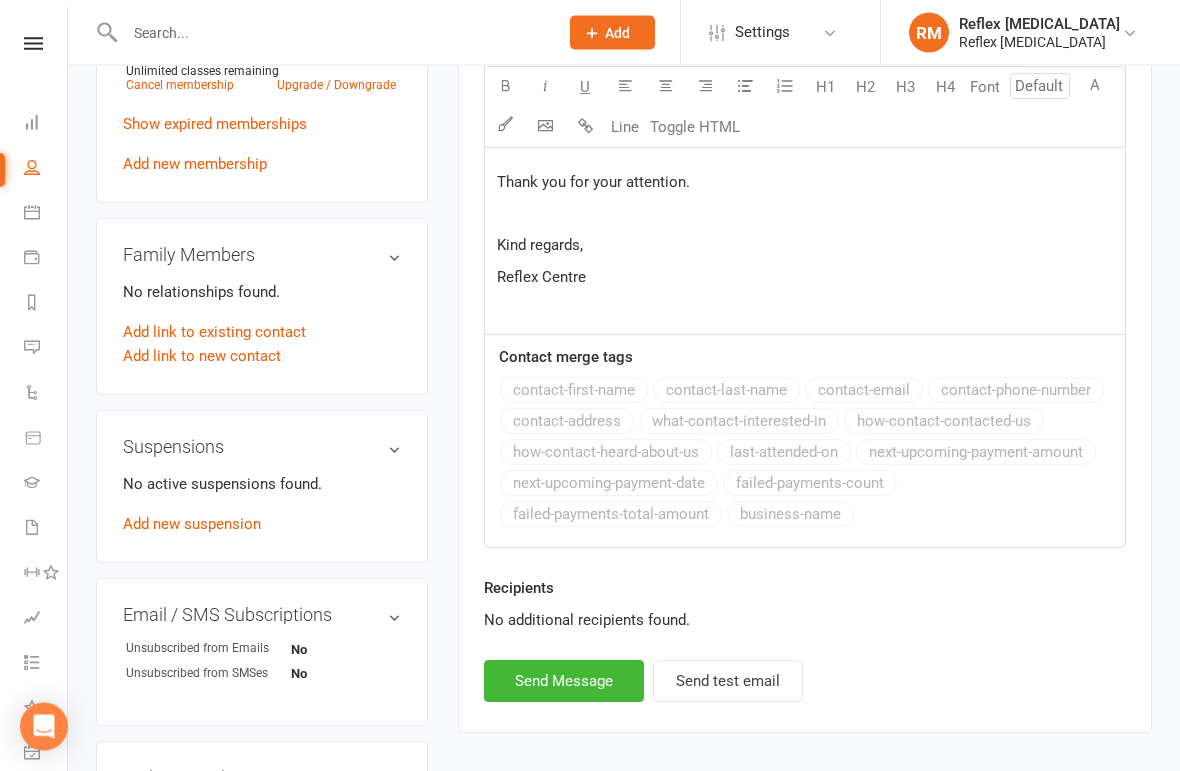 scroll, scrollTop: 929, scrollLeft: 0, axis: vertical 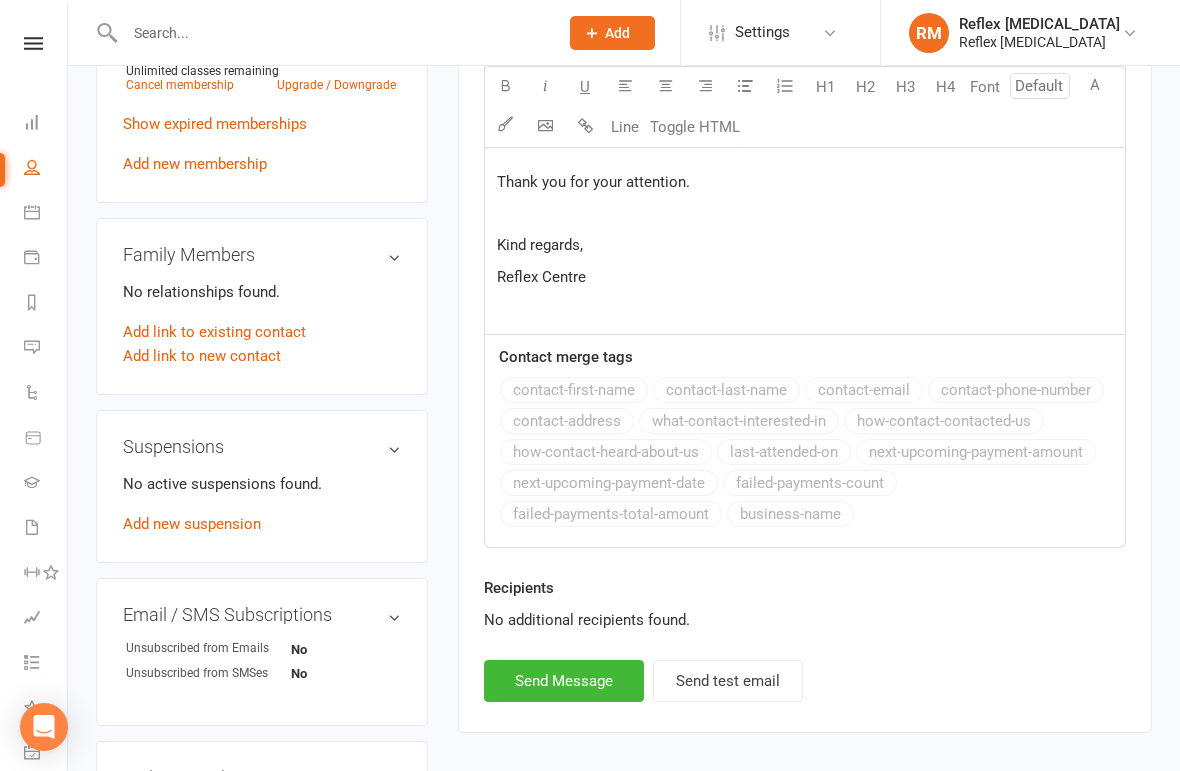 click on "Send Message" at bounding box center (564, 681) 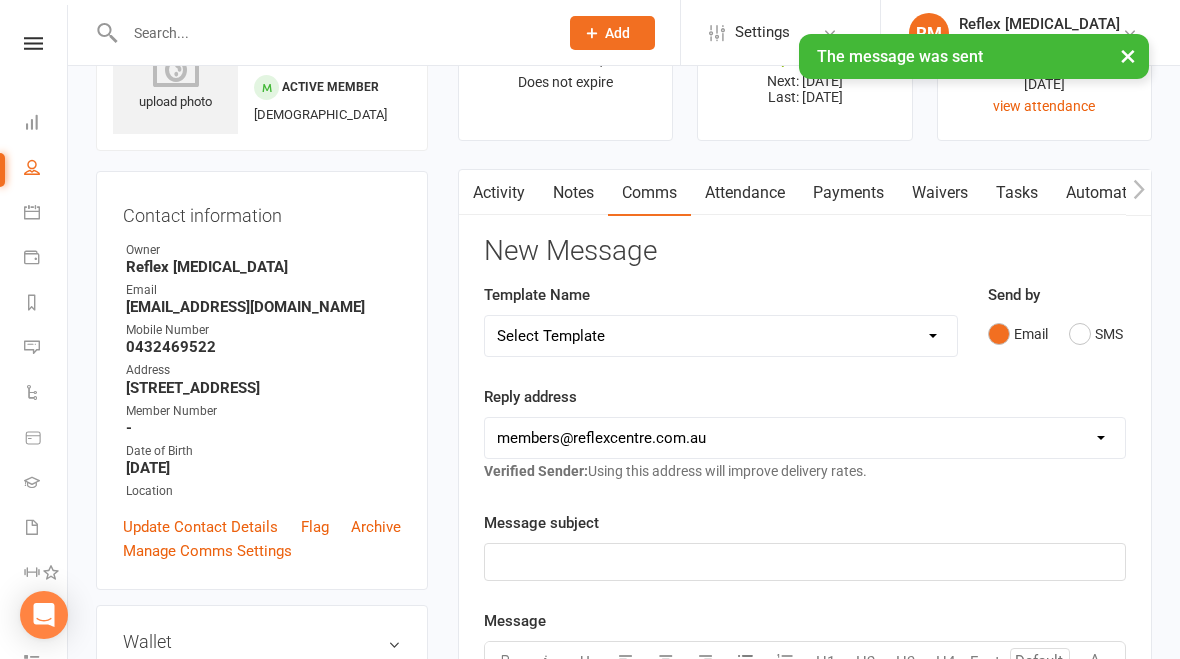 scroll, scrollTop: 97, scrollLeft: 0, axis: vertical 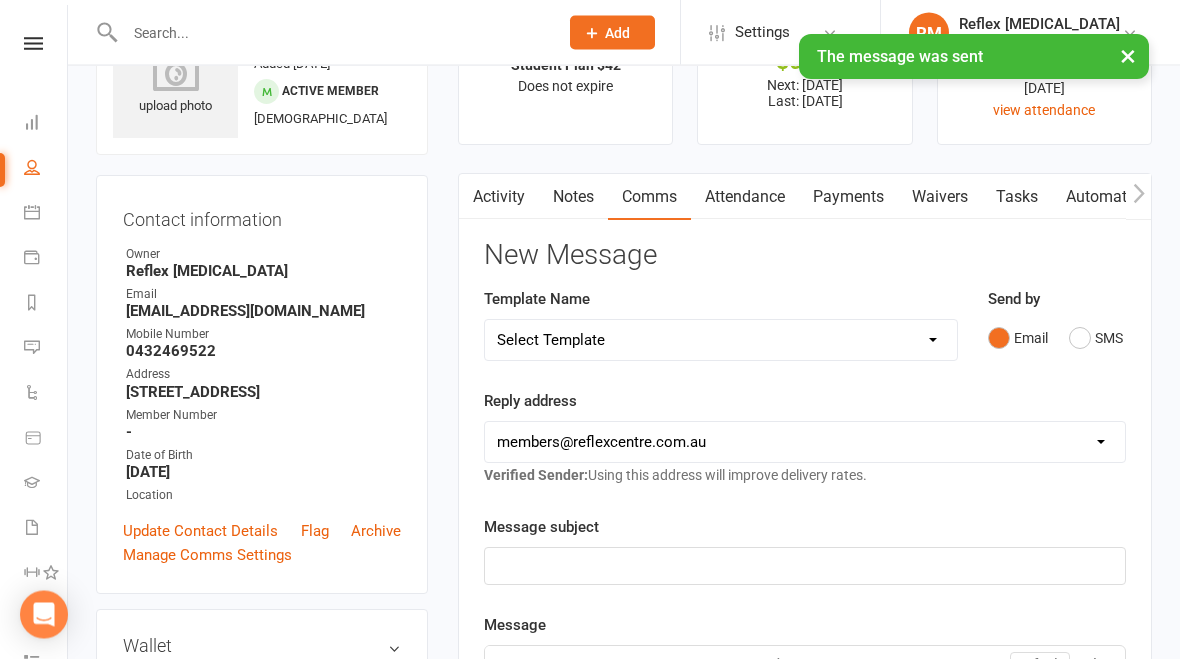 click on "Select Template [Email] Elite and Competition Training Invitation  [Email] Holiday Training at Reflex [Email] Join now from intro pass [Email] Kids and Teens Welcome to Reflex info [Email] Kids & Teens info  [Email] Kids Teens price list 2025 [Email] membership cancellation [Email] Membership prices Update [Email] Membership Suspension  [Email] Missed Seeing you  [Email] Missing you at Reflex Centre [Email] New Year Message [Email] Payments due now [Email] Public Holiday   [Email] Reflex Cancellation Form [Email] Reflex Kids/Teens Timetable [Email] Reflex Term 1/ Timetable and Prices [Email] Reminder Kids/Teens Classes [SMS] Renew your 10 lesson Pass  [Email] Teens / Adults membership notice [Email] Term 2 [Email] Timetable for Kids and Teens Info  2025 [Email] Update news for kids [Email] Welcome to Reflex [SMS] [Default template - review before using] Appointment reminder [SMS] [Default template - review before using] Failed payment [SMS] [Default template - review before using] Flash sale" at bounding box center [721, 341] 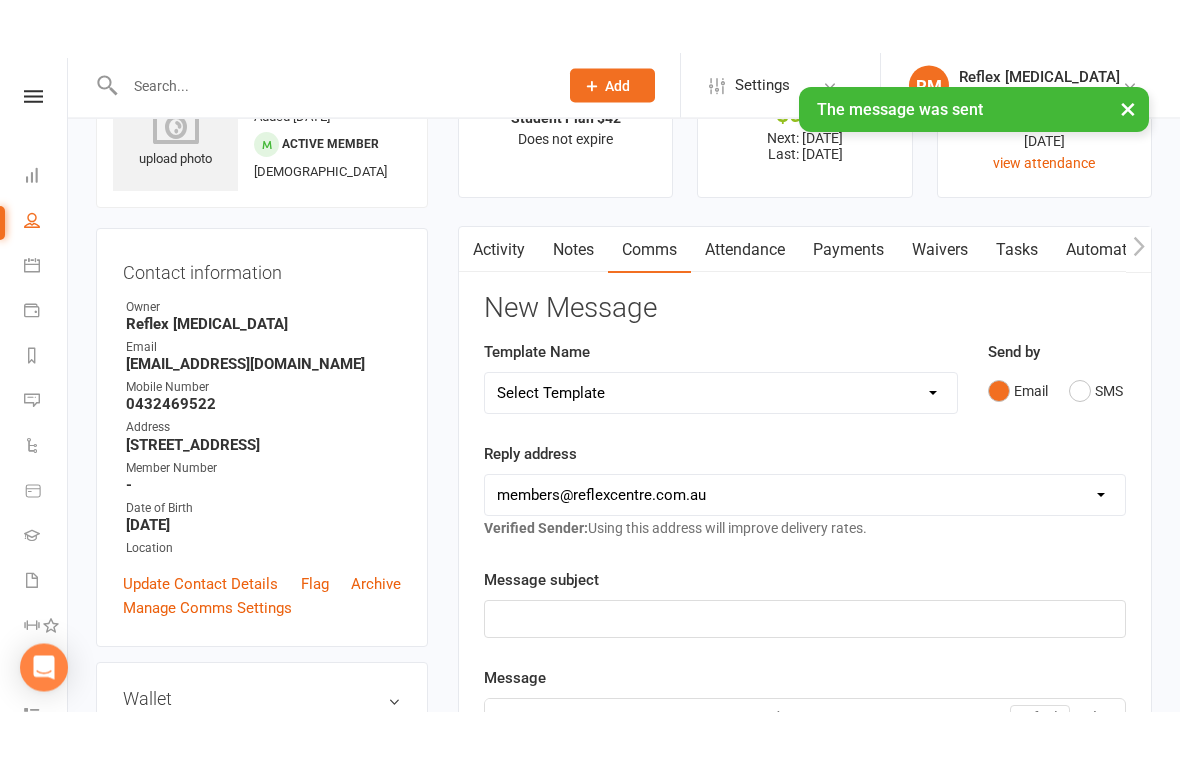 scroll, scrollTop: 98, scrollLeft: 0, axis: vertical 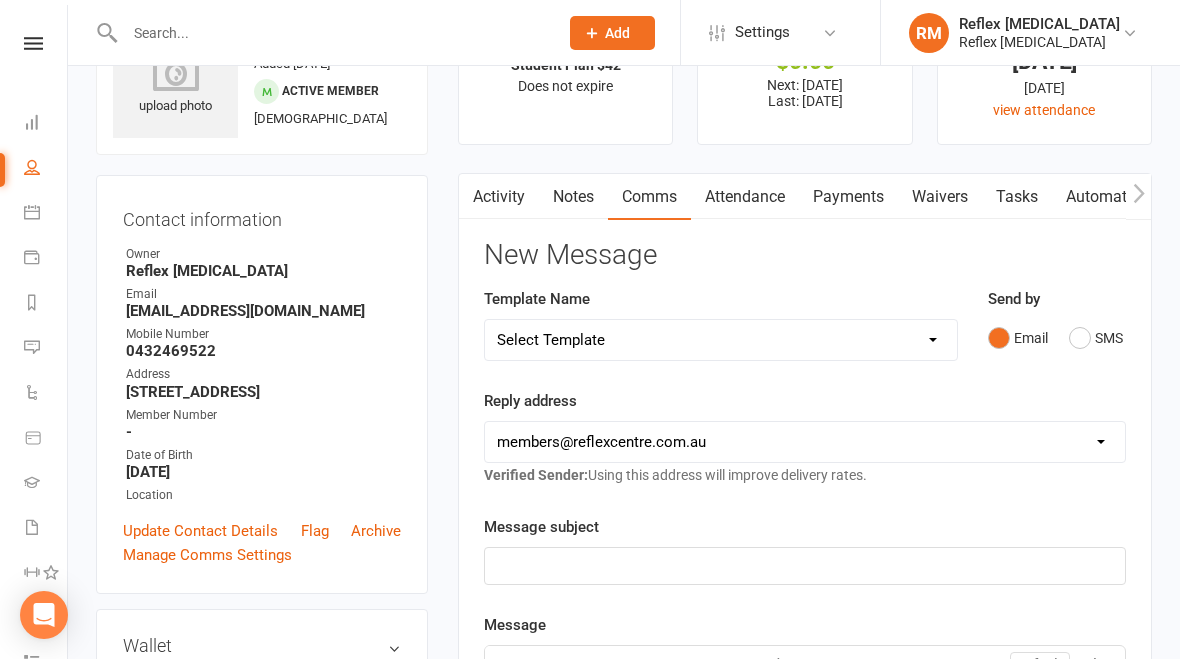 select on "25" 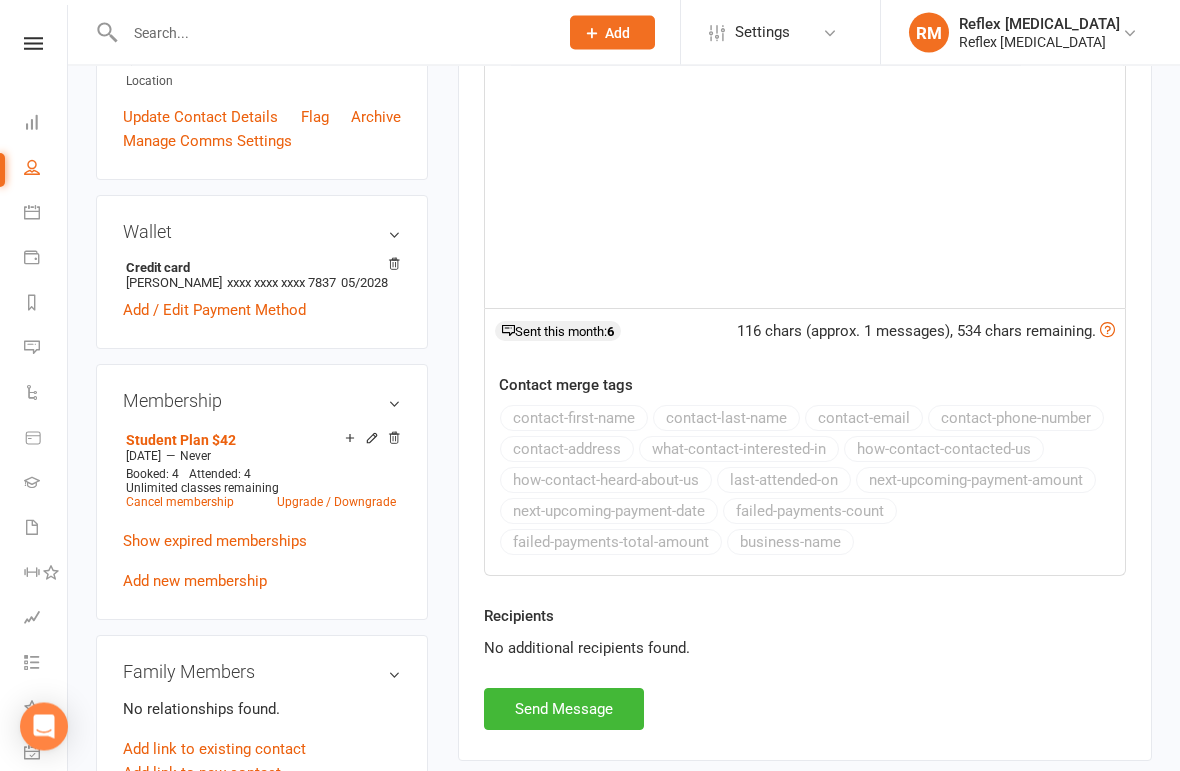 scroll, scrollTop: 529, scrollLeft: 0, axis: vertical 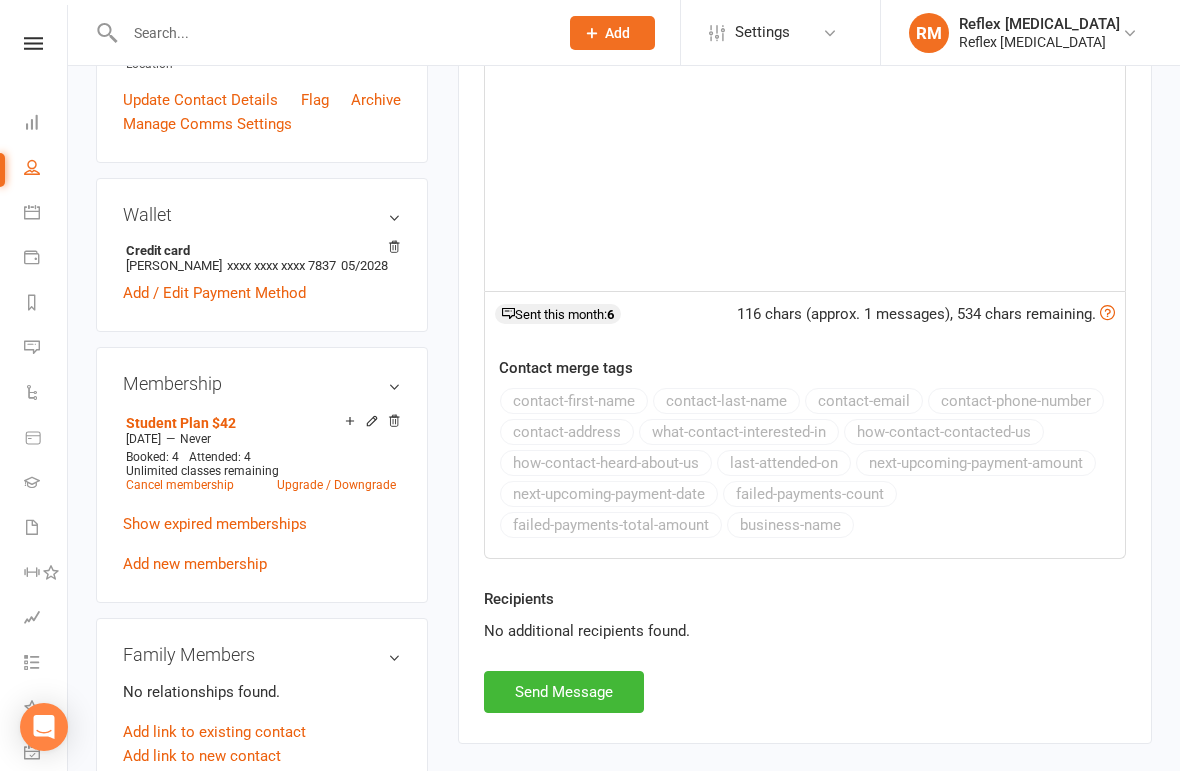 click on "Send Message" at bounding box center [564, 692] 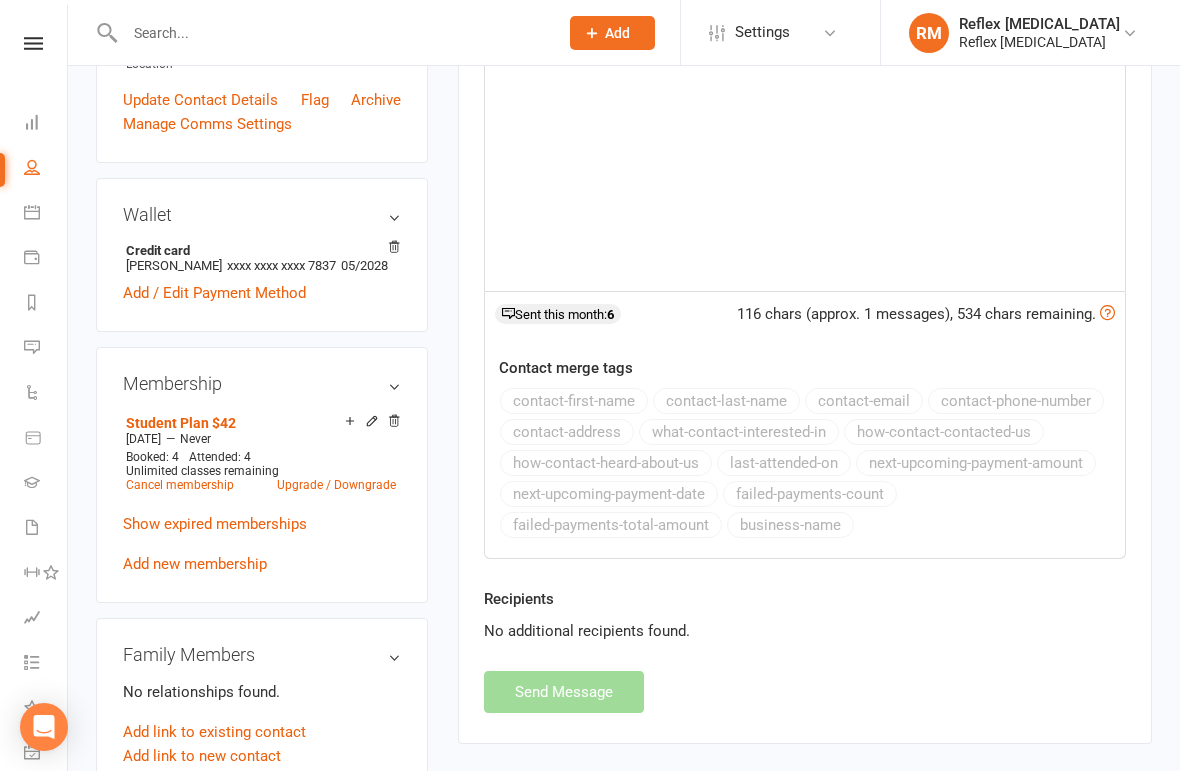 select 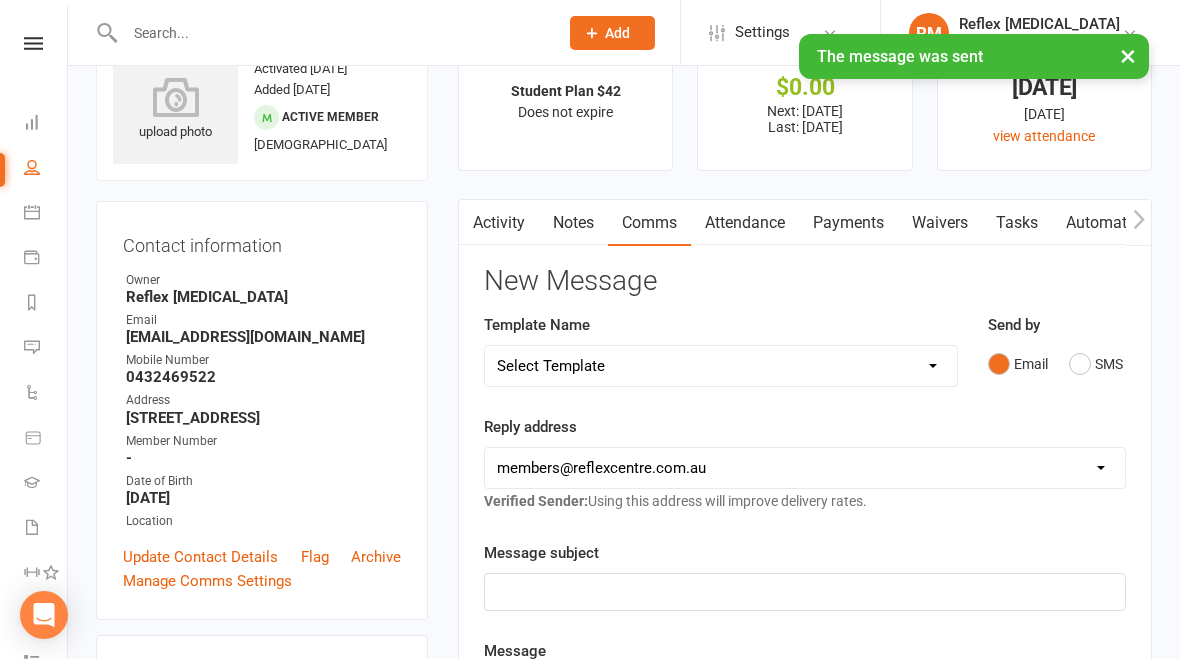 scroll, scrollTop: 0, scrollLeft: 0, axis: both 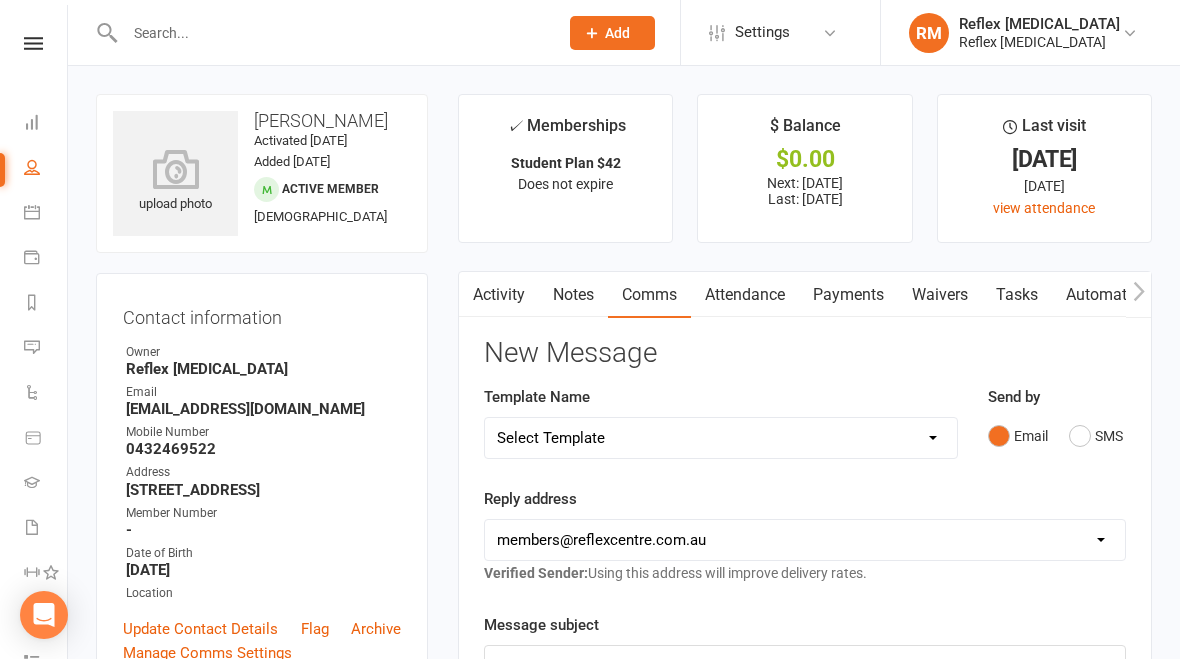 click on "Activity" at bounding box center (499, 295) 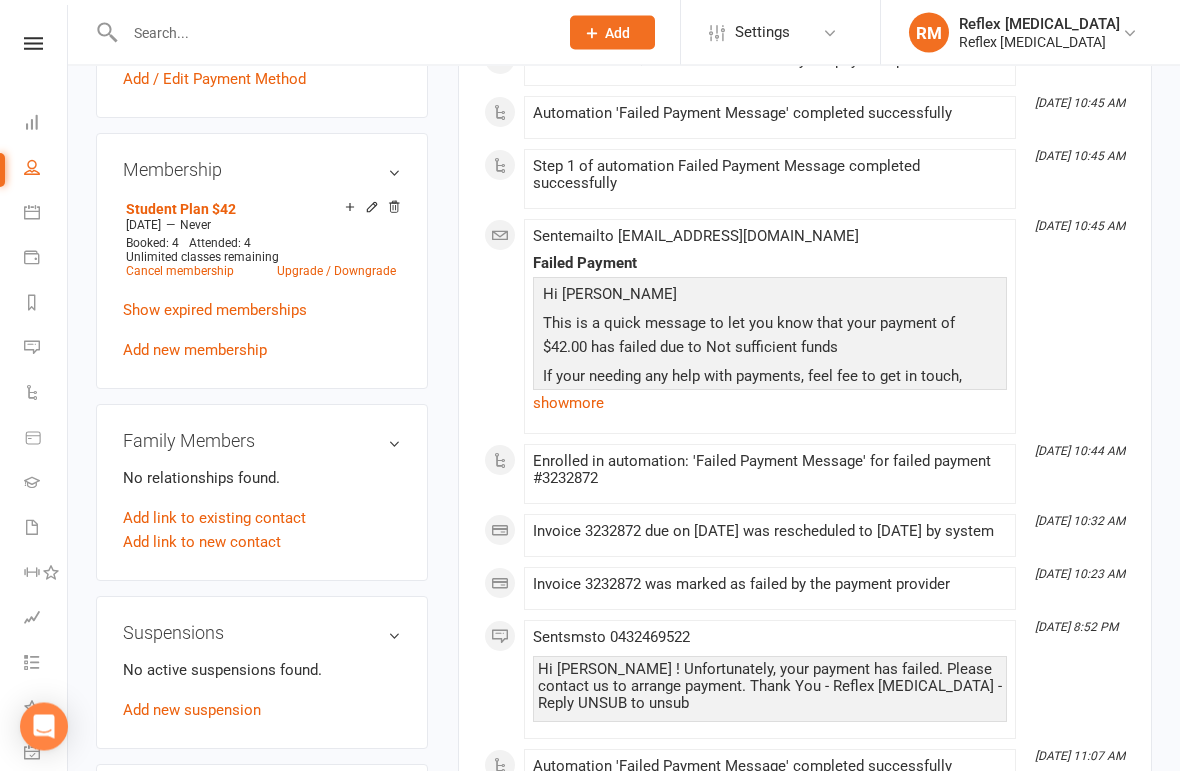 scroll, scrollTop: 772, scrollLeft: 0, axis: vertical 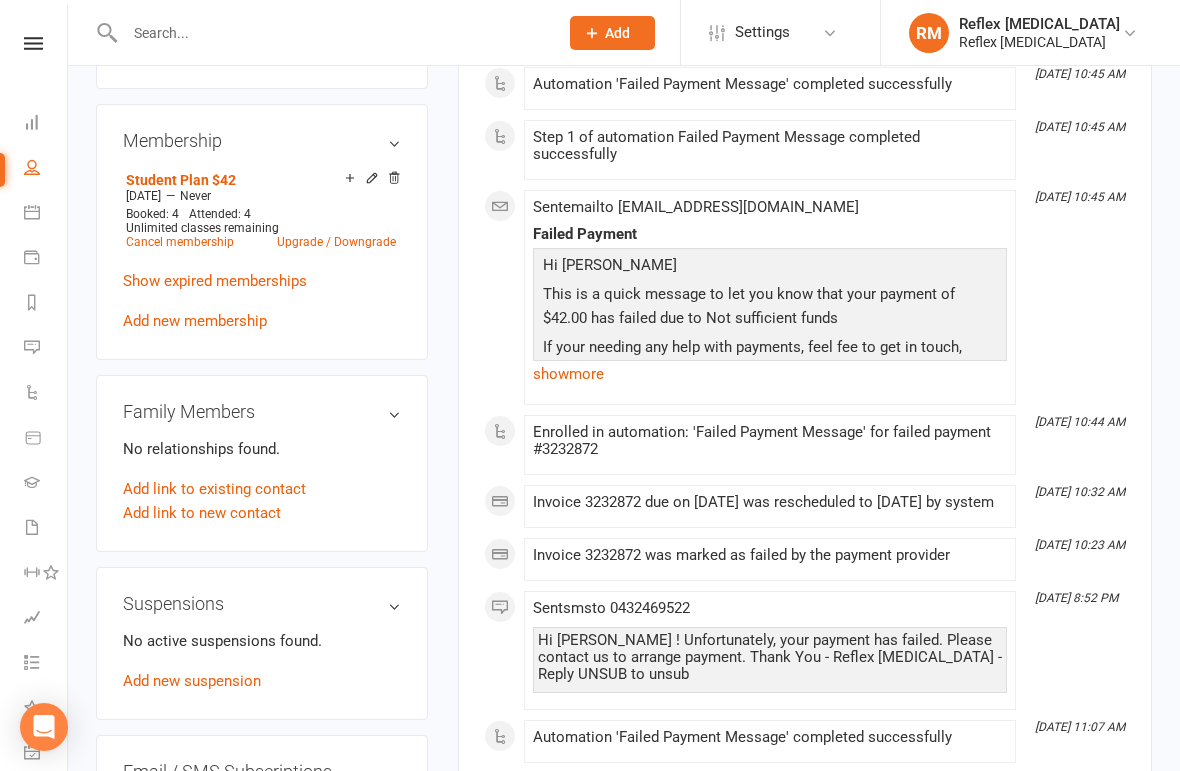 click on "show  more" 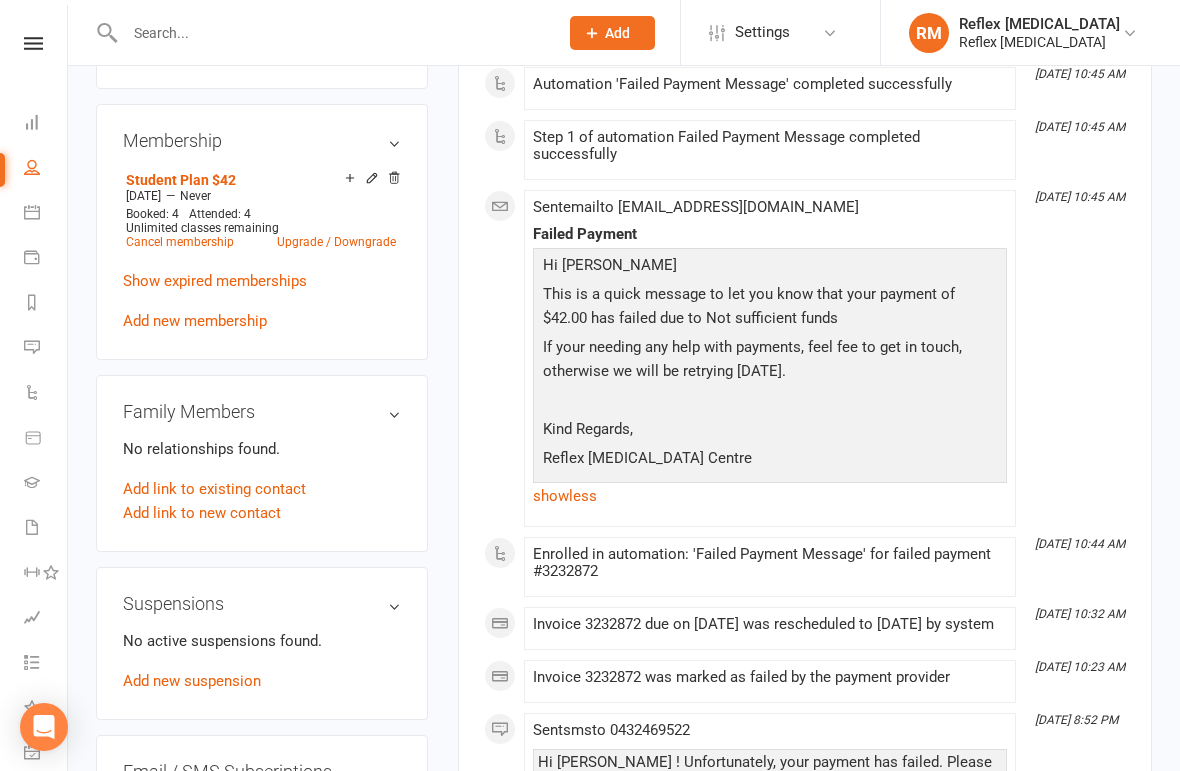 click on "show  less" 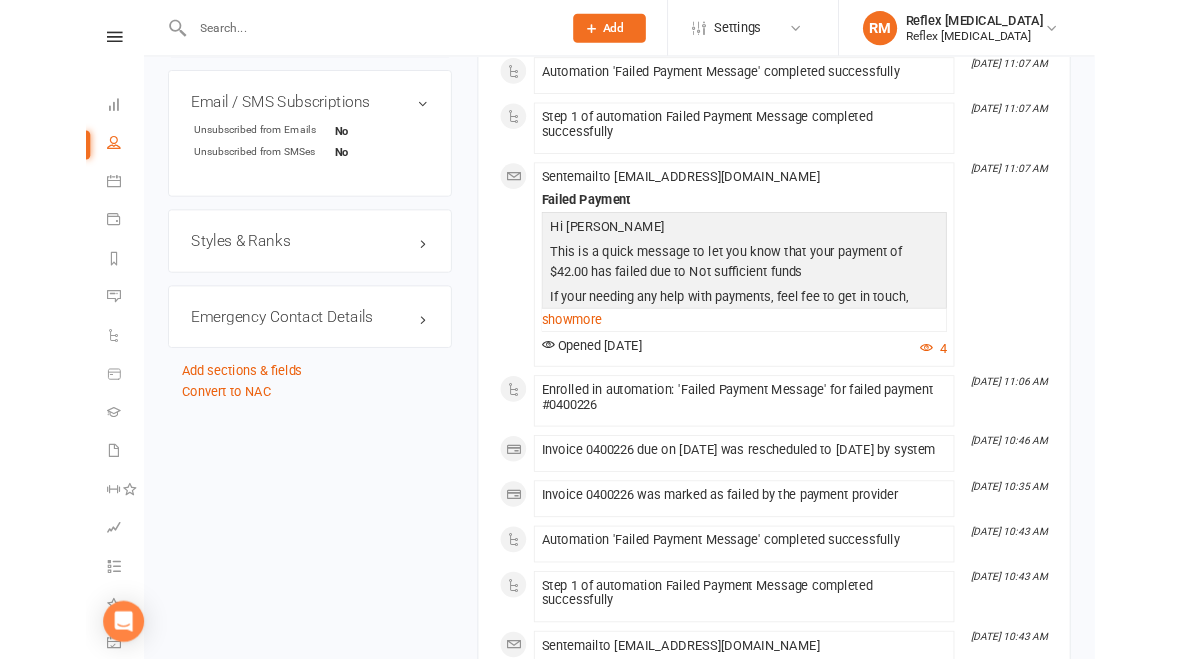 scroll, scrollTop: 1422, scrollLeft: 0, axis: vertical 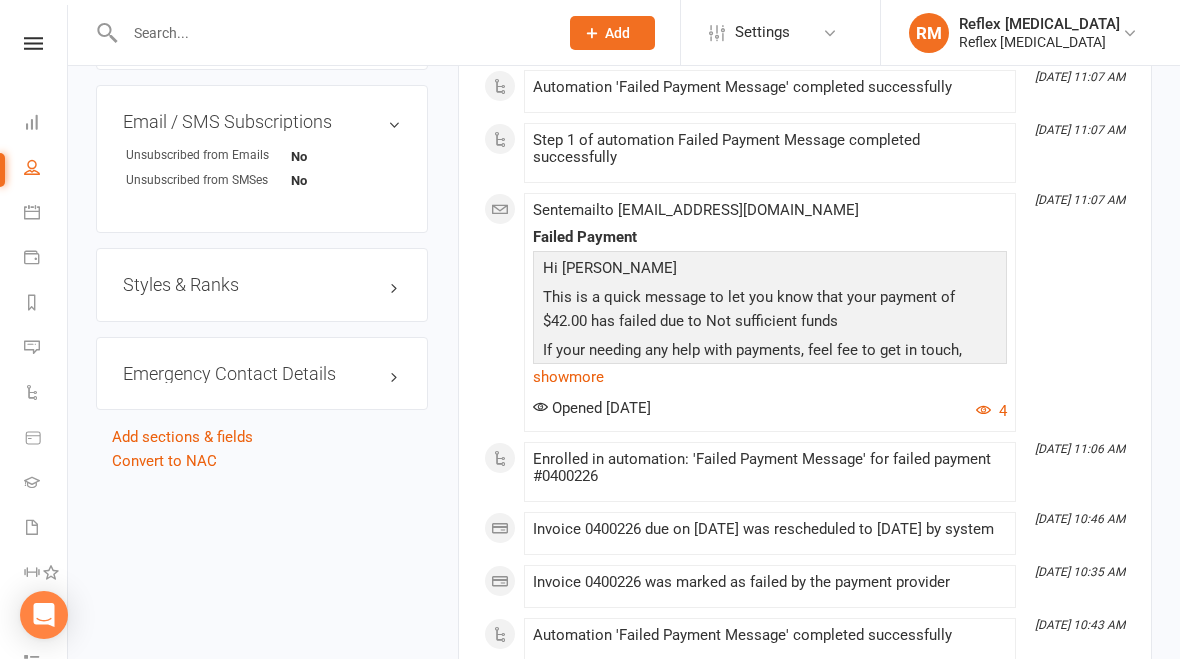 click on "show  more" 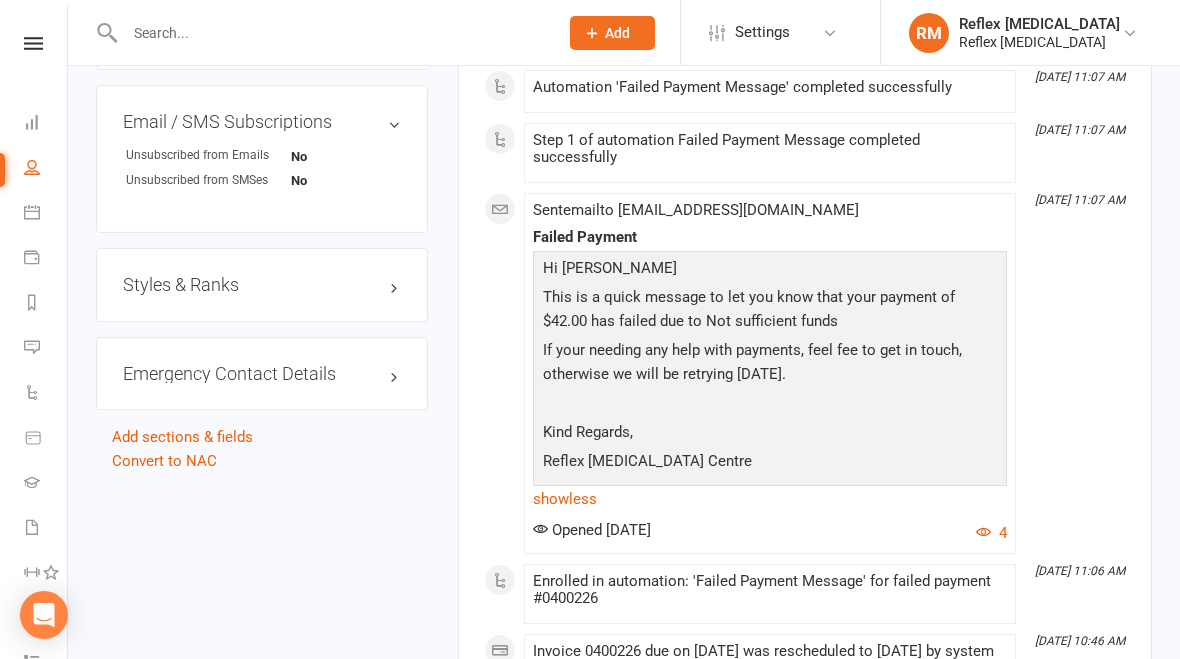 click on "show  less" 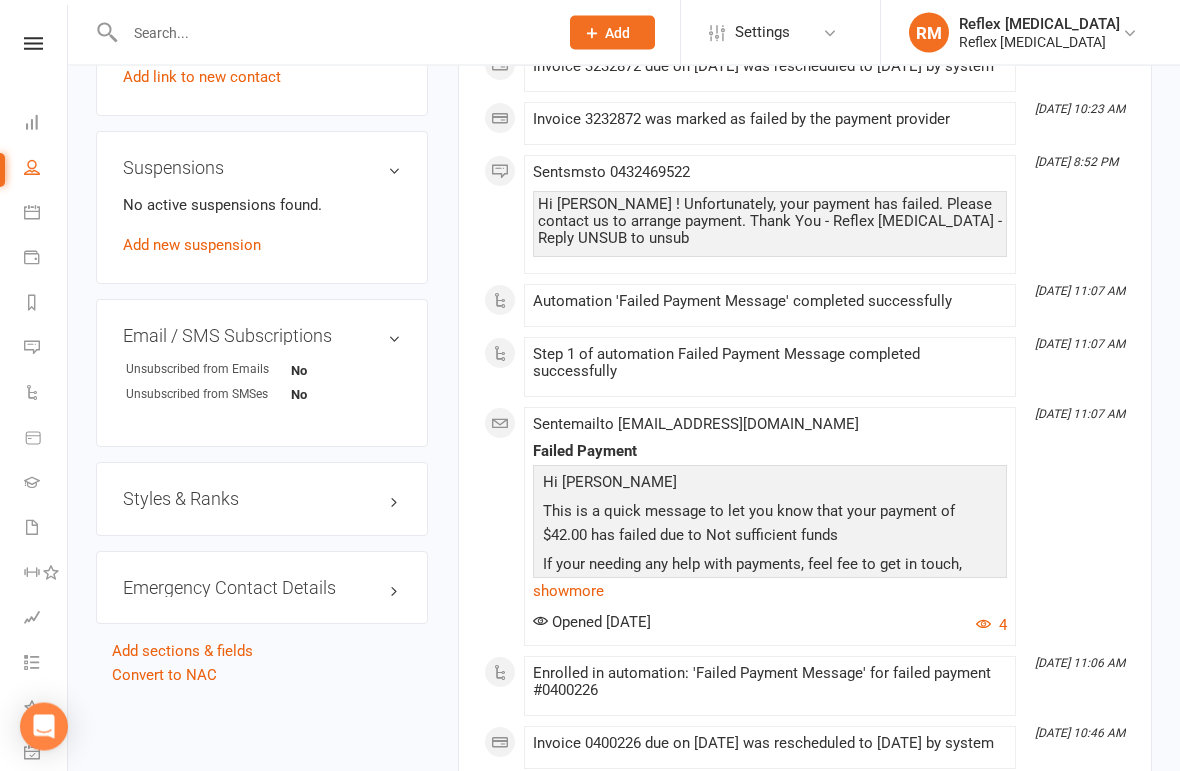 scroll, scrollTop: 1208, scrollLeft: 0, axis: vertical 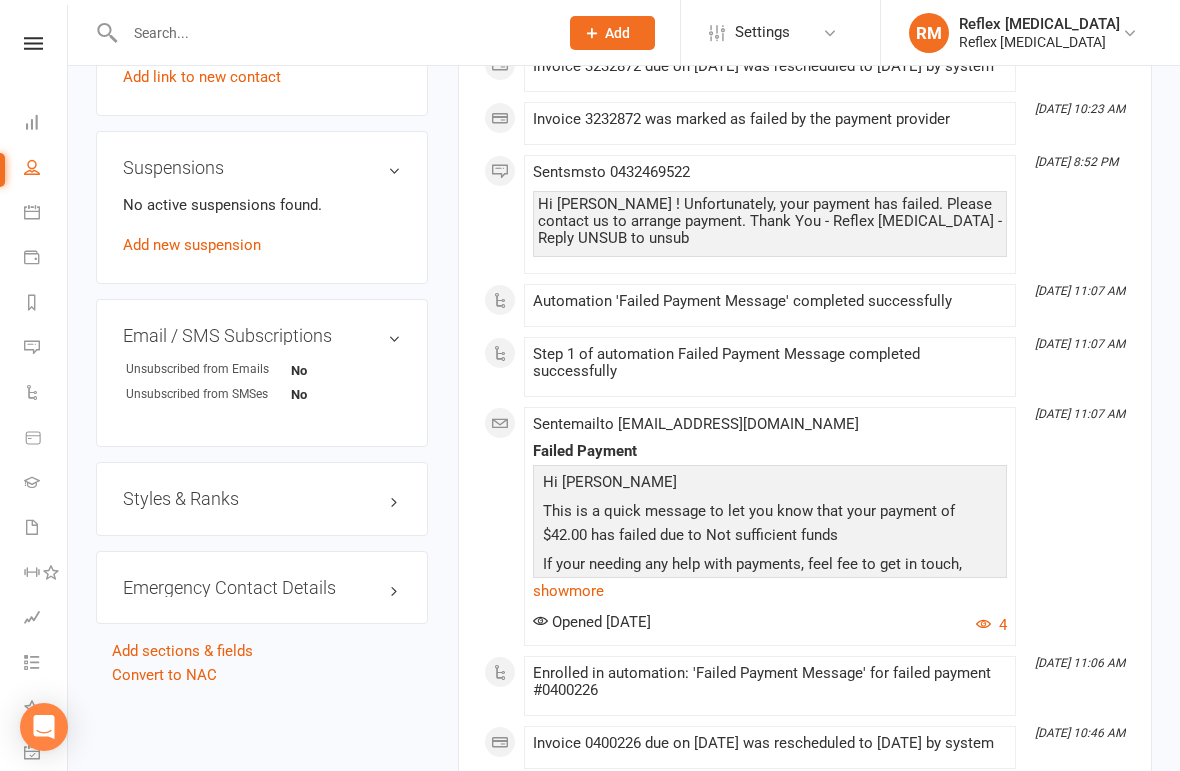 click on "Opened   [DATE]" 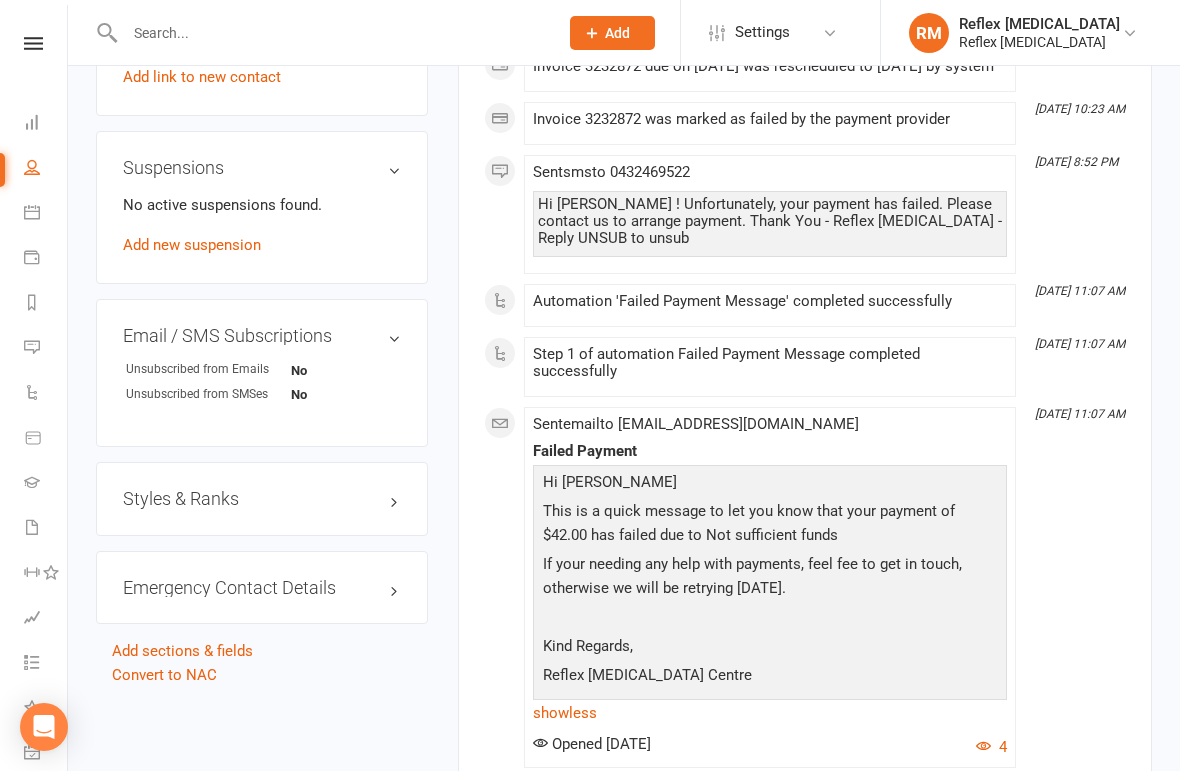 click on "show  less" 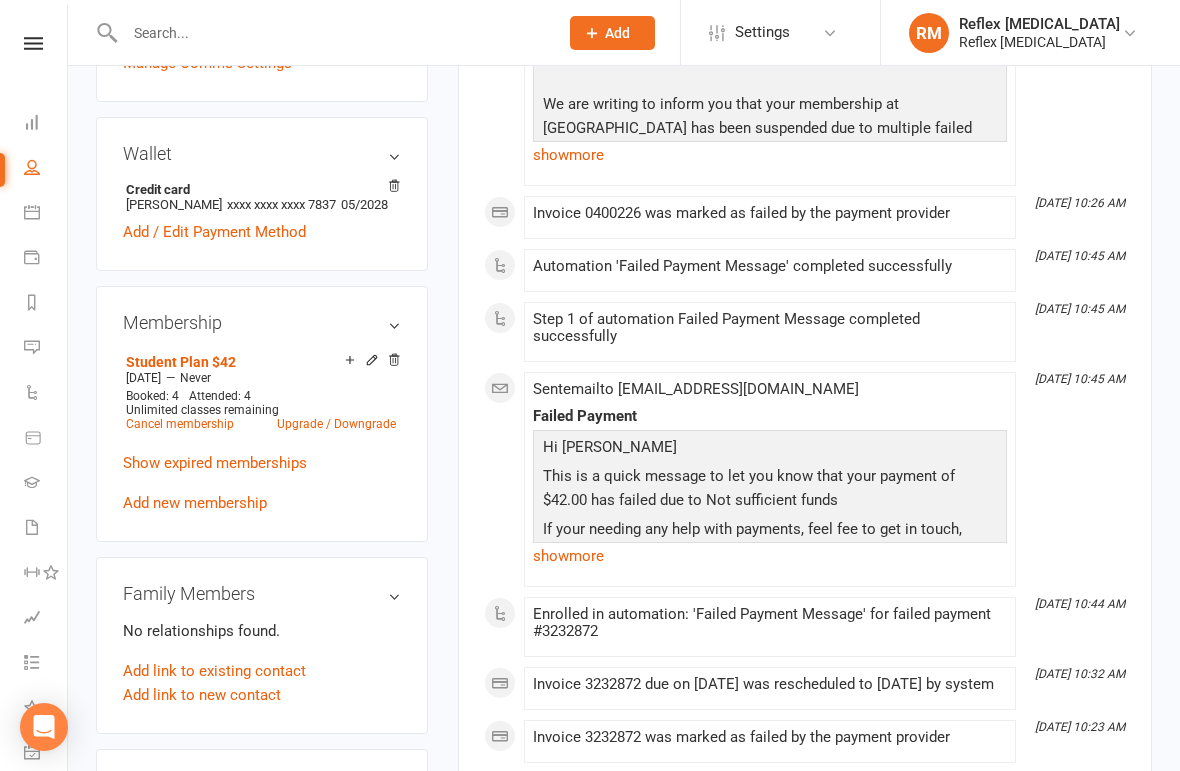 scroll, scrollTop: 587, scrollLeft: 0, axis: vertical 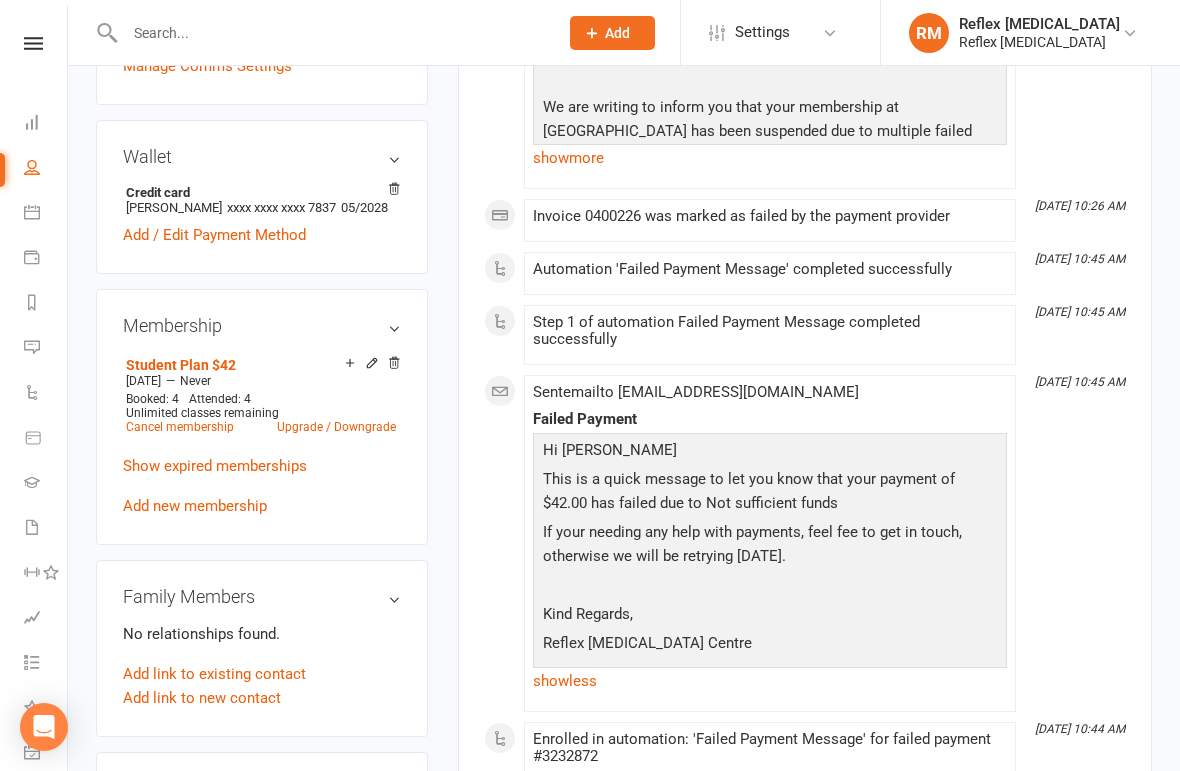click on "show  less" 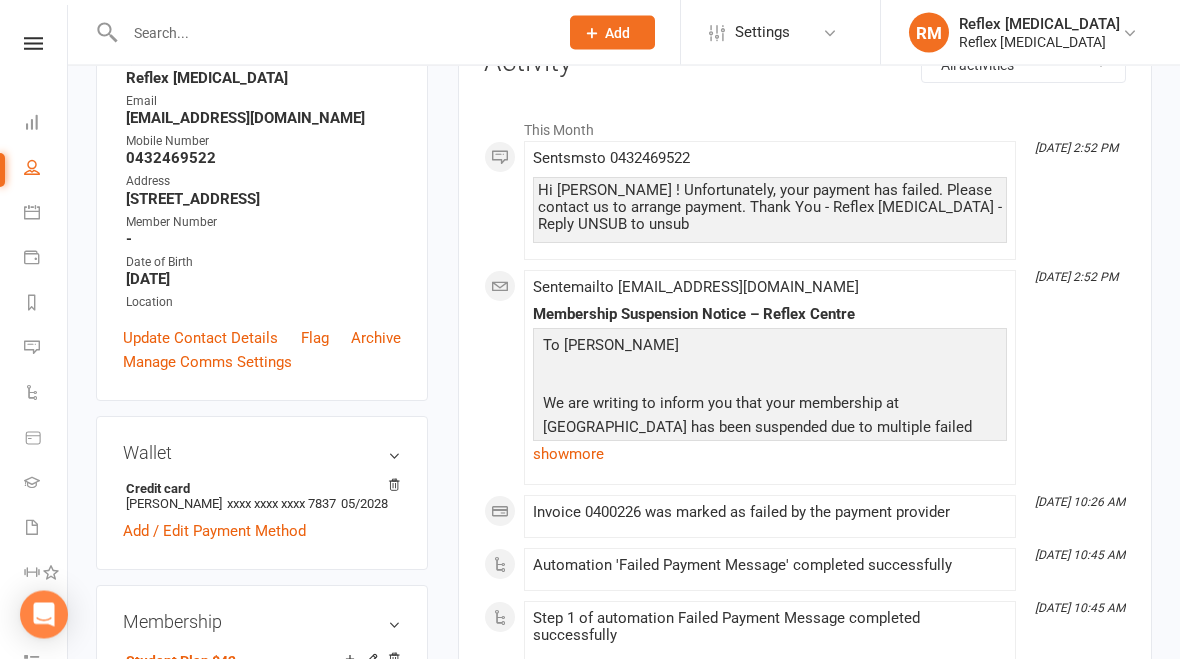 scroll, scrollTop: 286, scrollLeft: 0, axis: vertical 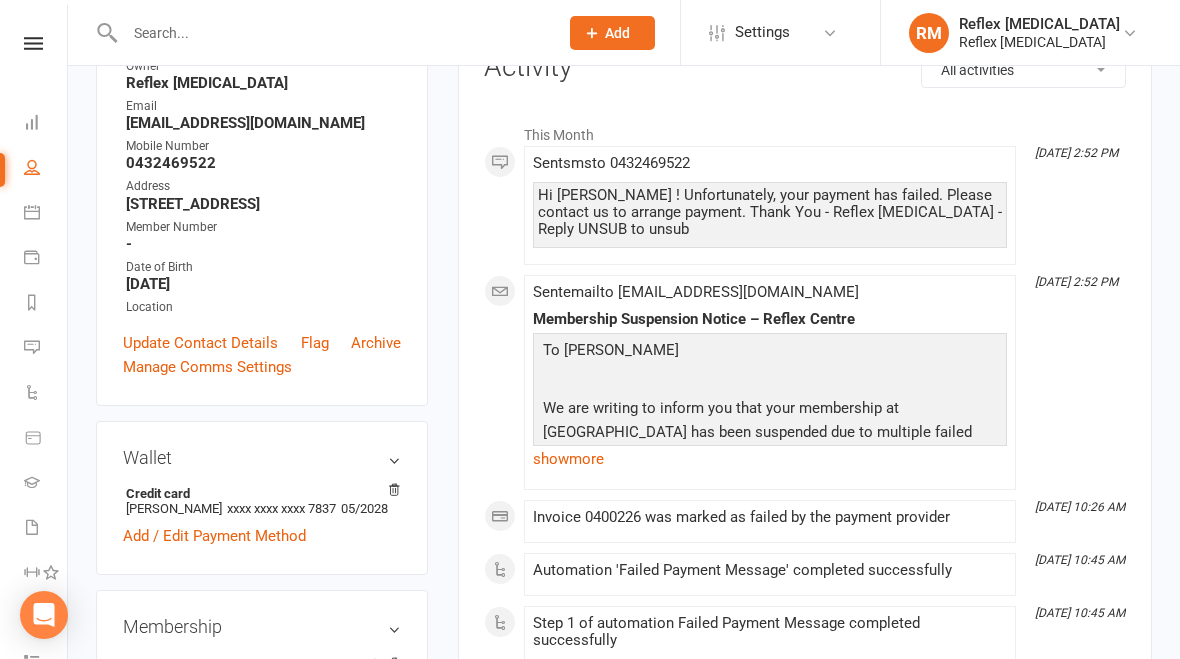 click at bounding box center [331, 33] 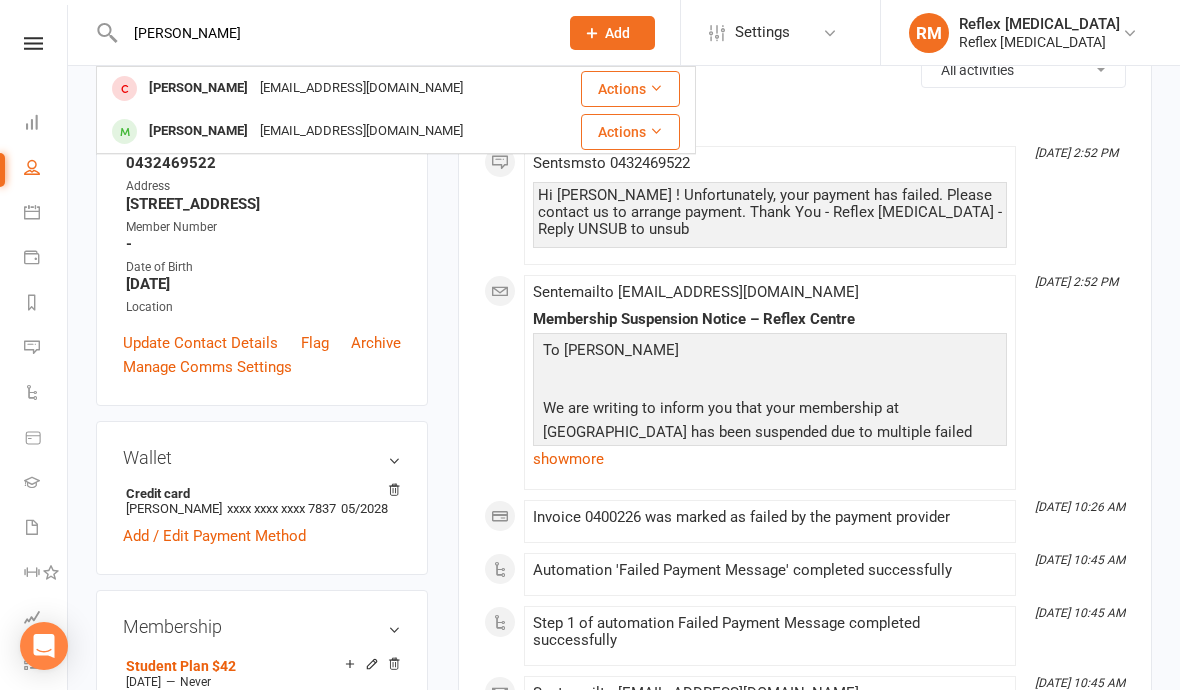 type on "[PERSON_NAME]" 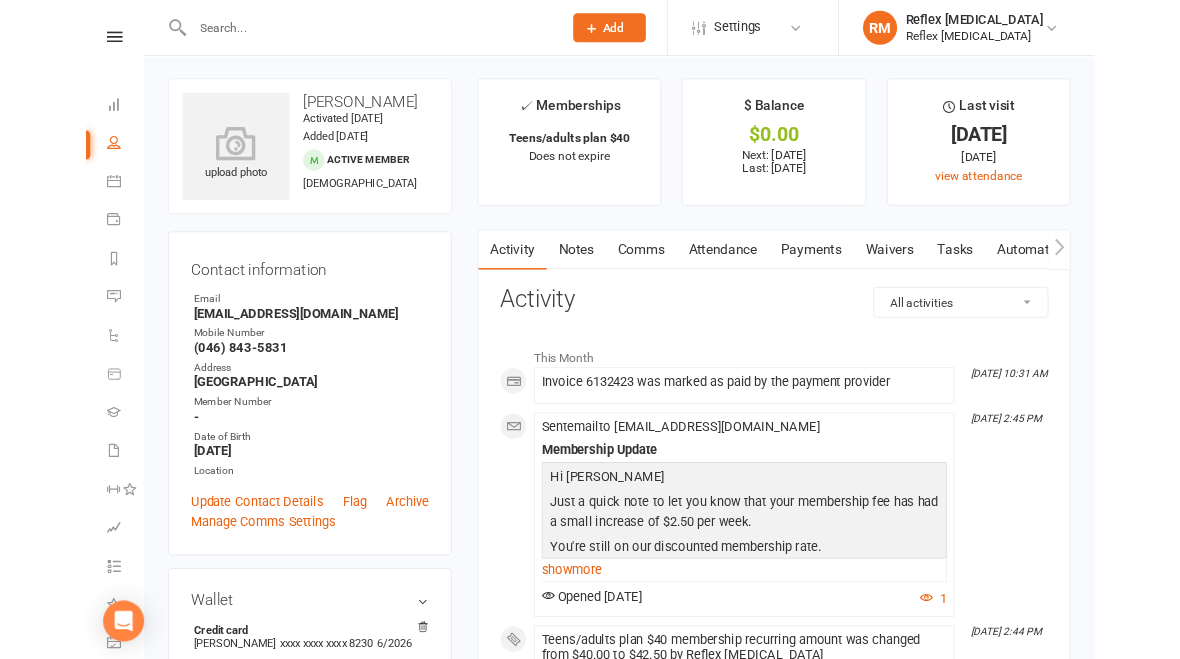 scroll, scrollTop: 0, scrollLeft: 0, axis: both 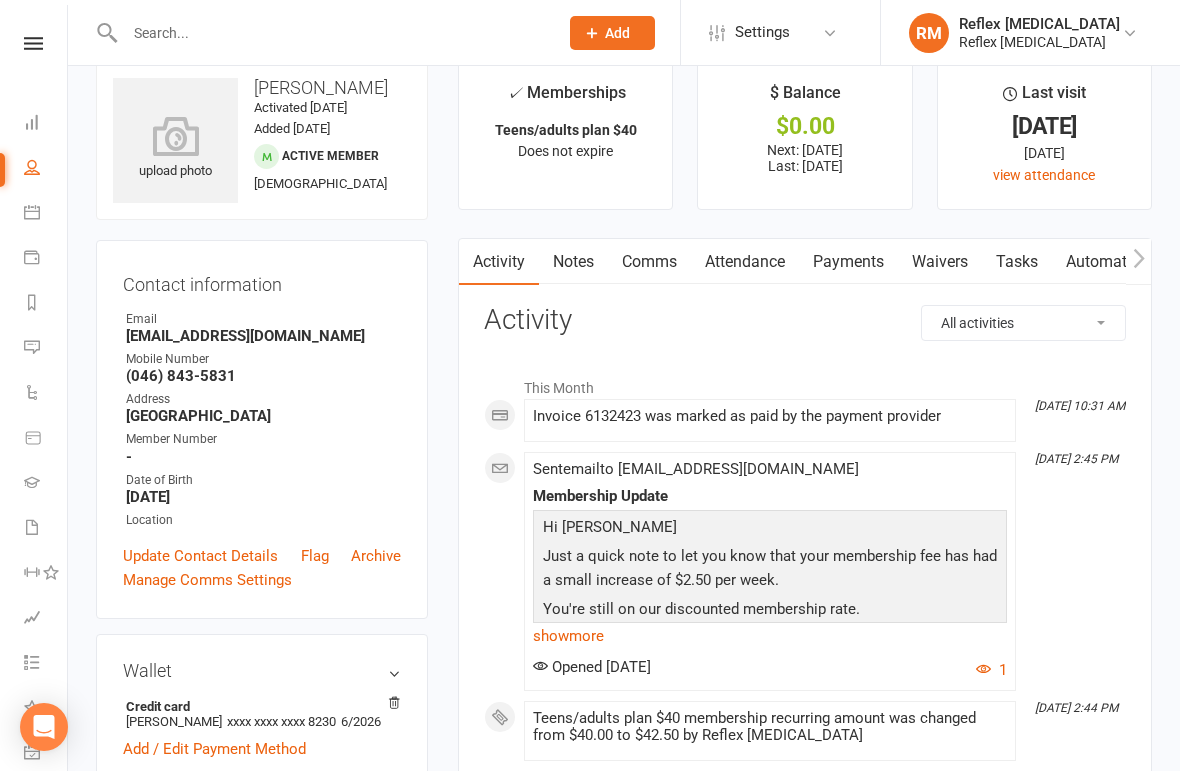 click at bounding box center [331, 33] 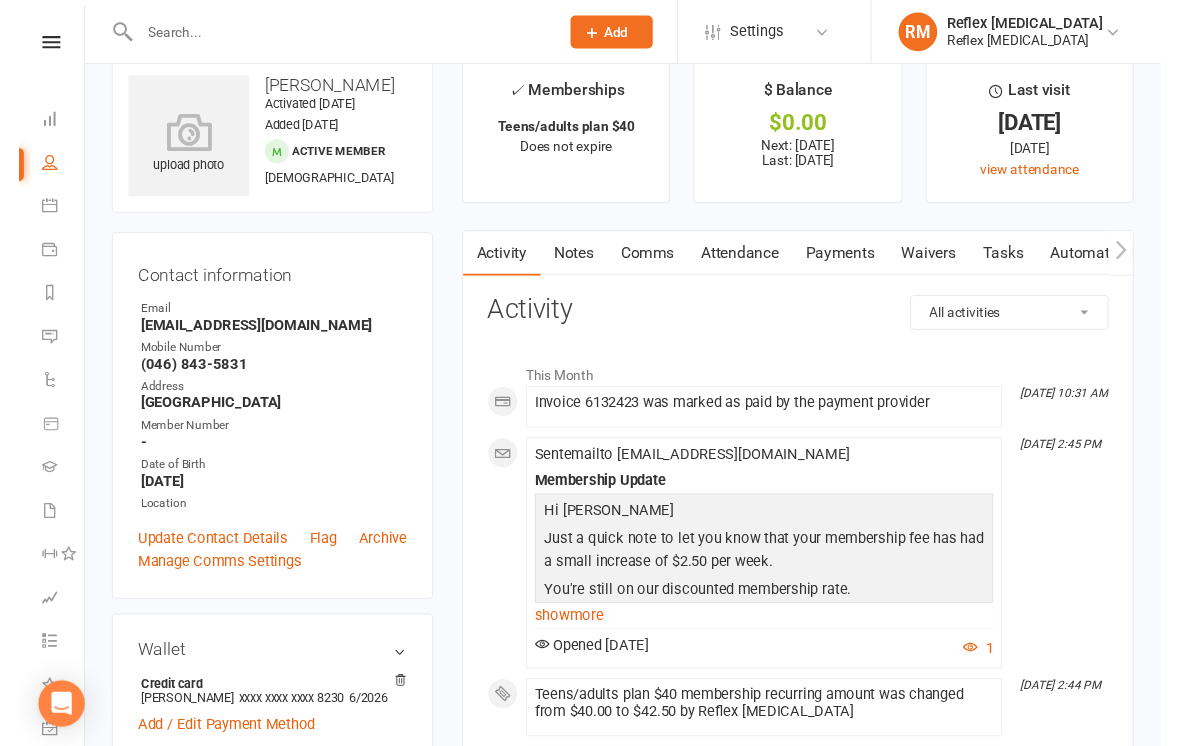 scroll, scrollTop: 32, scrollLeft: 0, axis: vertical 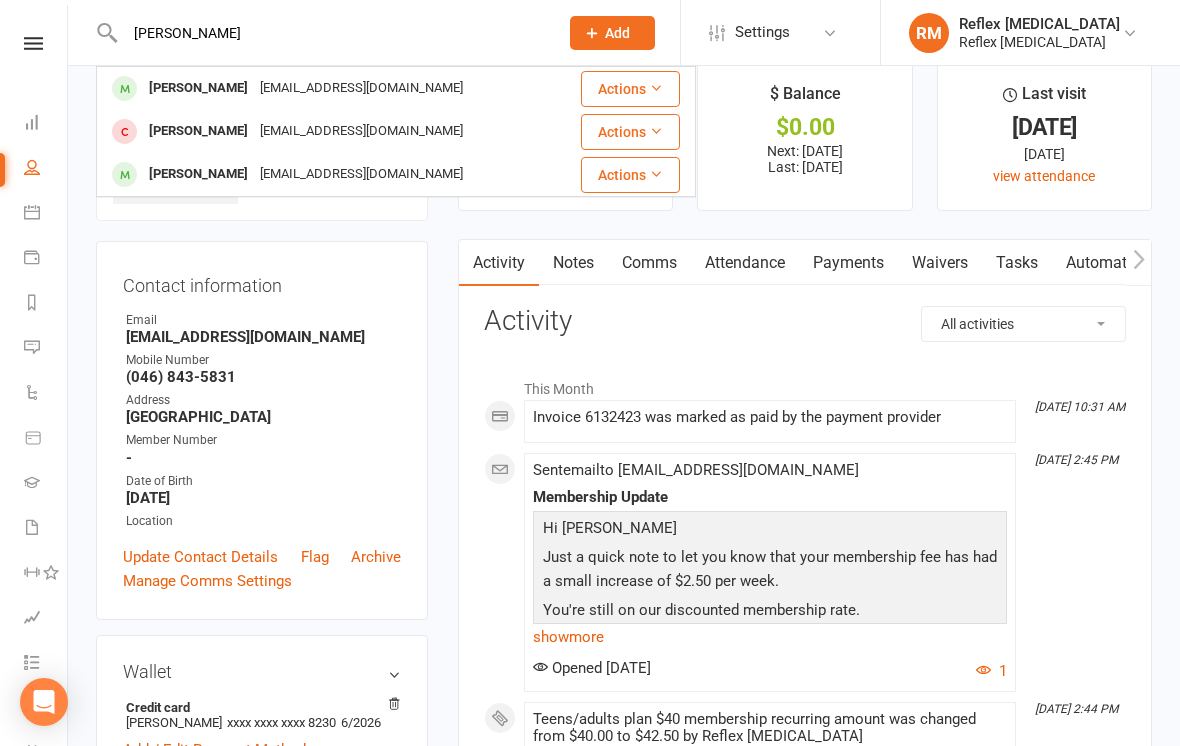 type on "[PERSON_NAME]" 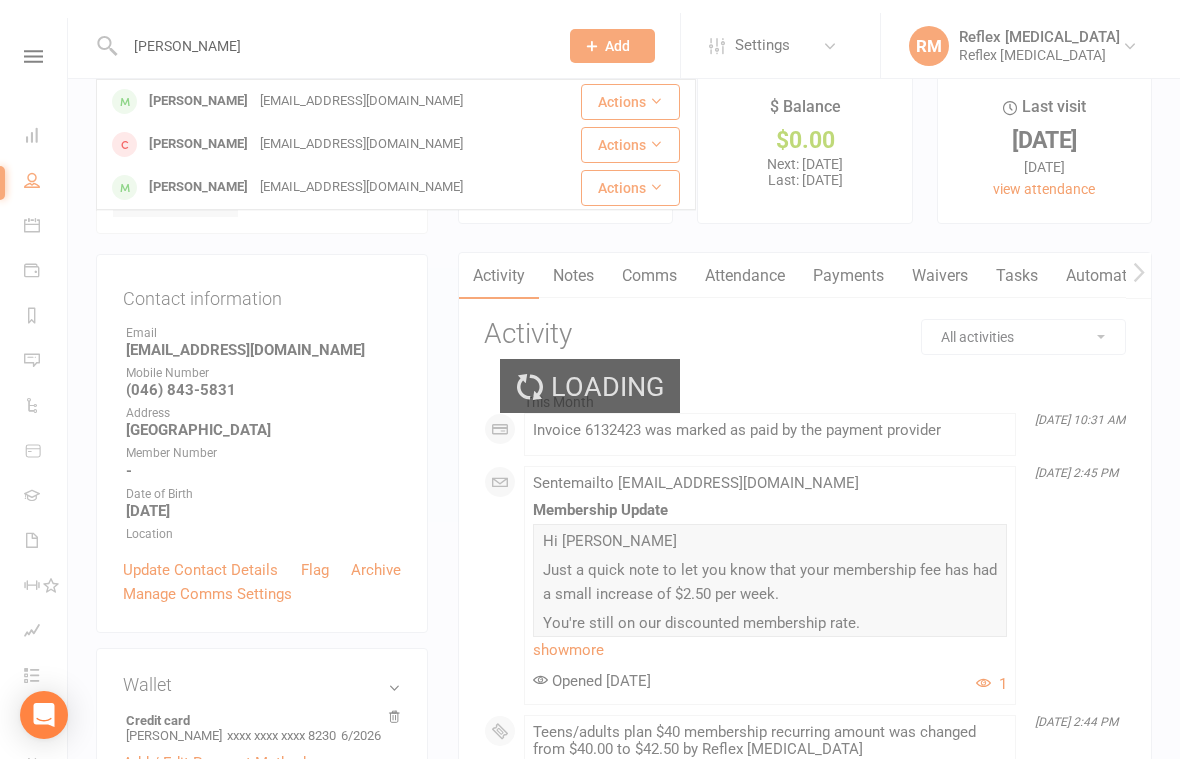 scroll, scrollTop: 33, scrollLeft: 0, axis: vertical 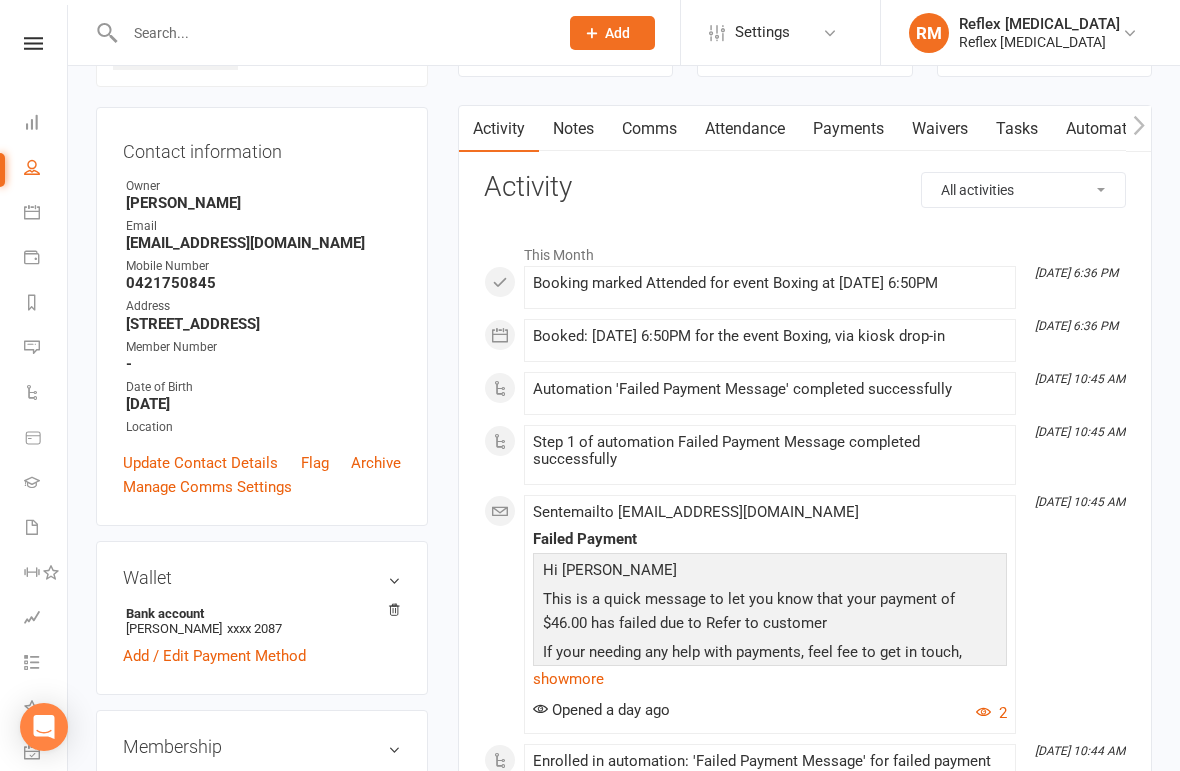 click on "show  more" at bounding box center (770, 679) 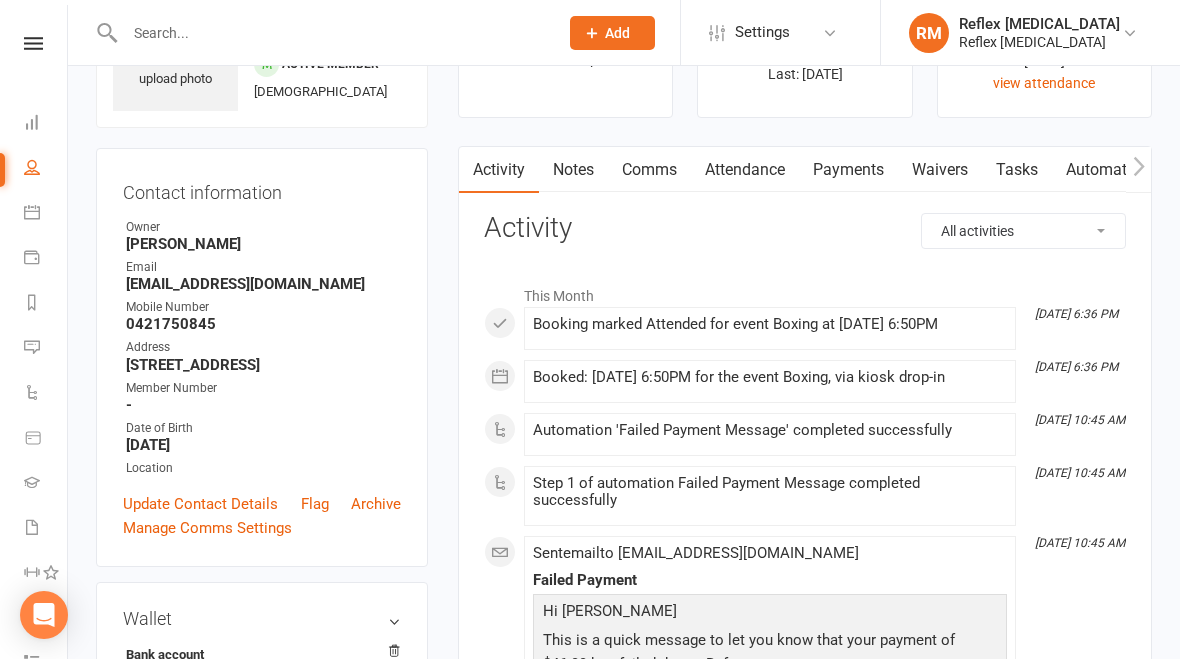 scroll, scrollTop: 0, scrollLeft: 0, axis: both 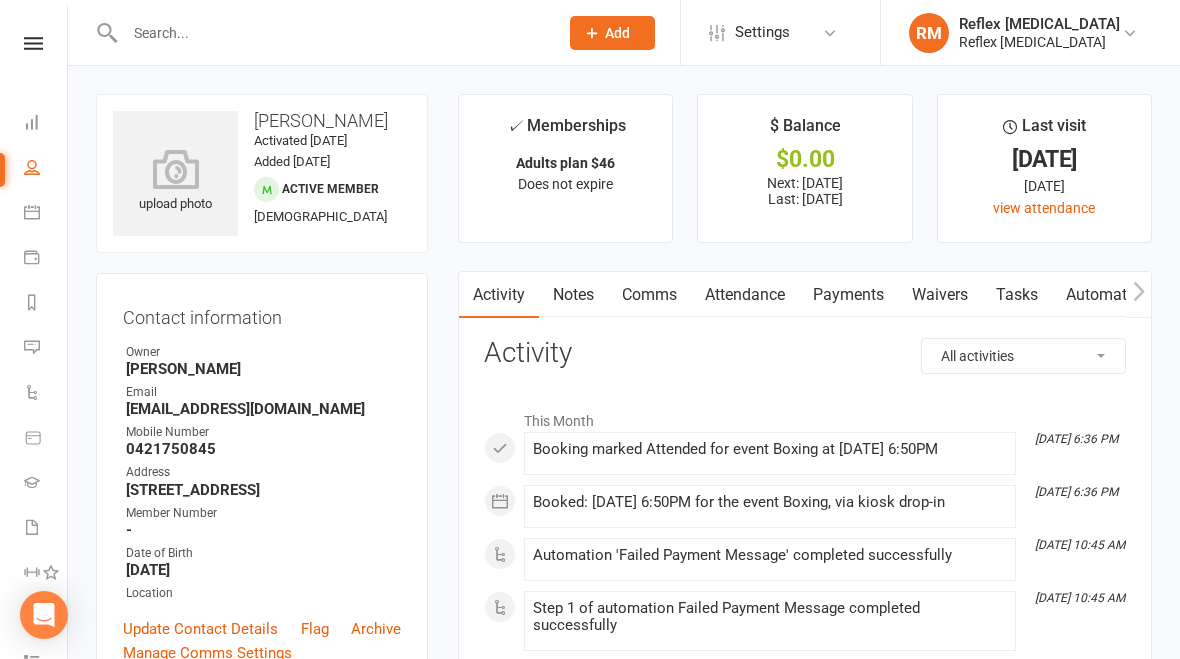 click on "Payments" at bounding box center (848, 295) 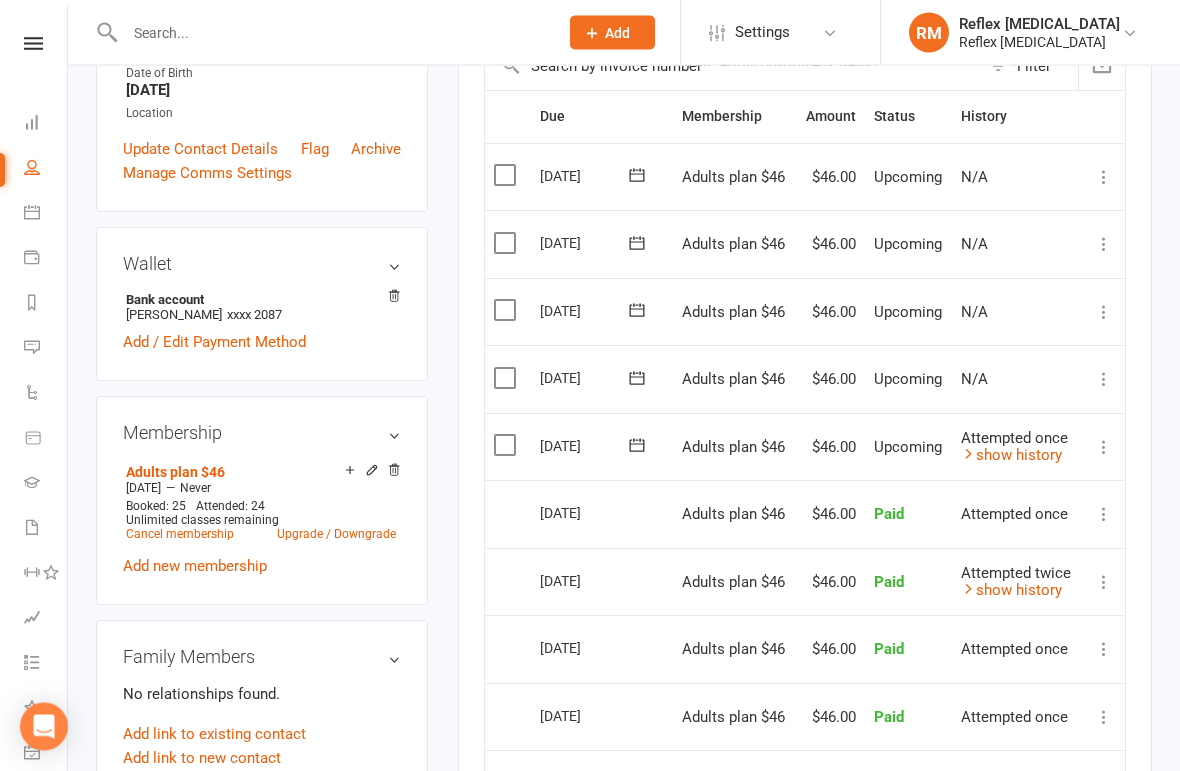 scroll, scrollTop: 481, scrollLeft: 0, axis: vertical 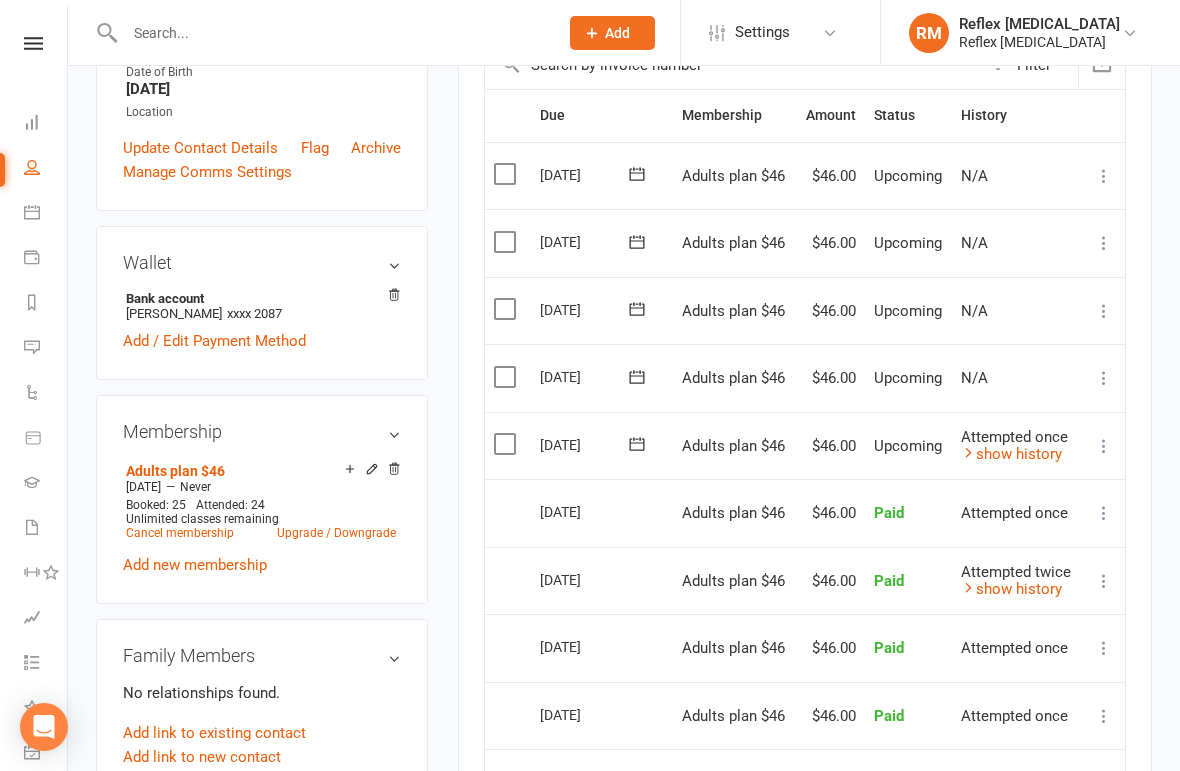 click on "show history" at bounding box center [1011, 589] 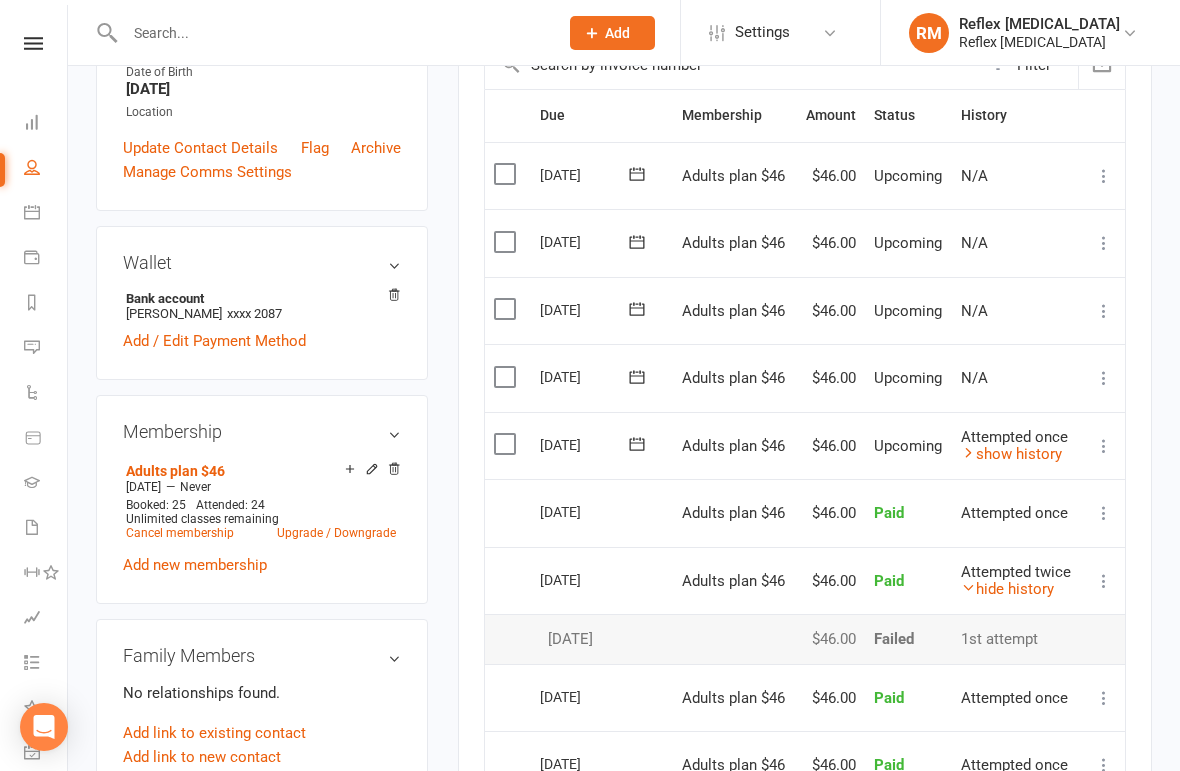 click on "hide history" at bounding box center (1007, 589) 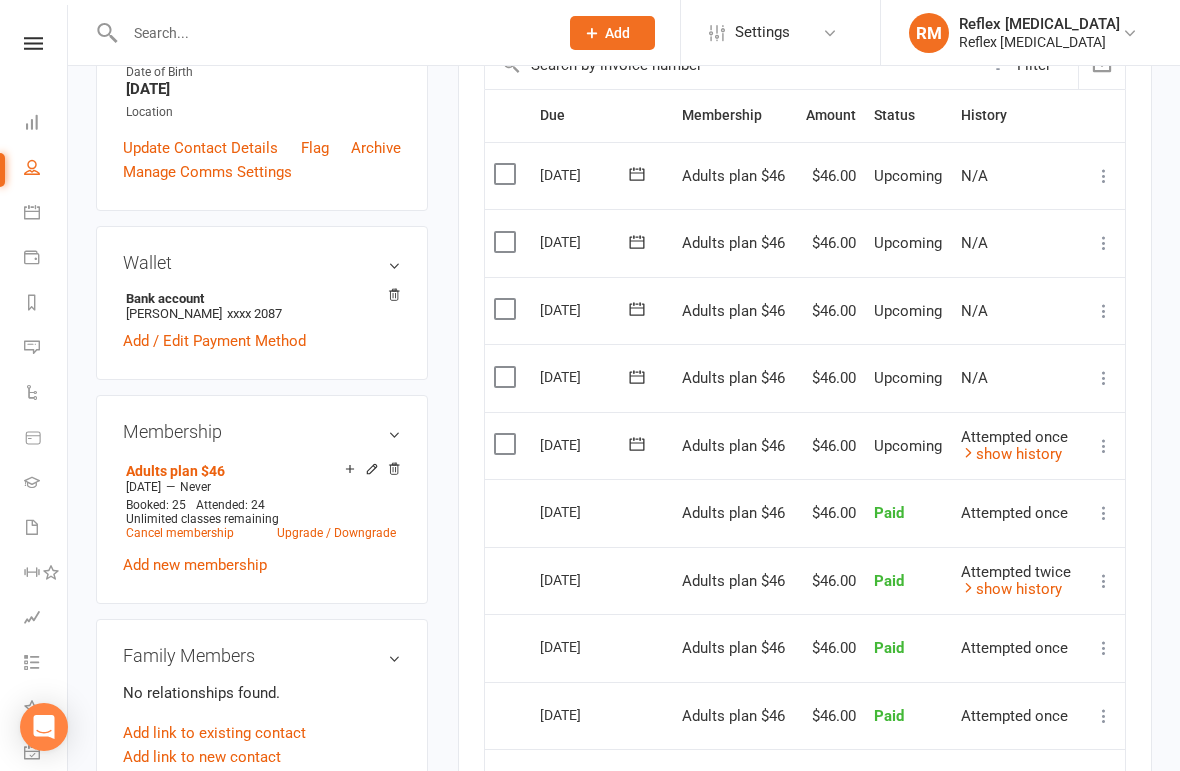 click on "show history" at bounding box center (1011, 454) 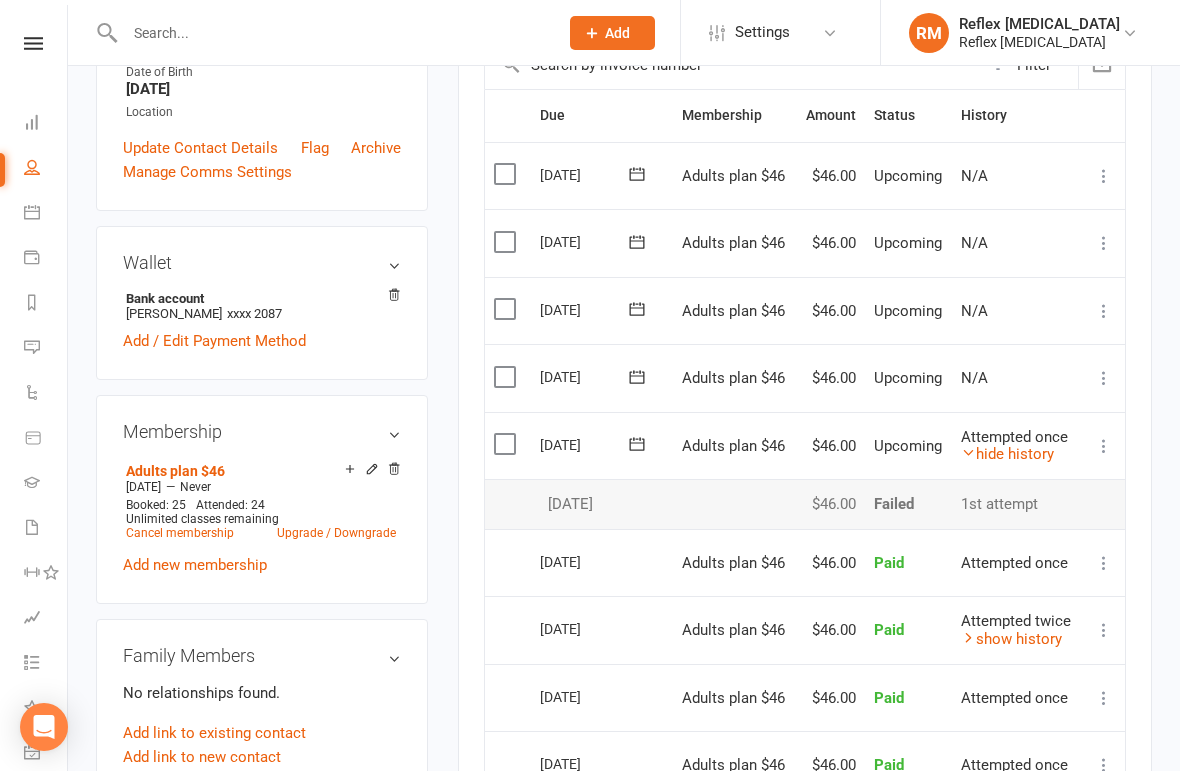 click on "hide history" at bounding box center (1007, 454) 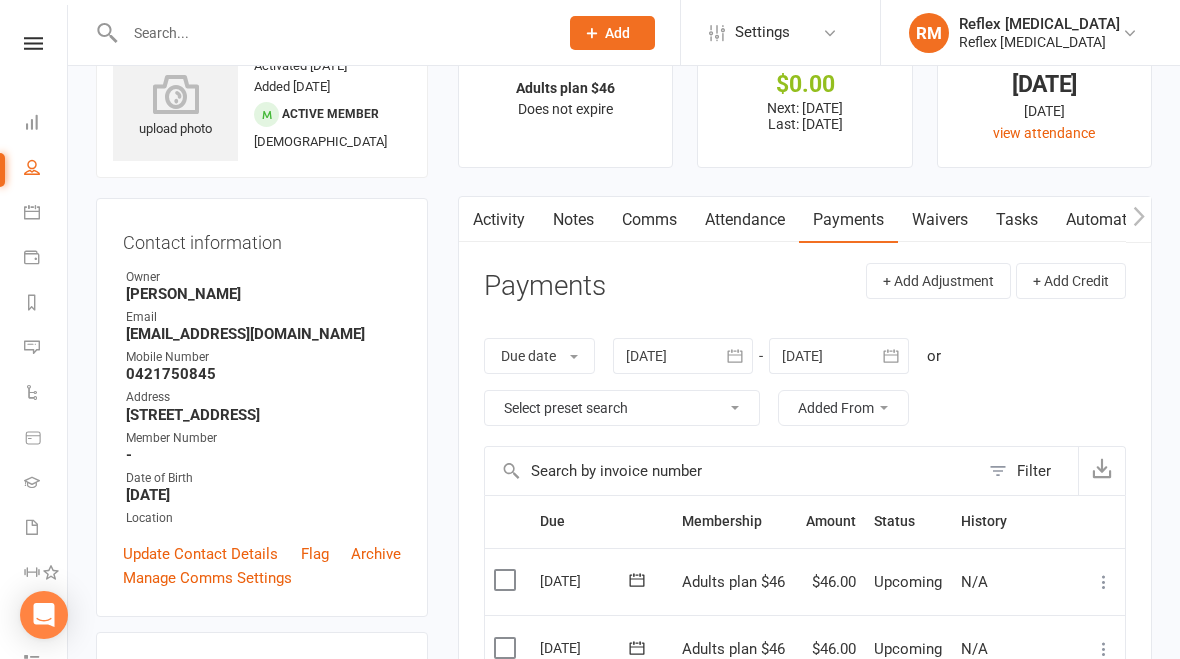 scroll, scrollTop: 0, scrollLeft: 0, axis: both 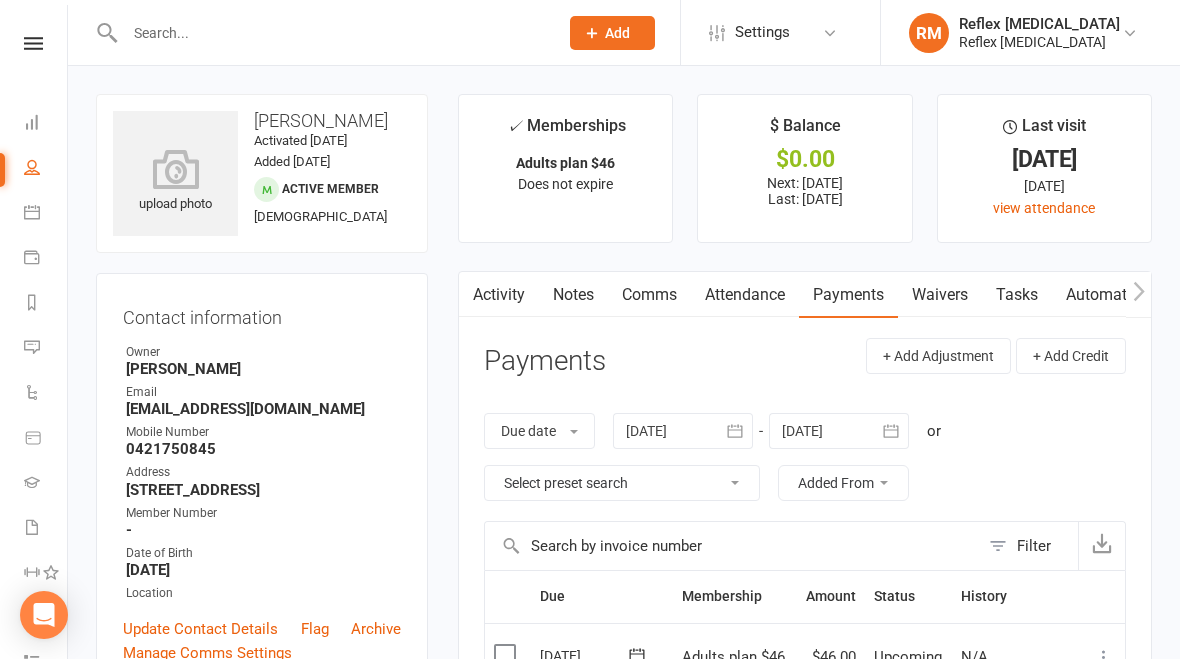 click at bounding box center [33, 43] 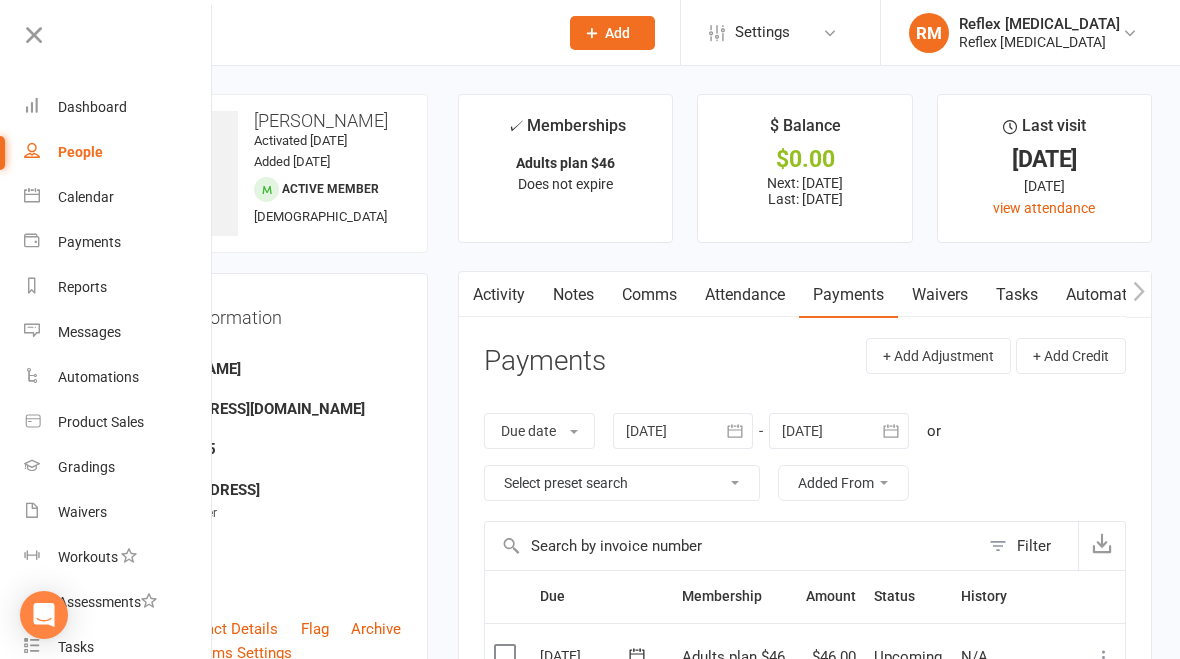 click on "Dashboard" at bounding box center (92, 107) 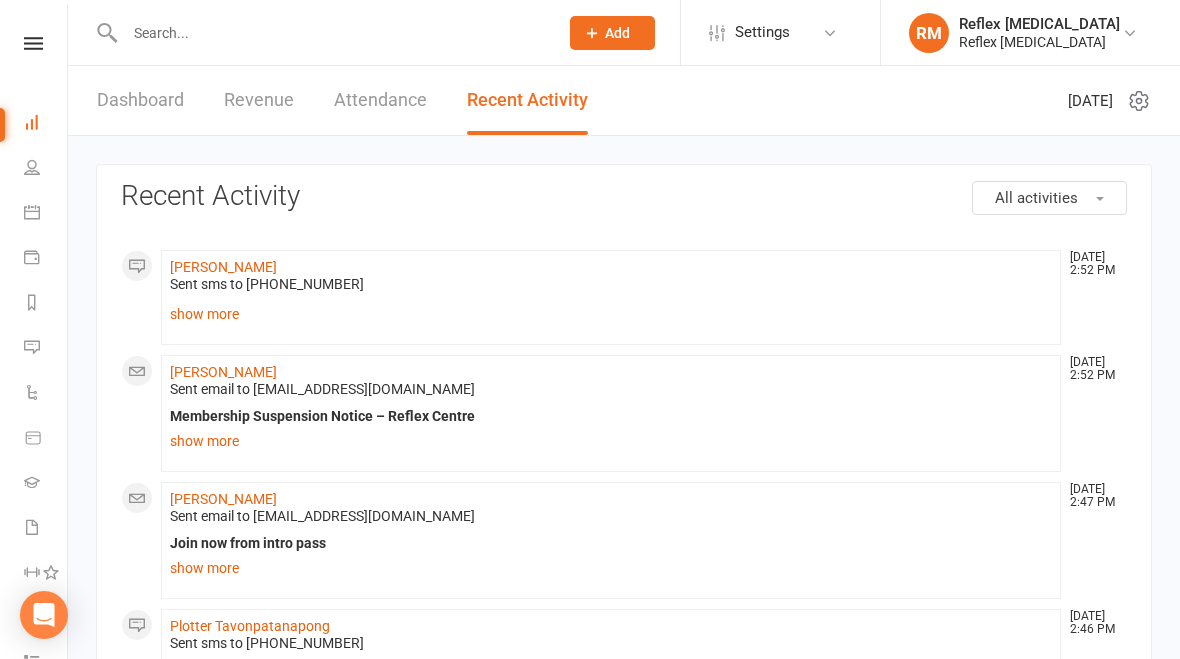 click on "Dashboard" at bounding box center (140, 100) 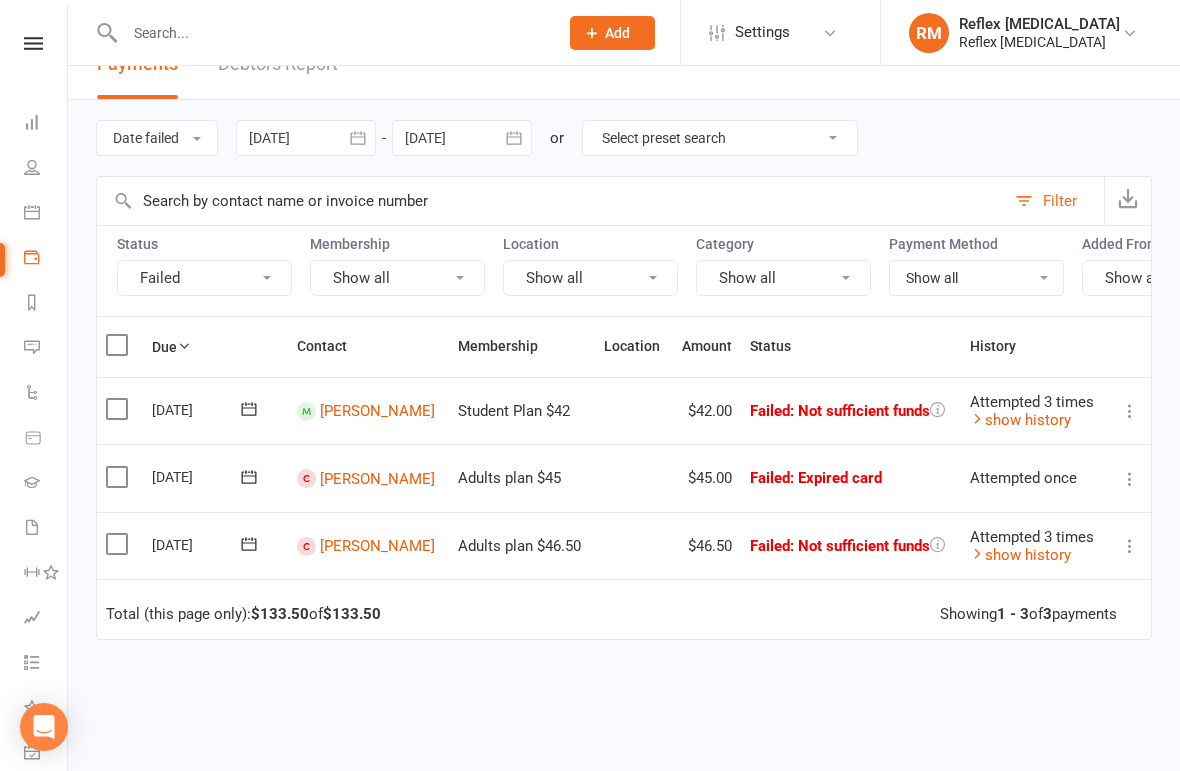 scroll, scrollTop: 49, scrollLeft: 0, axis: vertical 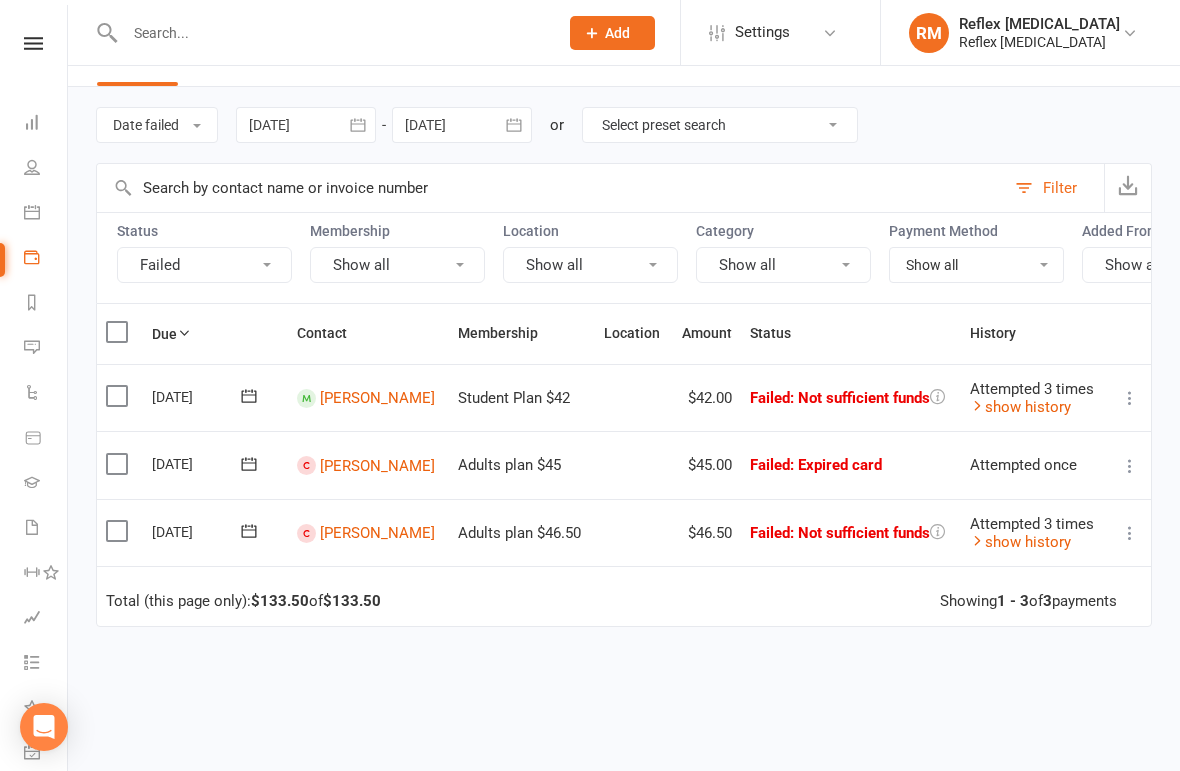 click on "show history" at bounding box center (1020, 407) 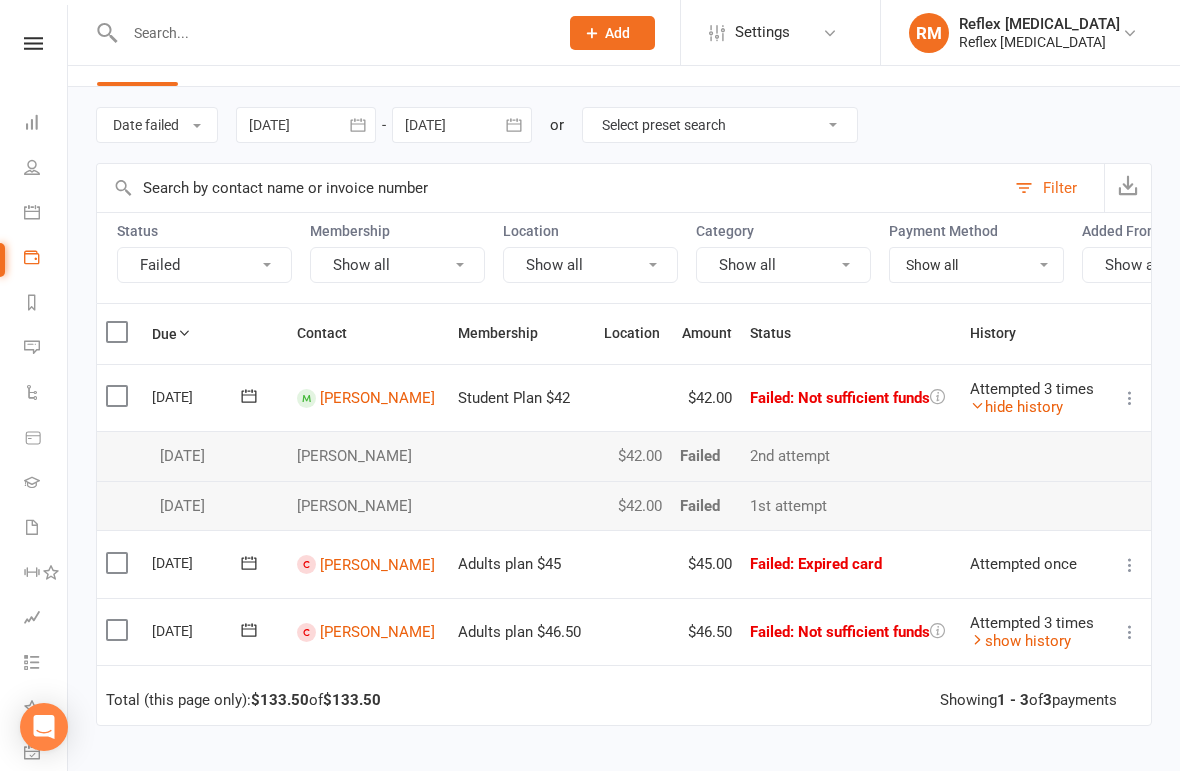 click on "hide history" at bounding box center [1016, 407] 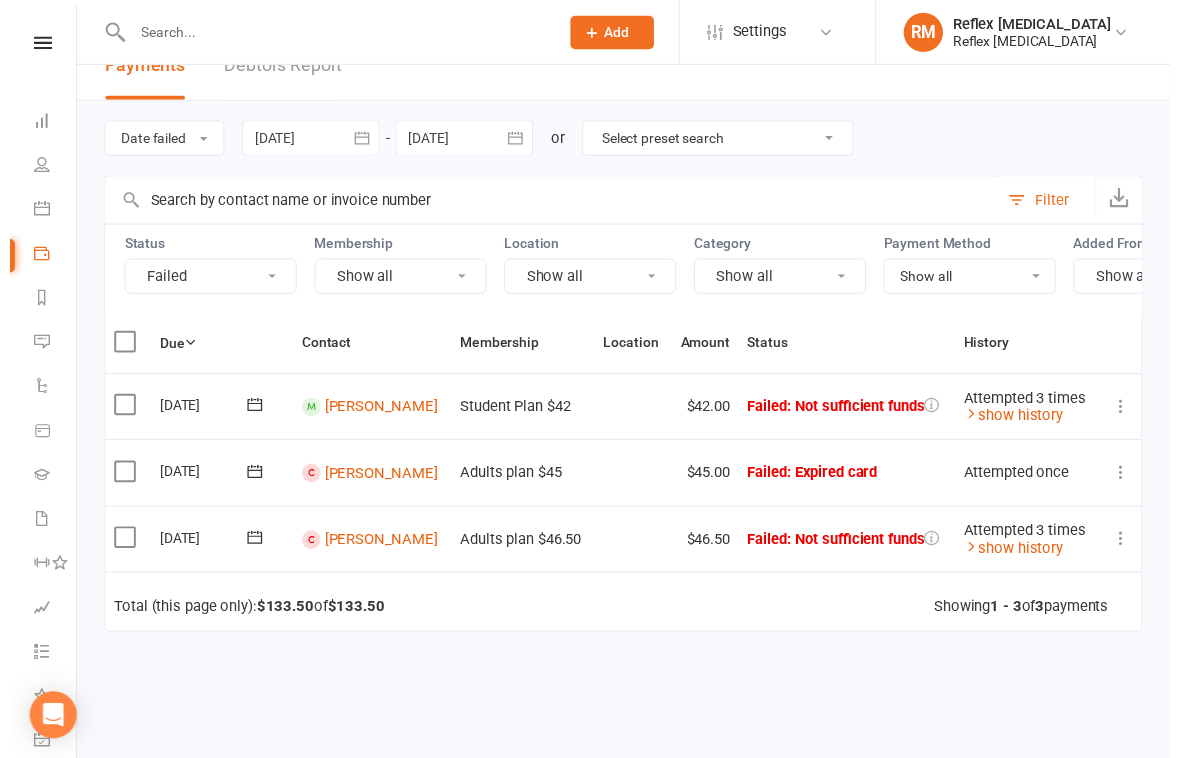 scroll, scrollTop: 0, scrollLeft: 0, axis: both 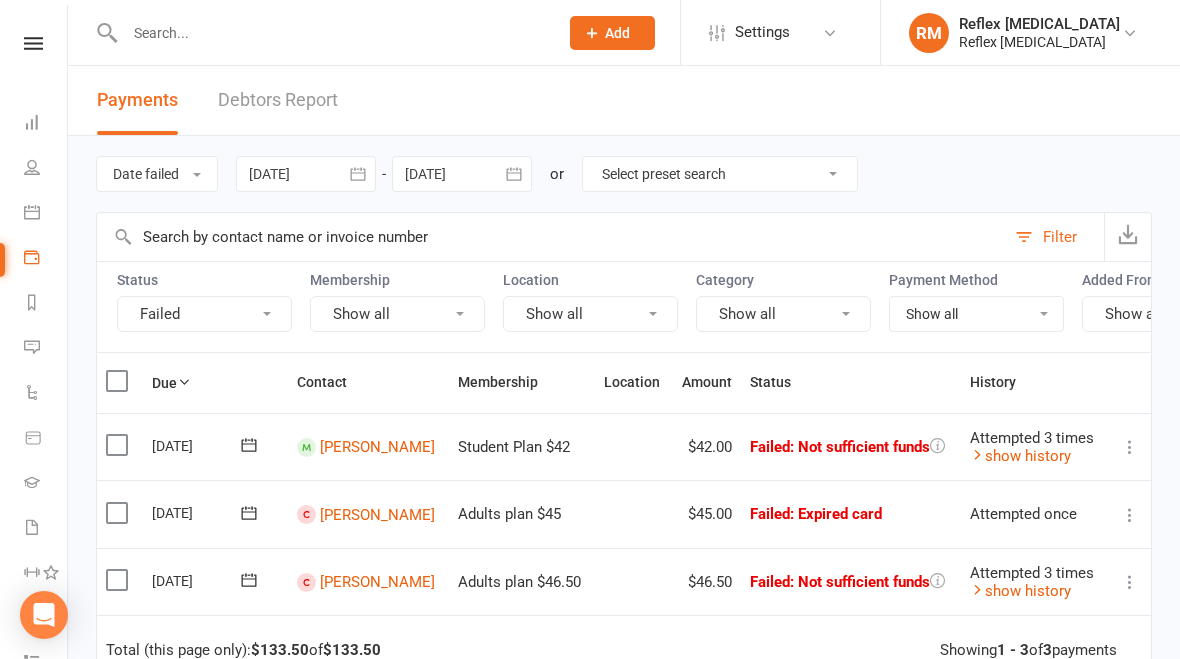 click on "Debtors Report" at bounding box center [278, 100] 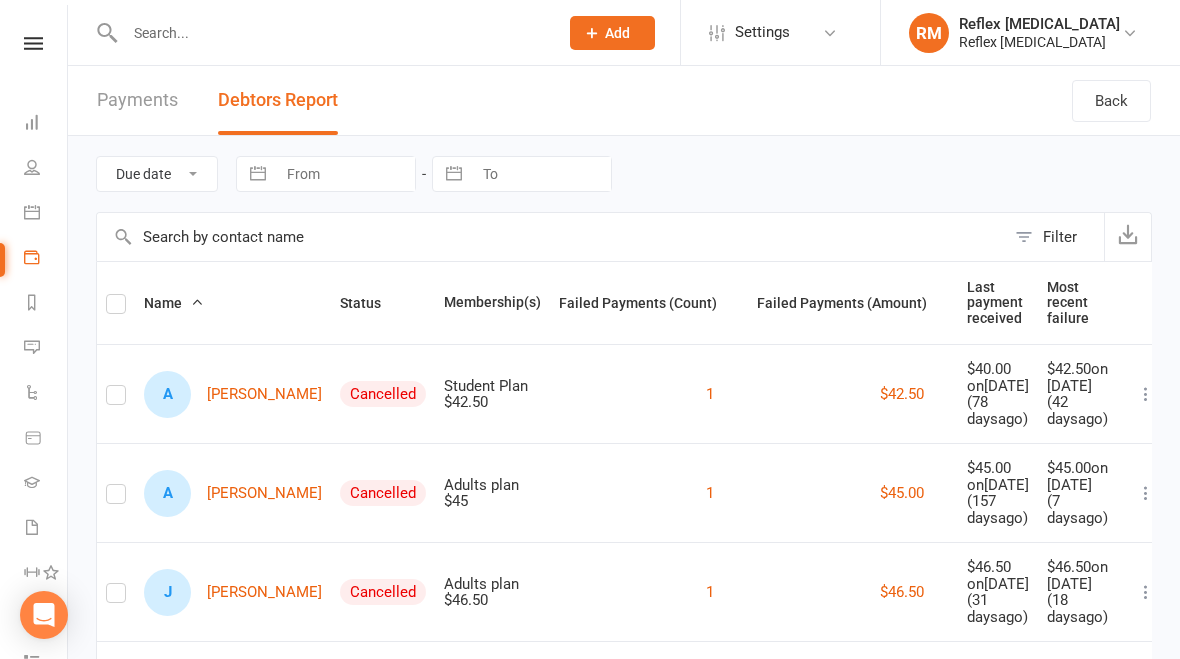 click on "Payments" at bounding box center [137, 100] 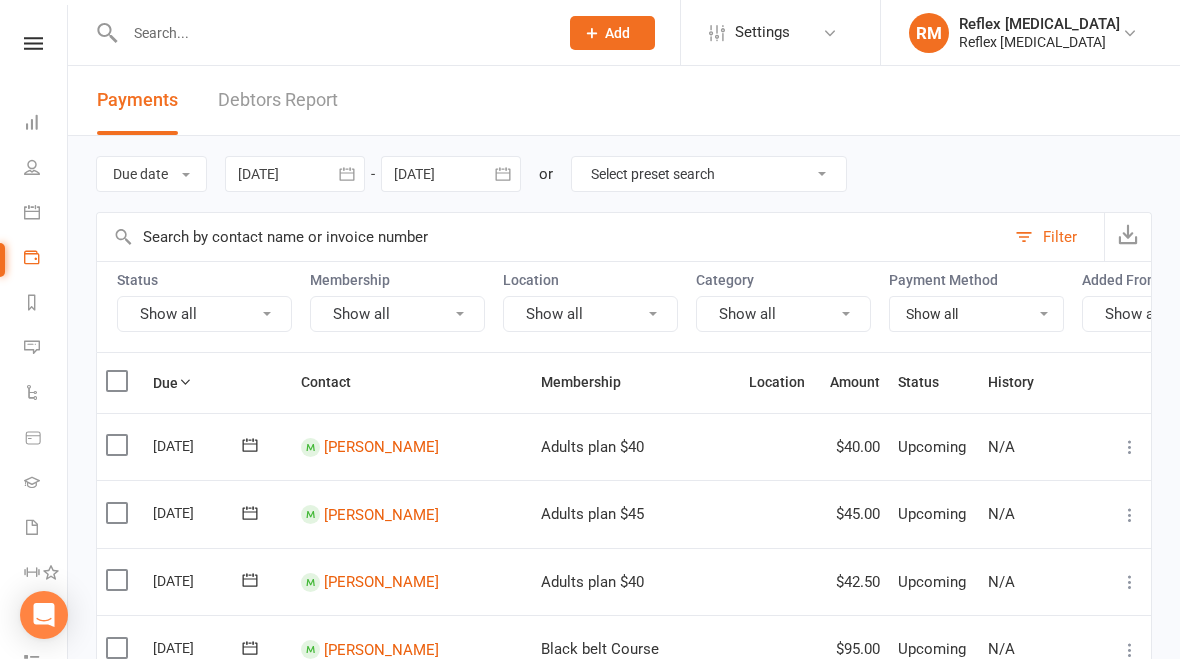 click on "Debtors Report" at bounding box center (278, 100) 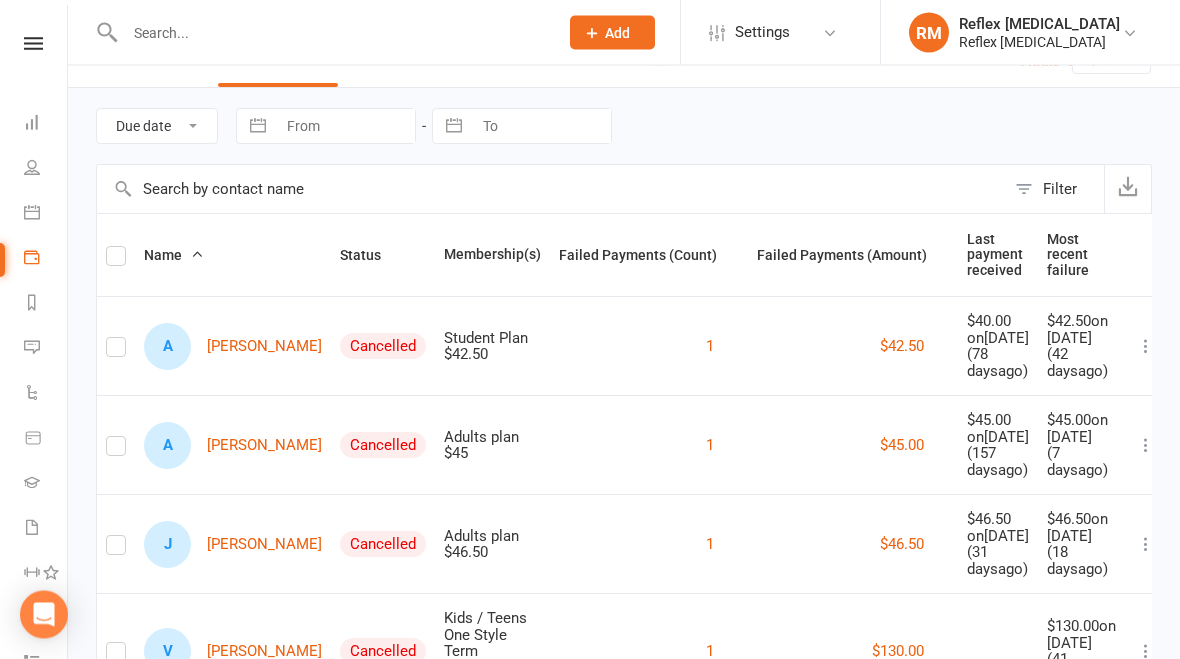 scroll, scrollTop: 0, scrollLeft: 0, axis: both 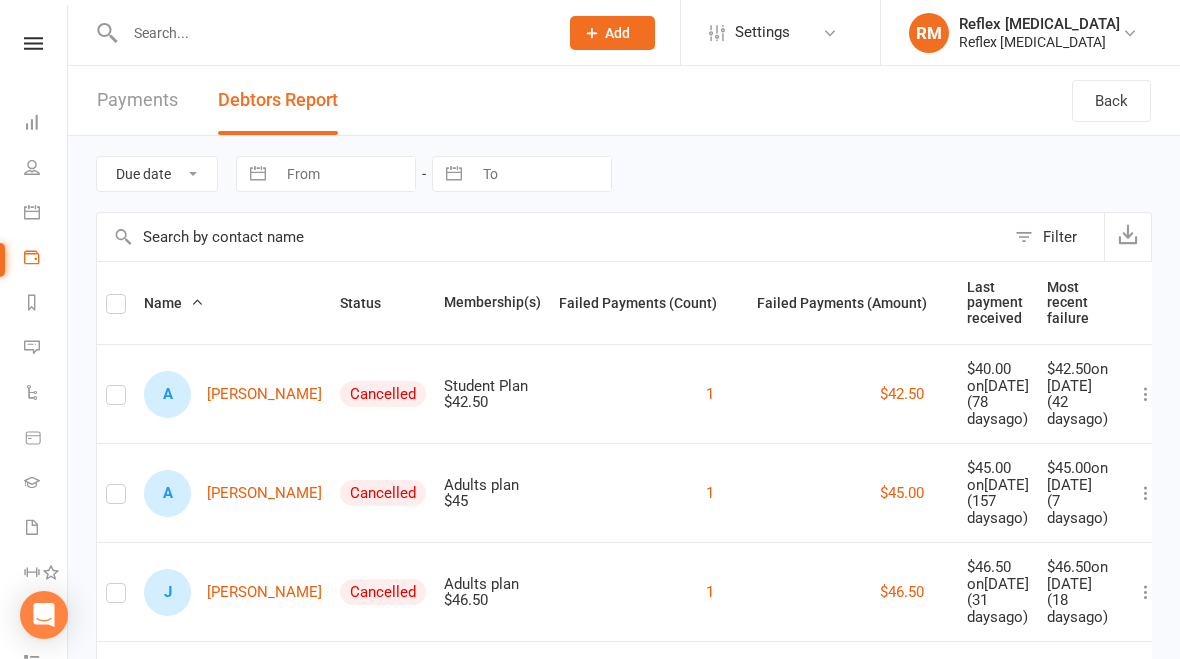 click at bounding box center [33, 43] 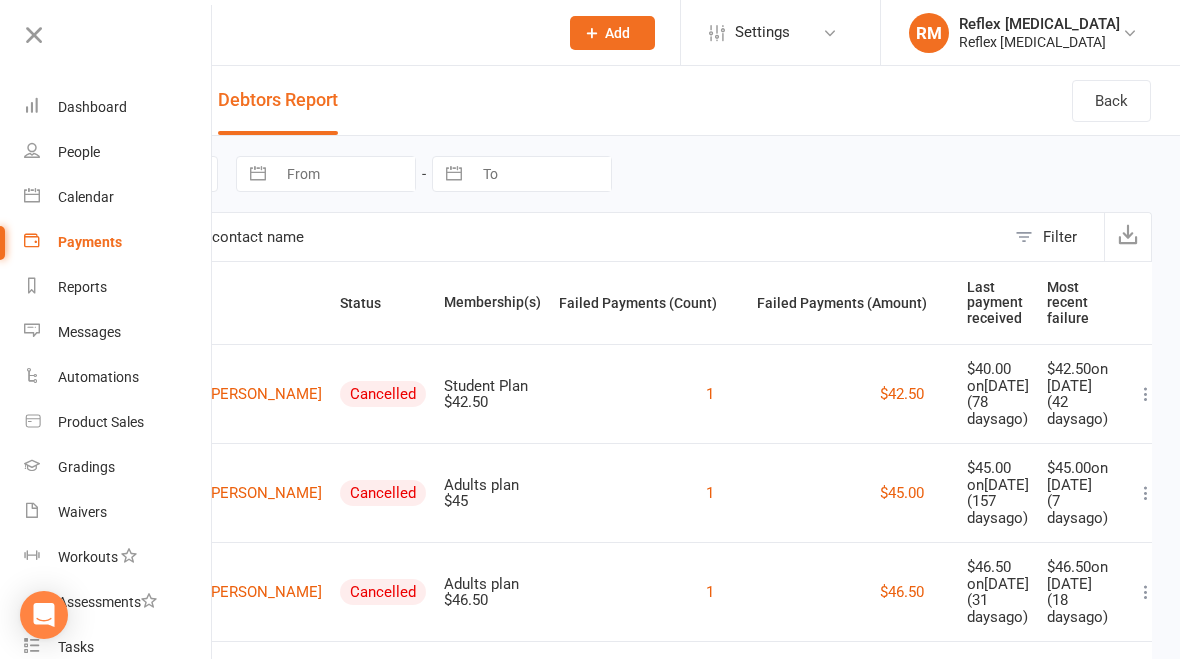 click on "Dashboard" at bounding box center [118, 107] 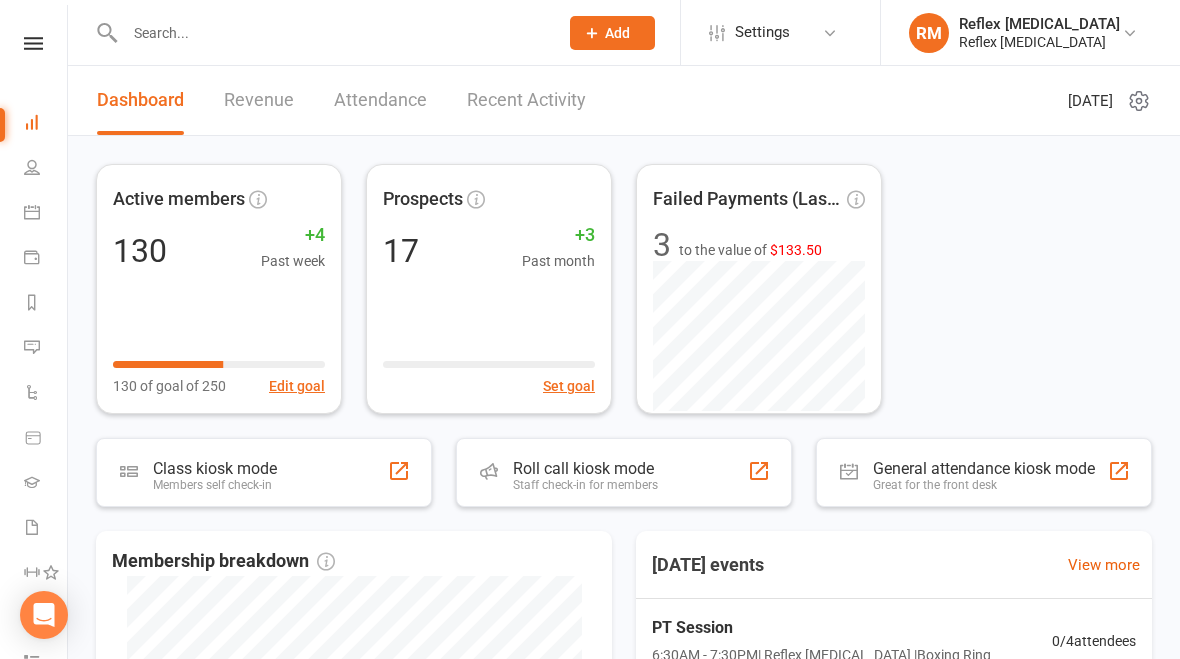 click at bounding box center (331, 33) 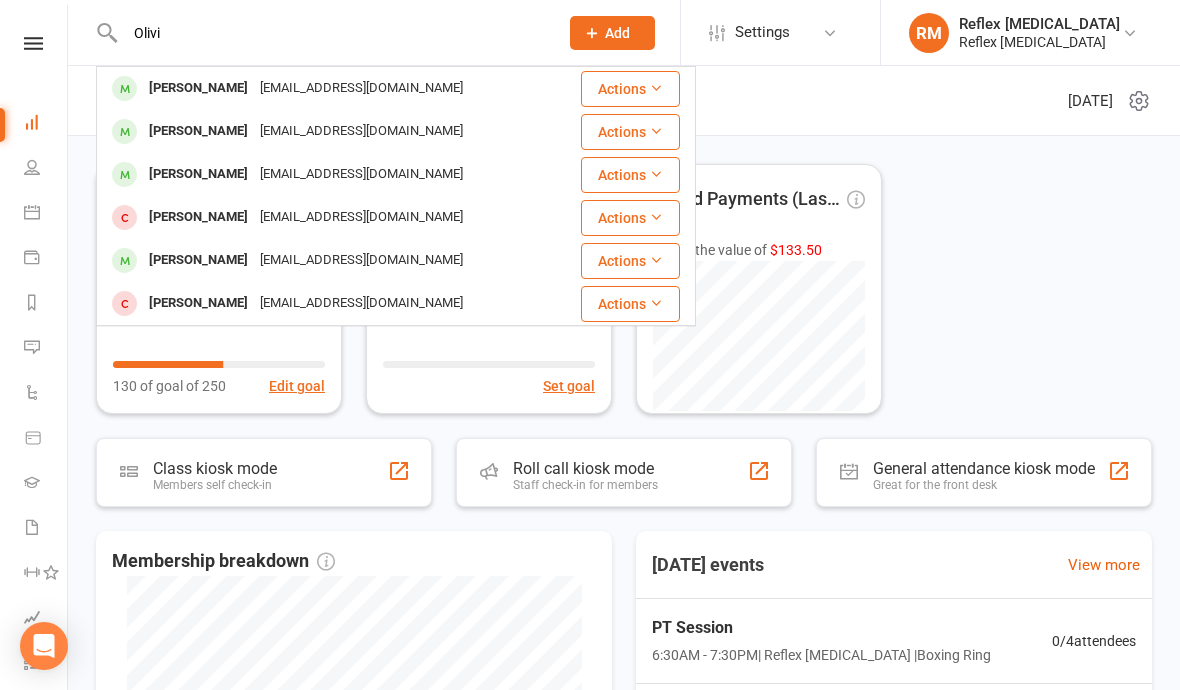 type on "Olivi" 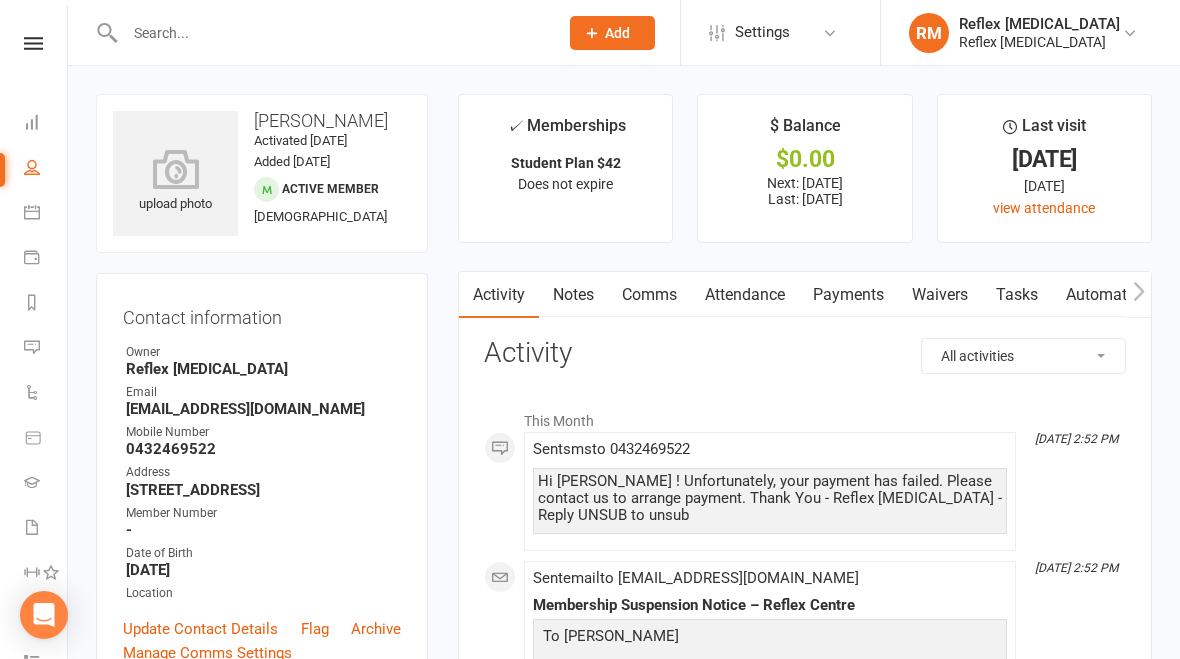 click on "Payments" at bounding box center [848, 295] 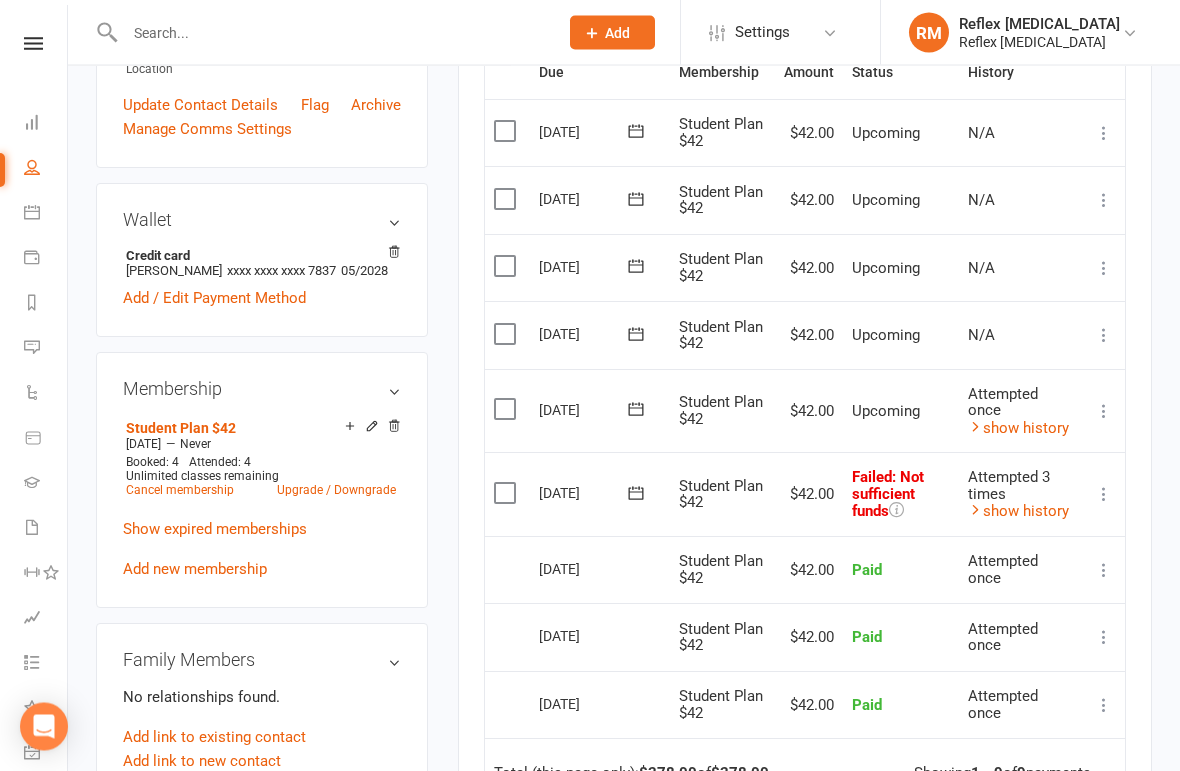 scroll, scrollTop: 524, scrollLeft: 0, axis: vertical 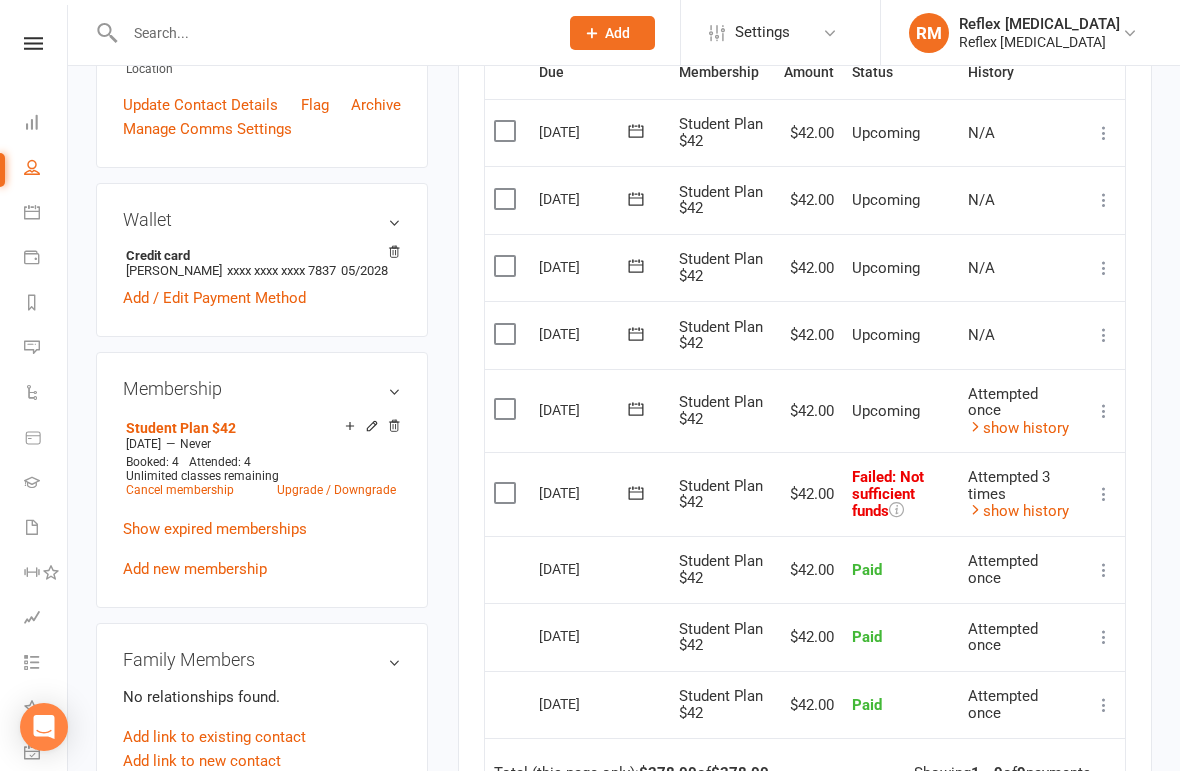click on "show history" at bounding box center (1018, 511) 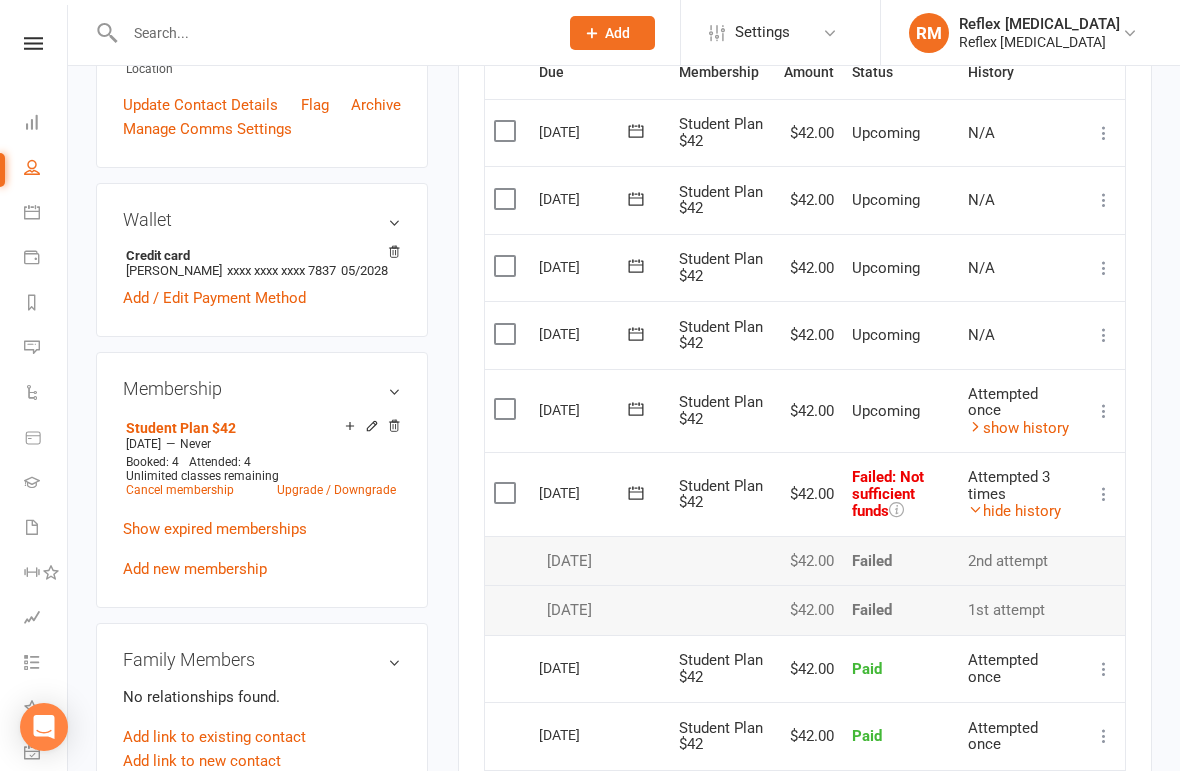 click on "hide history" at bounding box center [1014, 511] 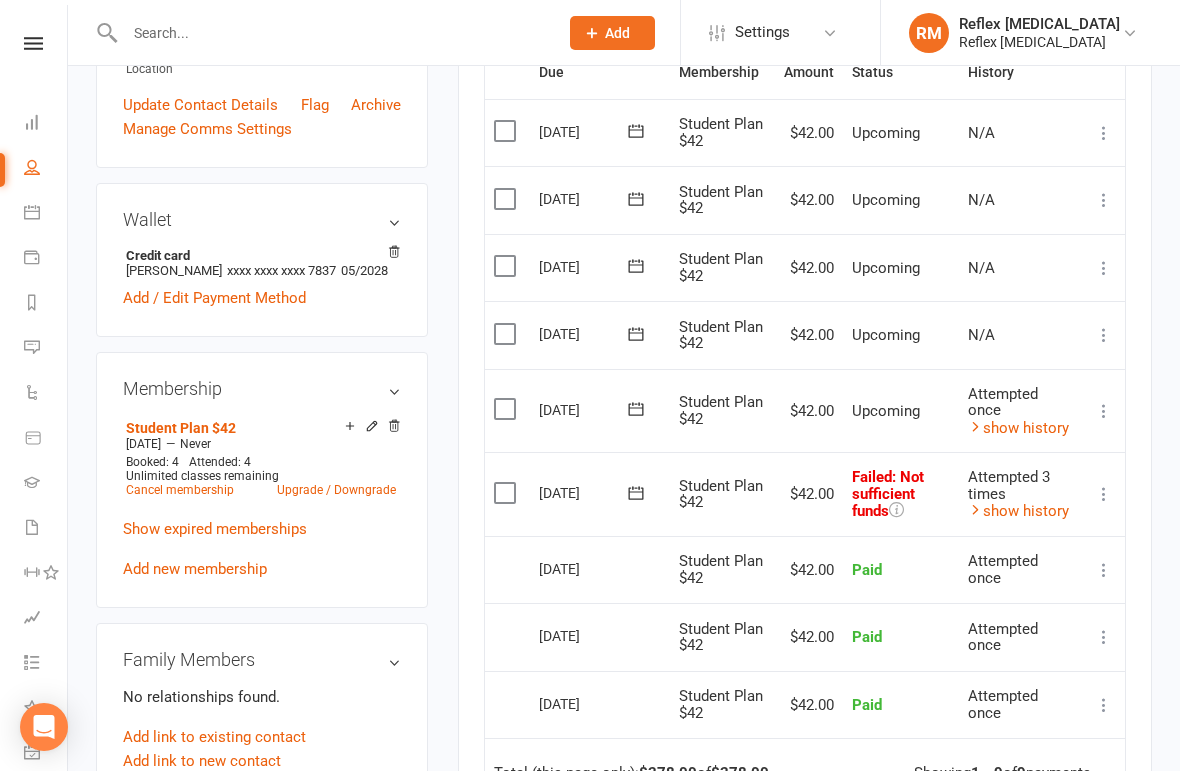 click on "show history" at bounding box center (1018, 428) 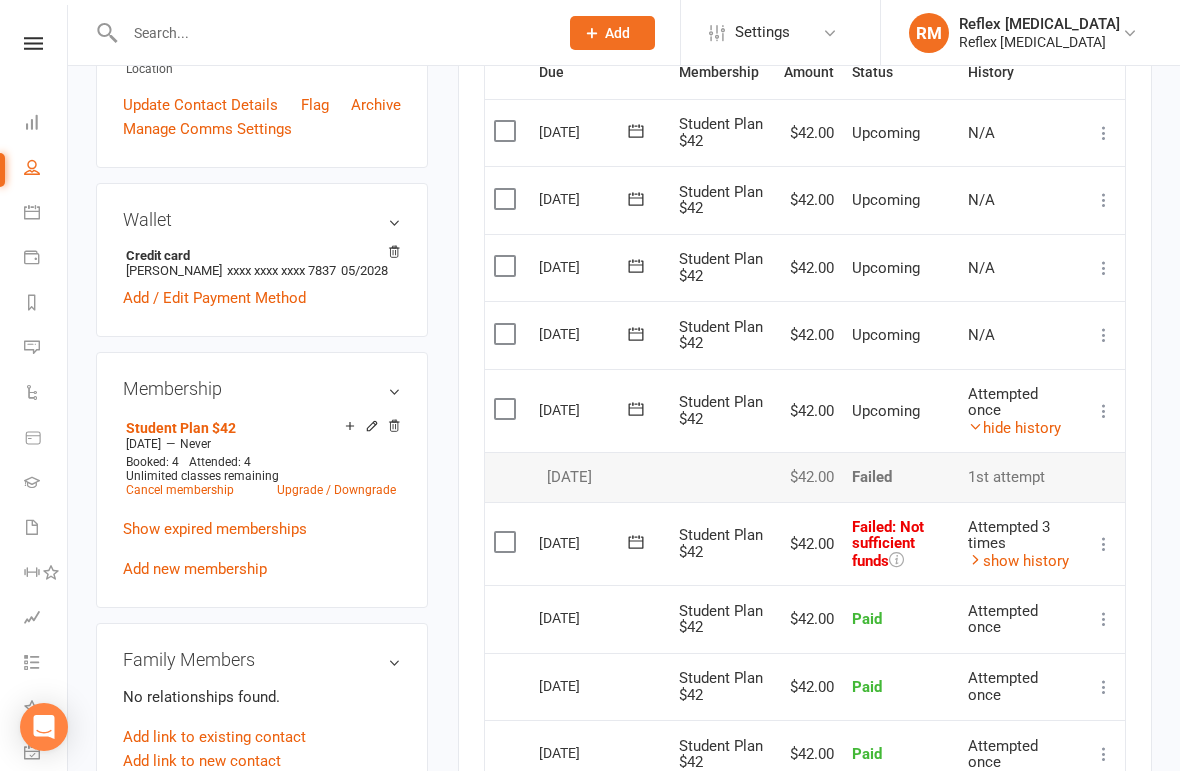 click on "hide history" at bounding box center (1014, 428) 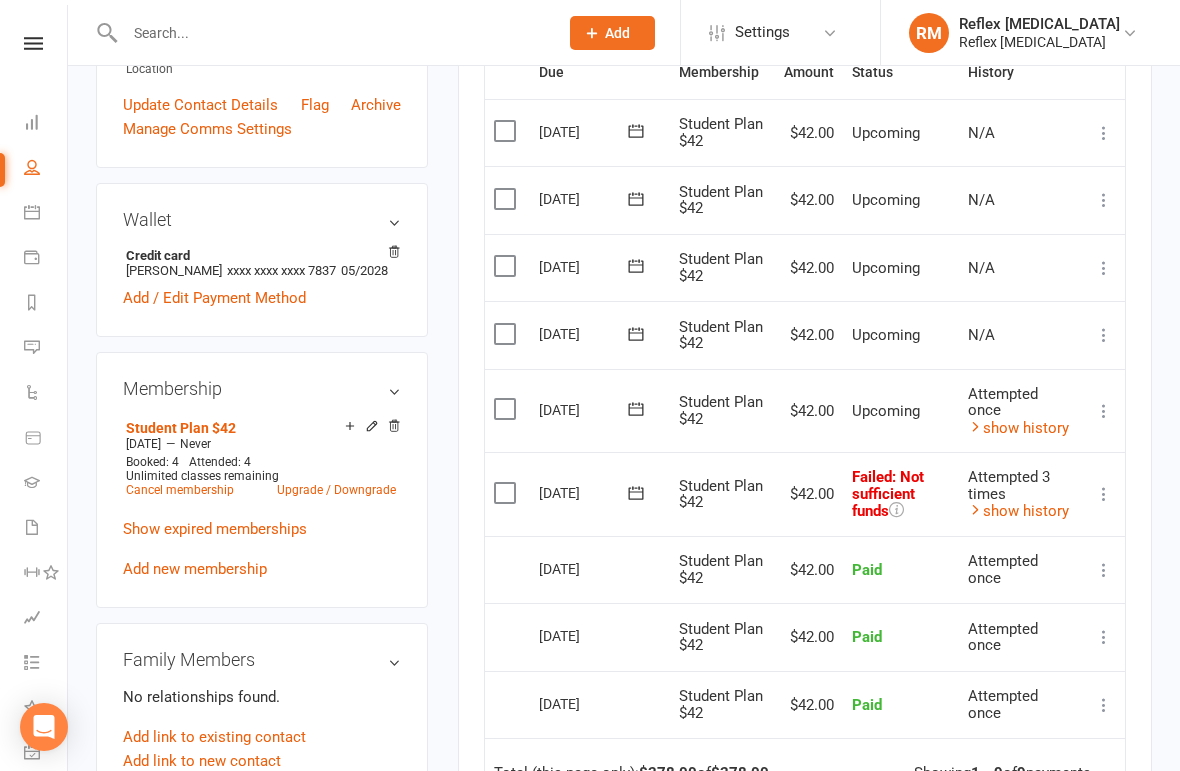 click on "show history" at bounding box center [1018, 511] 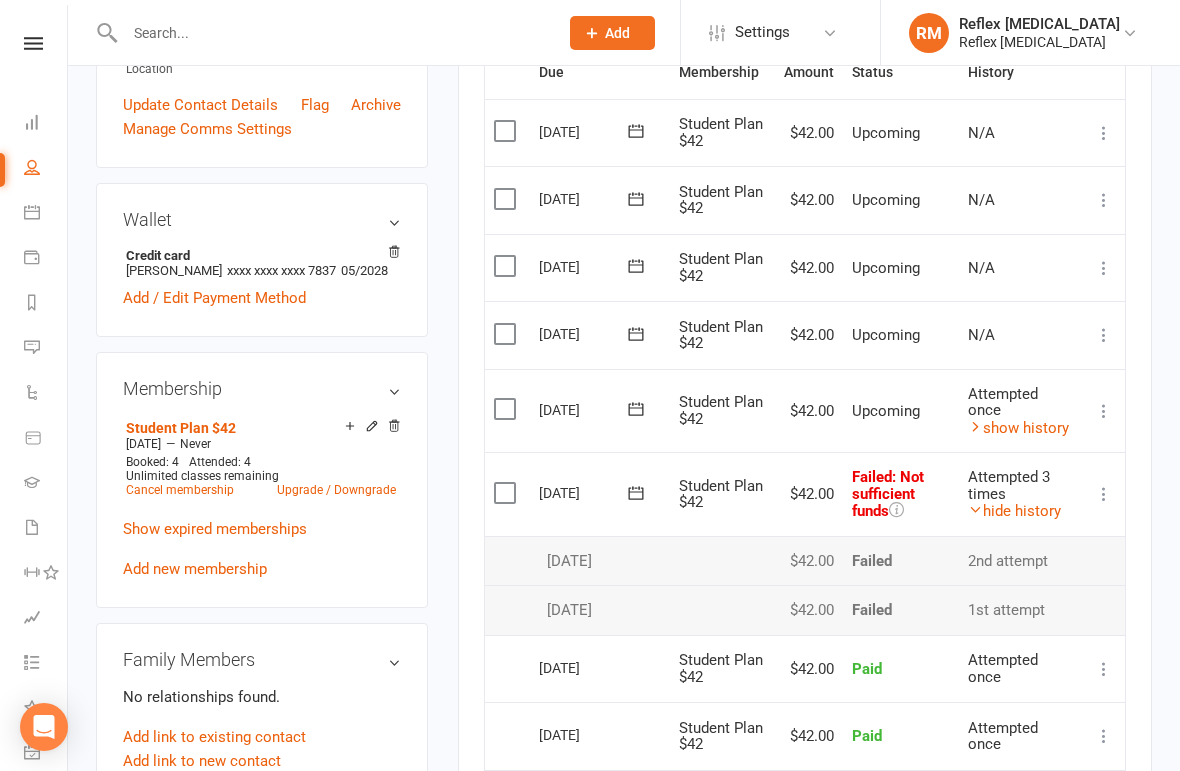 click on "hide history" at bounding box center (1014, 511) 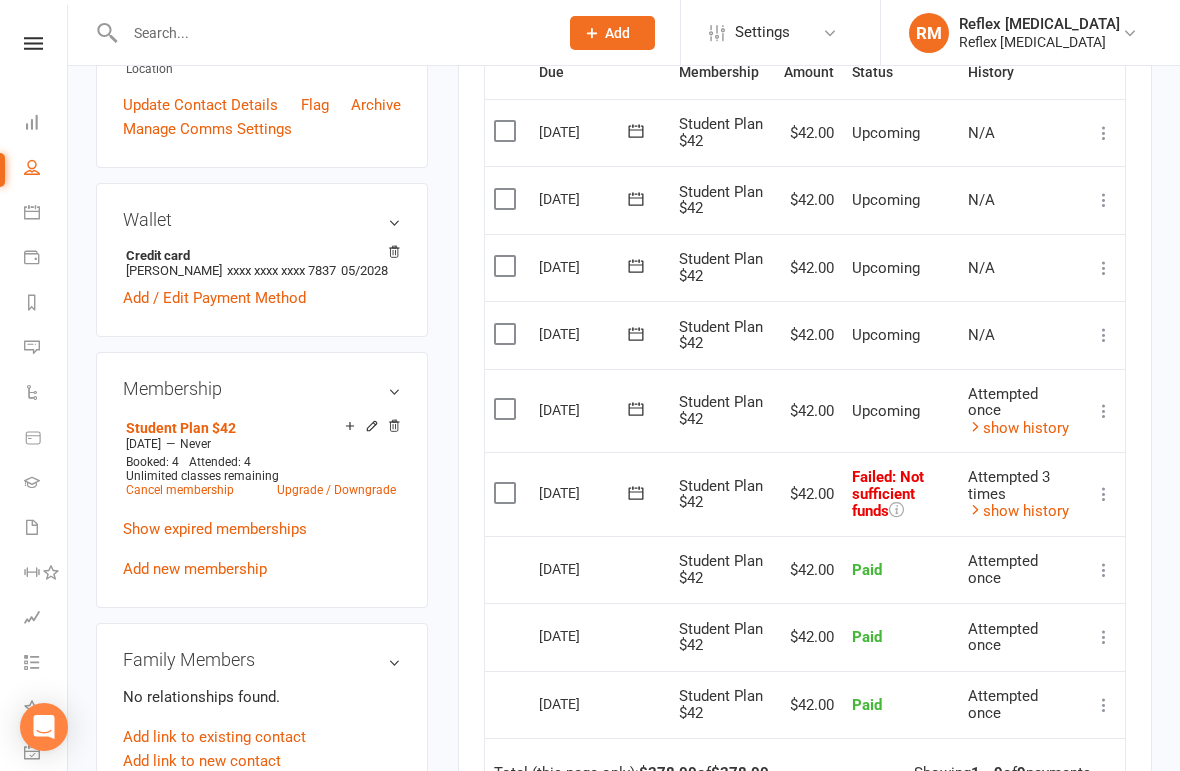 click on "show history" at bounding box center (1018, 428) 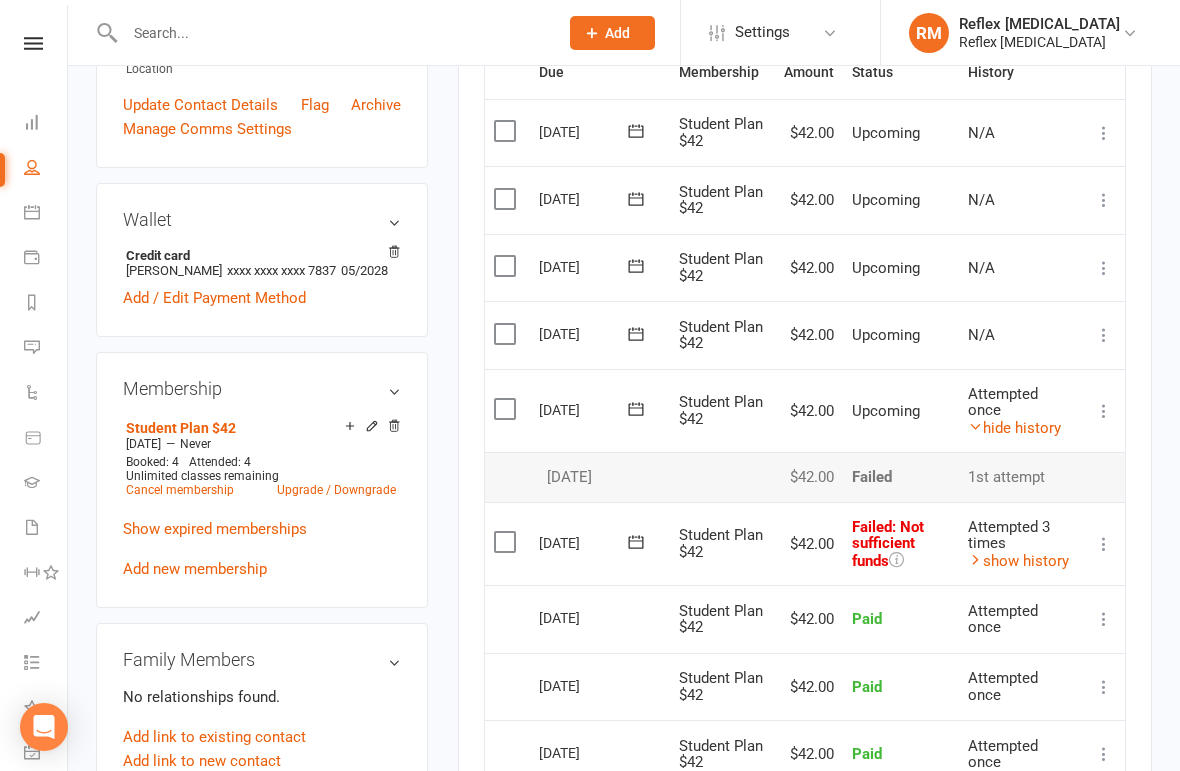 click on "hide history" at bounding box center [1014, 428] 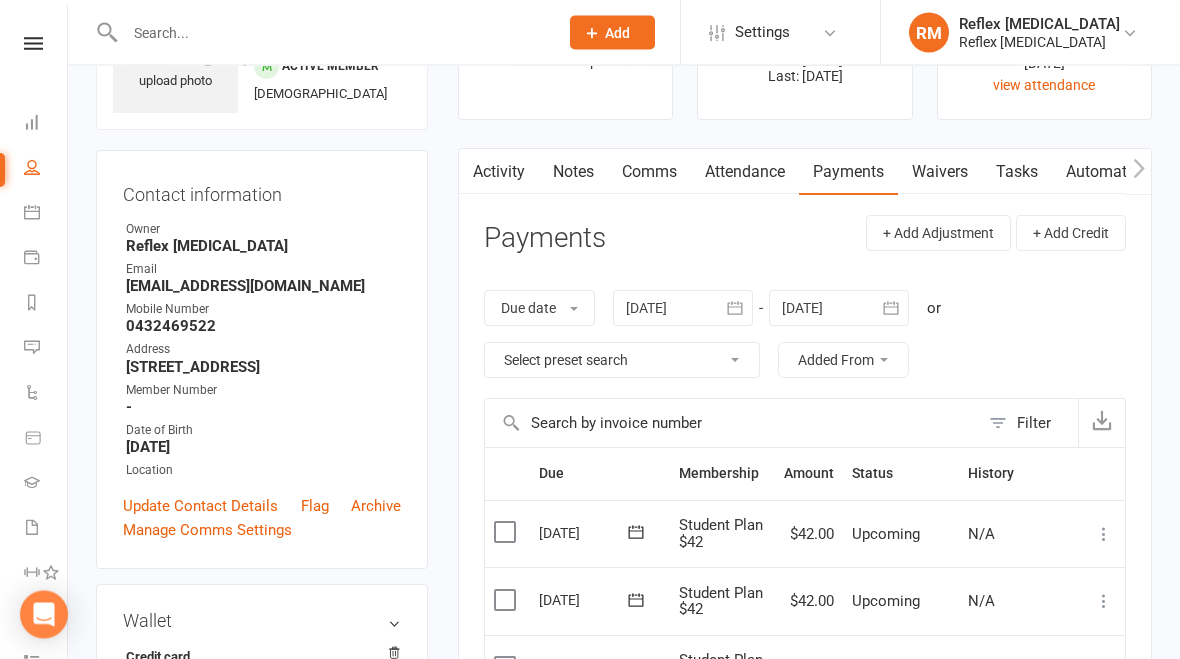 scroll, scrollTop: 0, scrollLeft: 0, axis: both 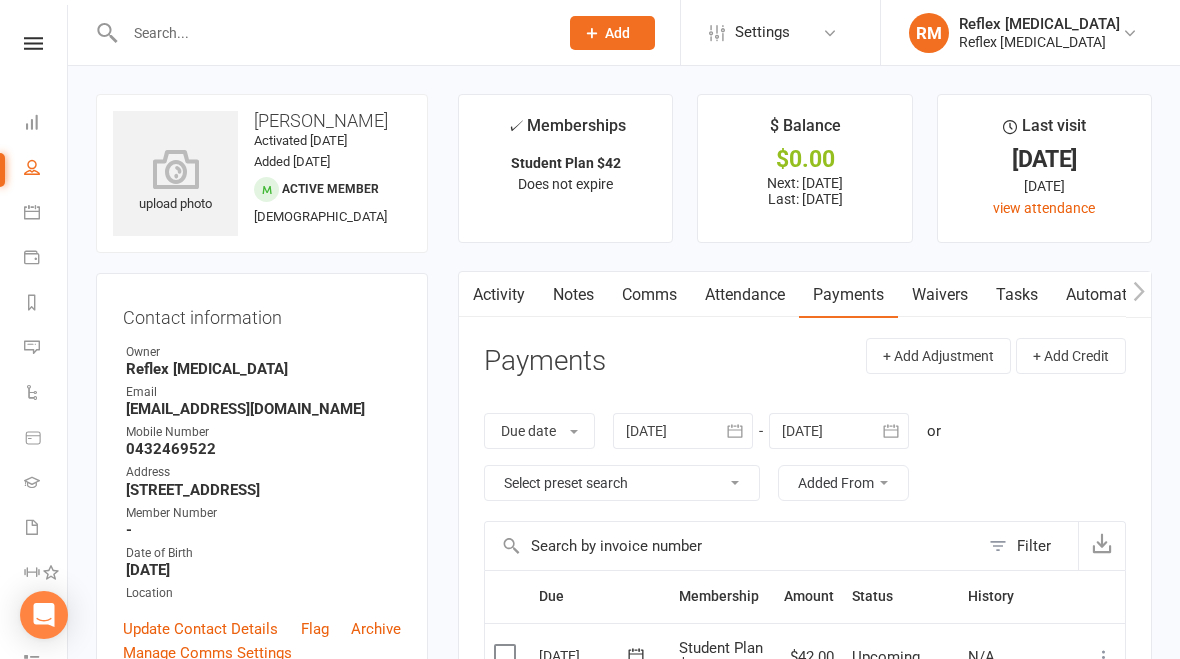 click at bounding box center (33, 43) 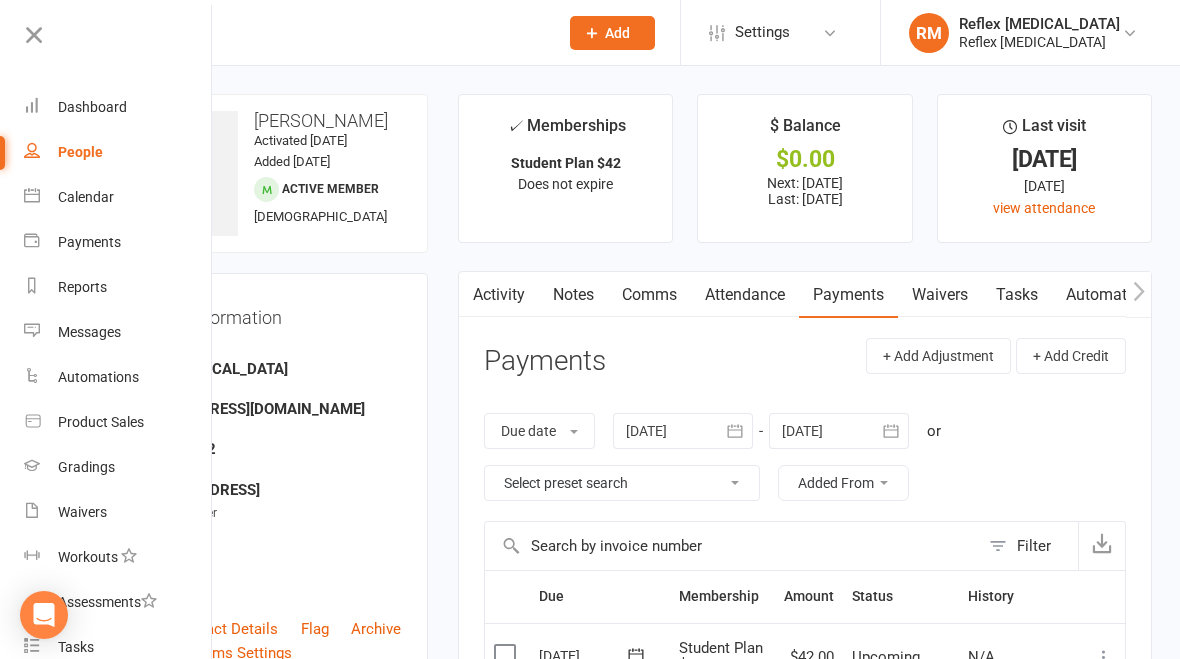 click on "Dashboard" at bounding box center [92, 107] 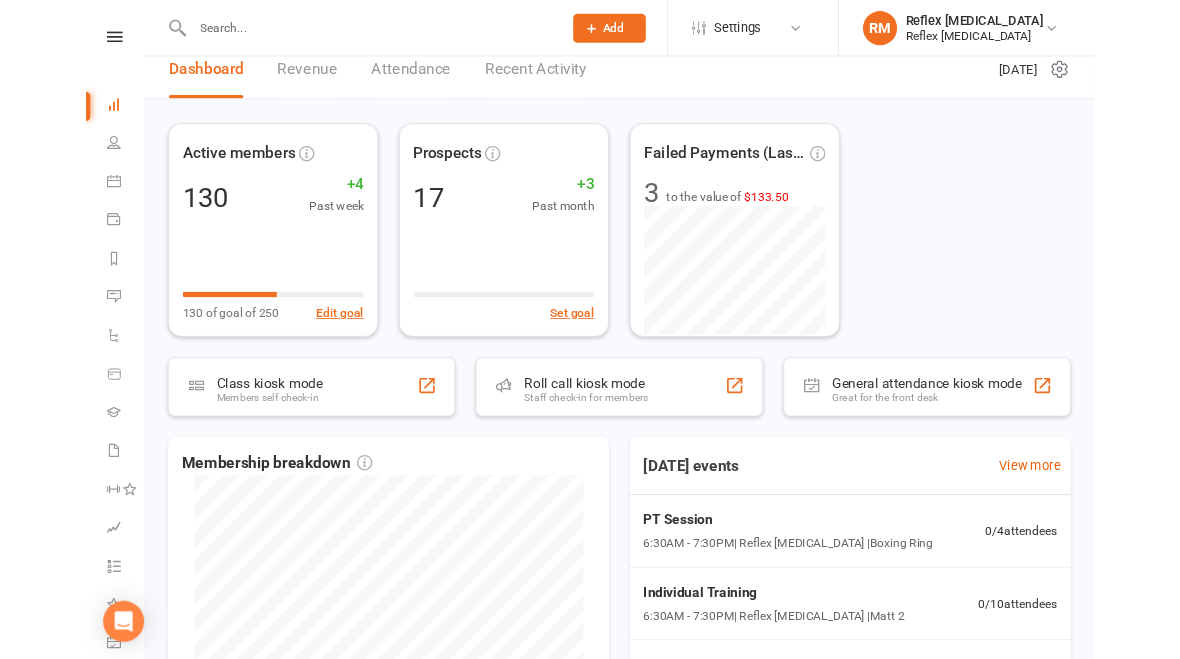 scroll, scrollTop: 0, scrollLeft: 0, axis: both 